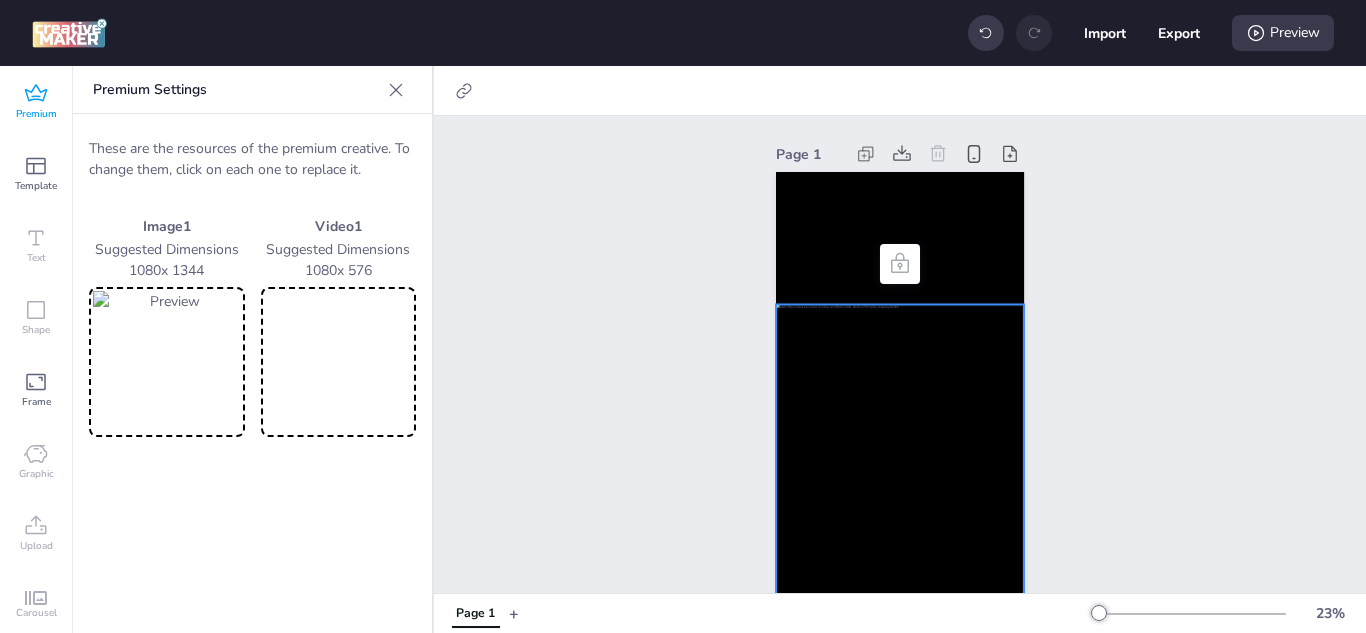 scroll, scrollTop: 0, scrollLeft: 0, axis: both 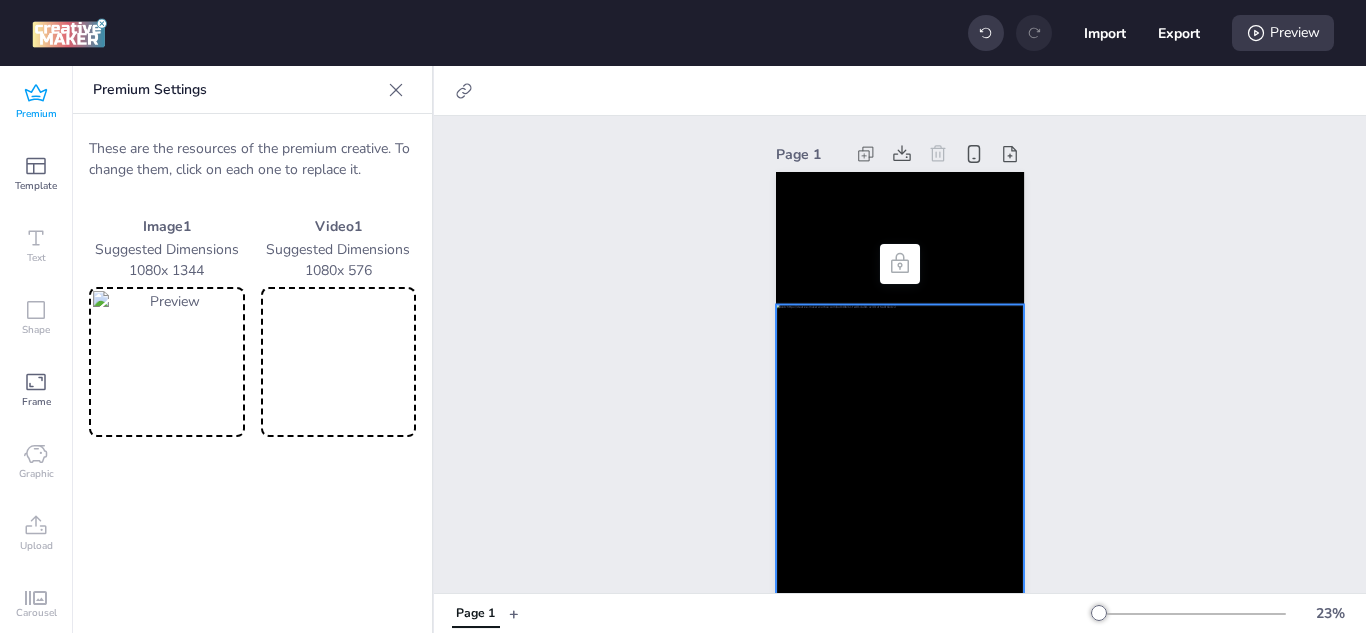 click at bounding box center [339, 362] 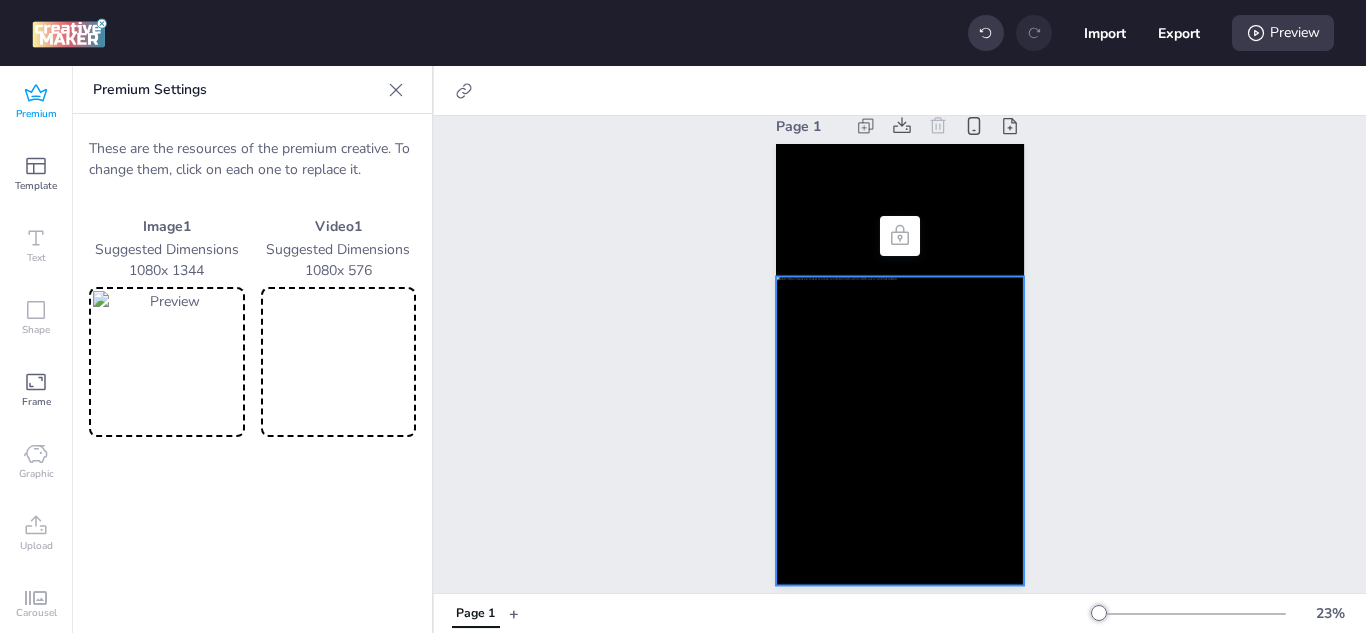 scroll, scrollTop: 0, scrollLeft: 0, axis: both 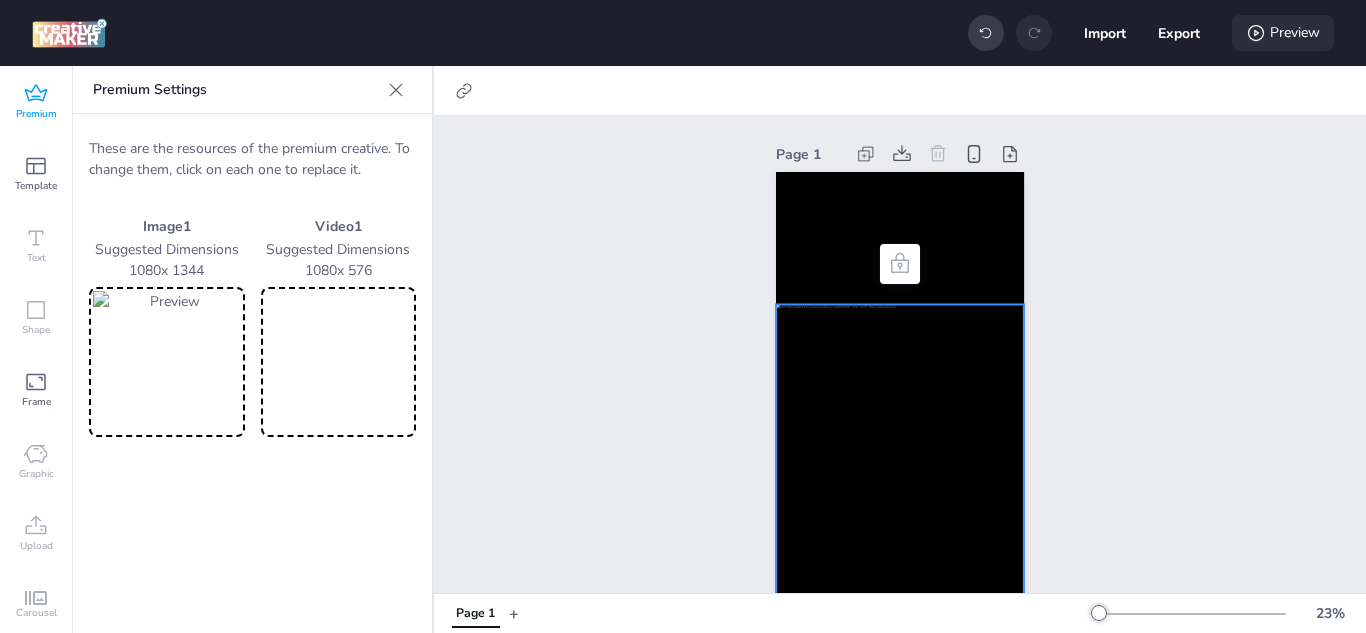 click on "Preview" at bounding box center [1283, 33] 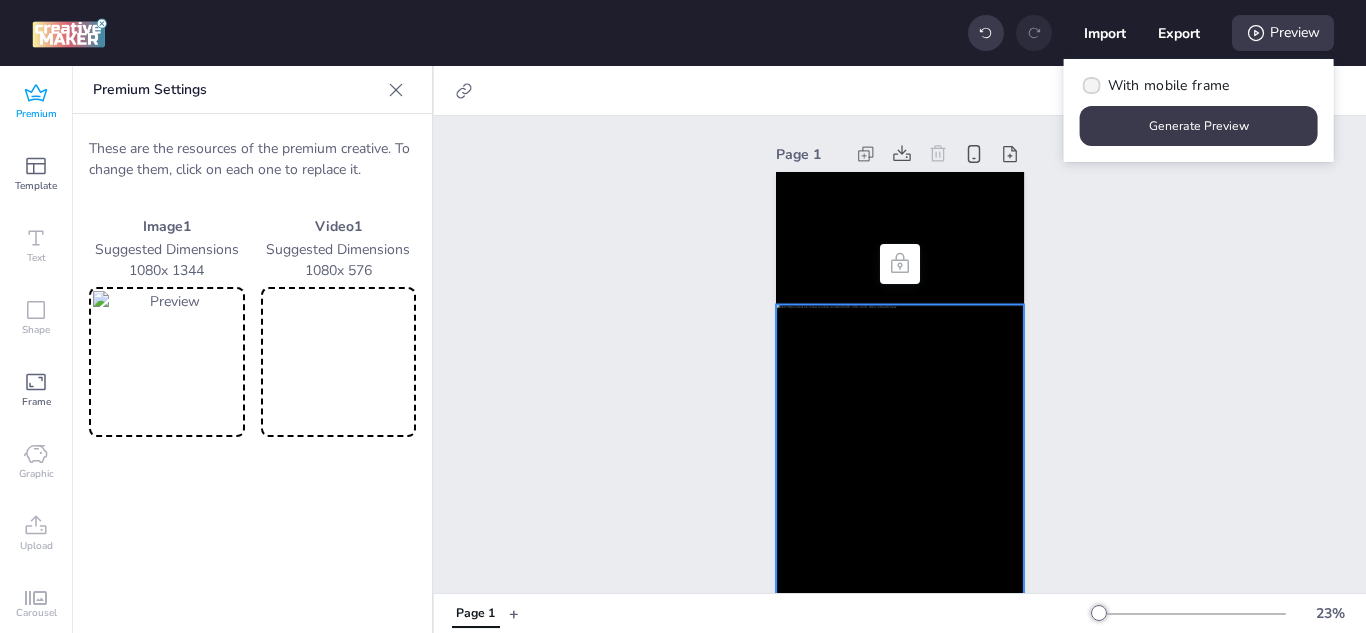 click 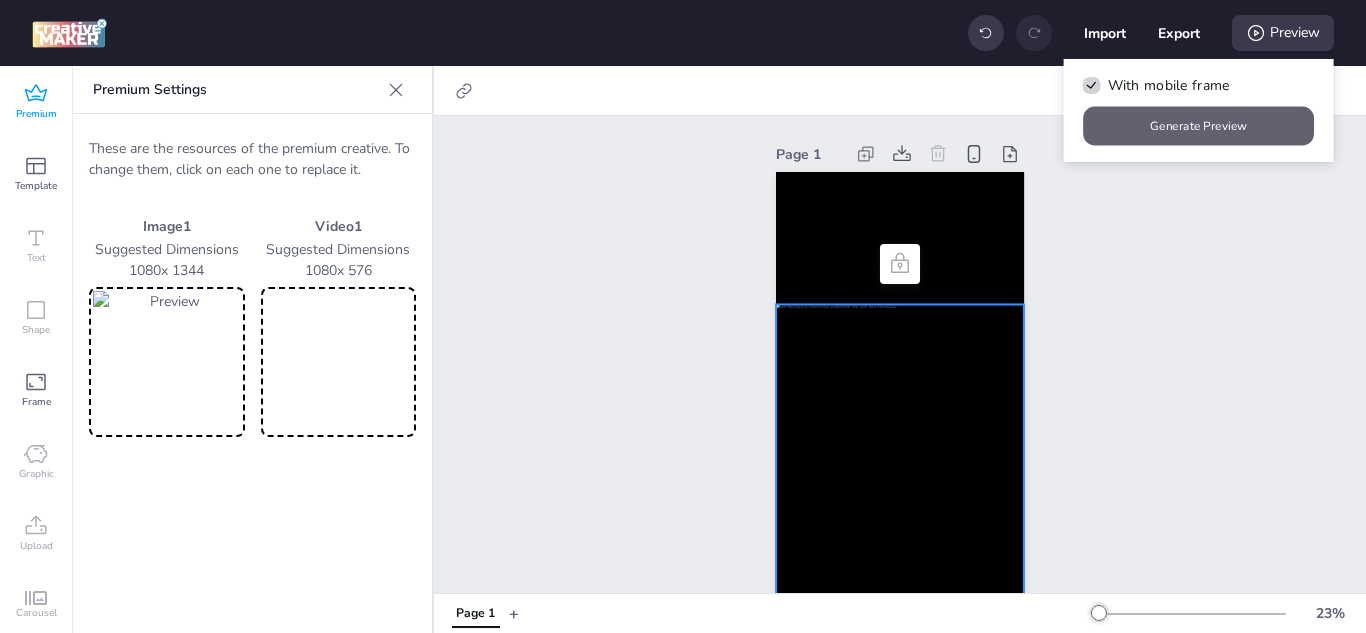 click on "Generate Preview" at bounding box center [1199, 126] 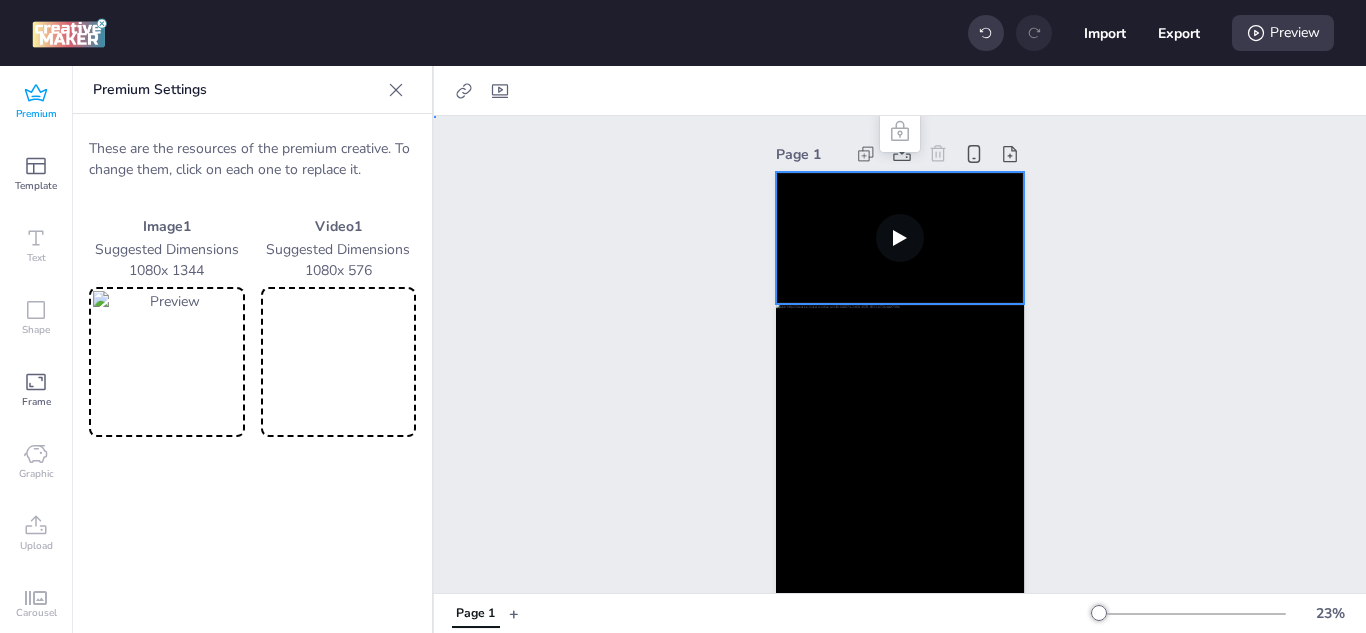click at bounding box center [900, 238] 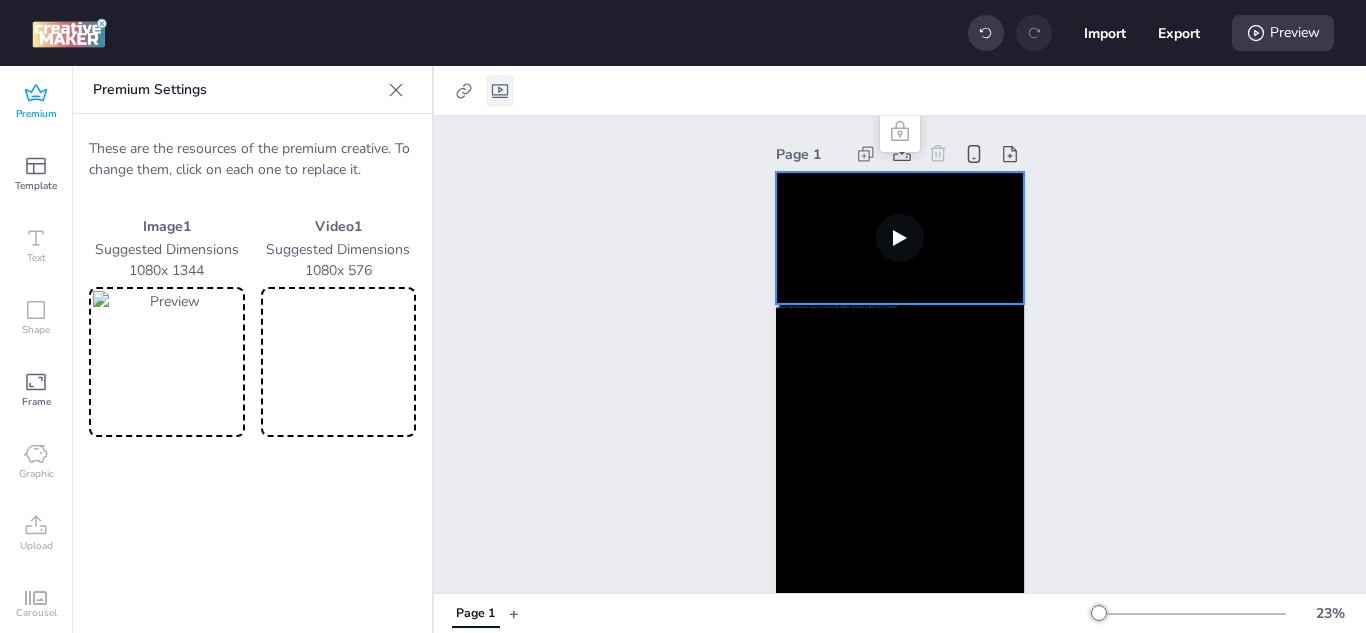 click at bounding box center [500, 91] 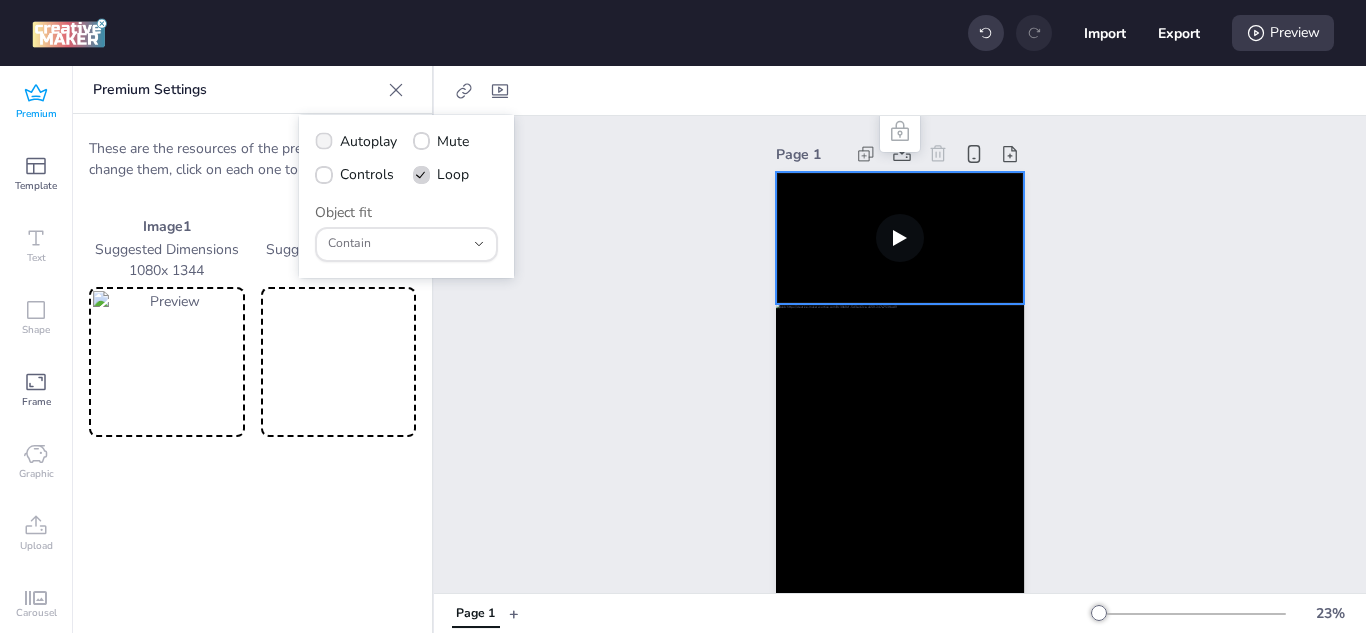 click 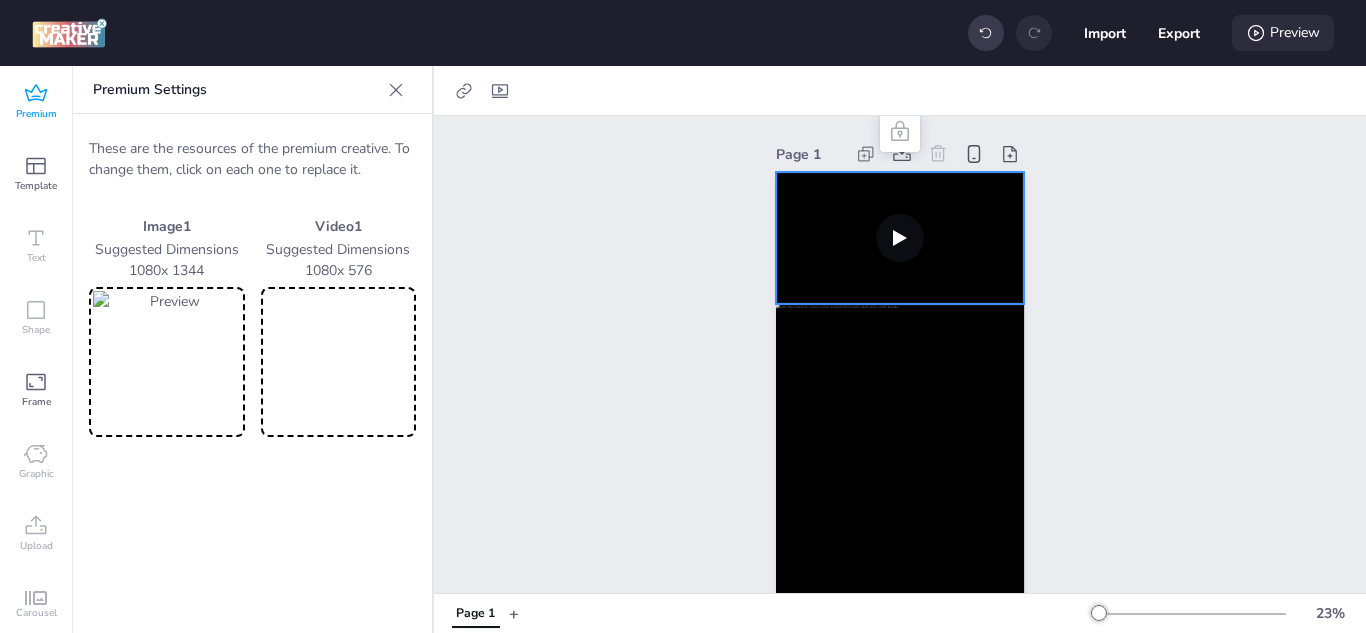 click on "Preview" at bounding box center (1283, 33) 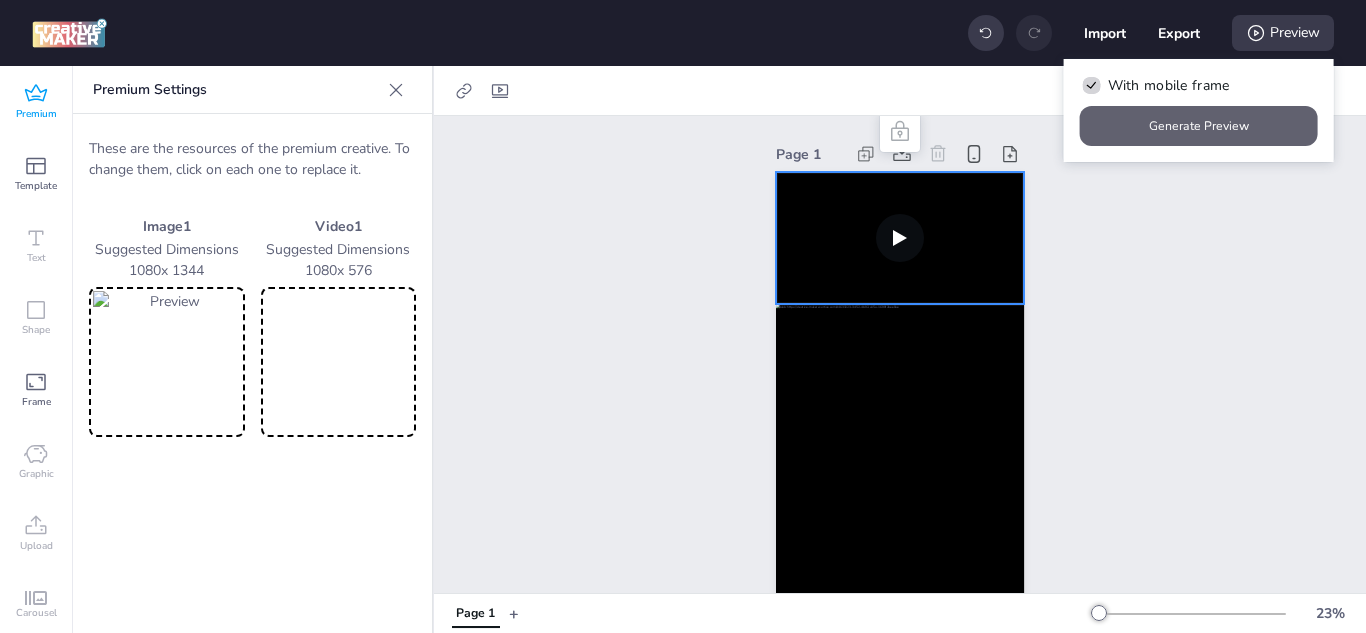 click on "Generate Preview" at bounding box center [1199, 126] 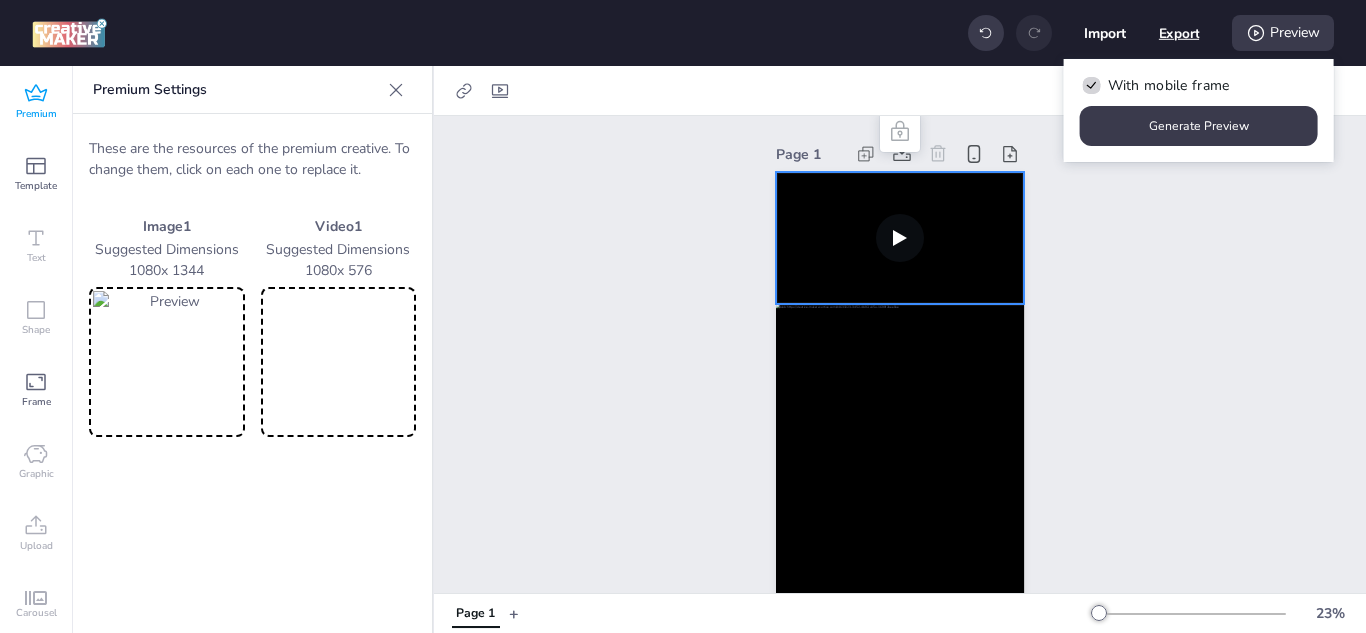 click on "Export" at bounding box center [1179, 33] 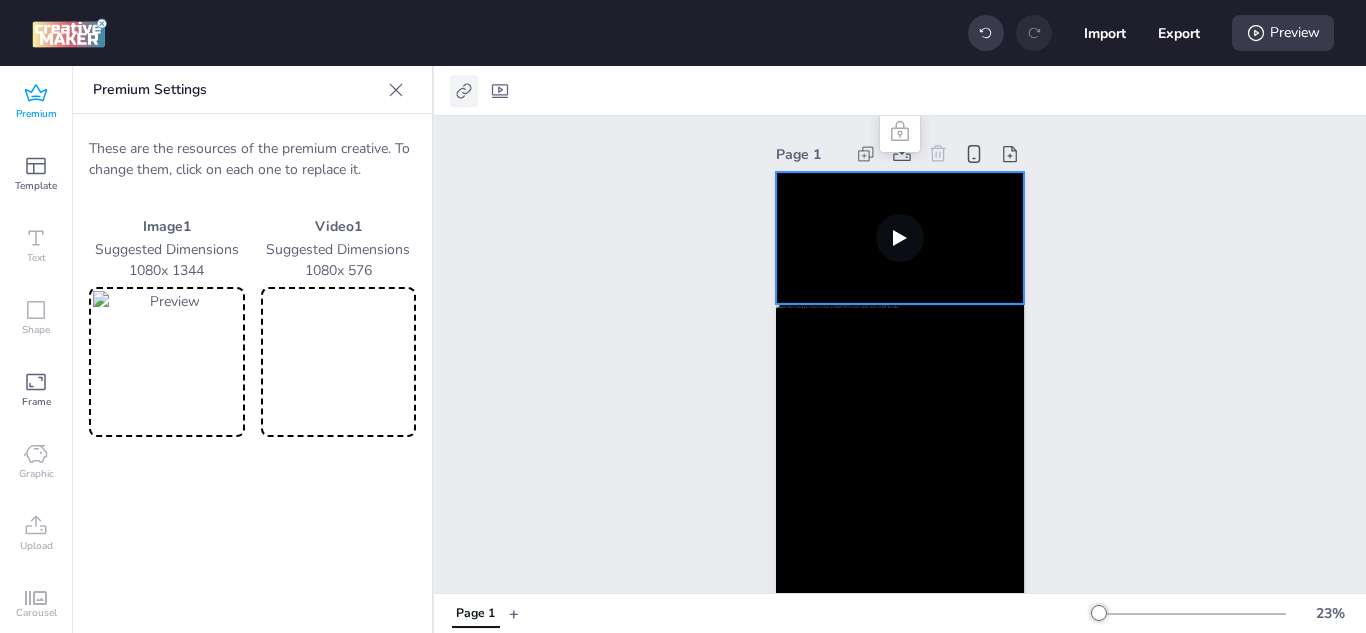 click 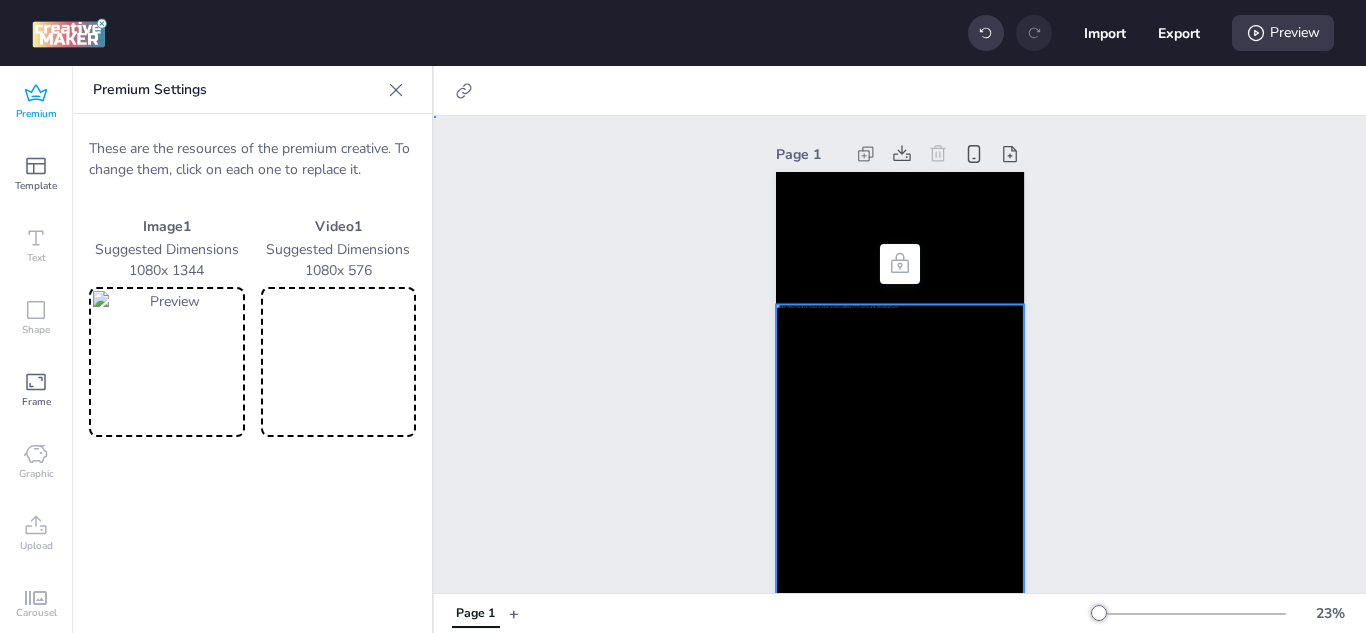 click at bounding box center (900, 458) 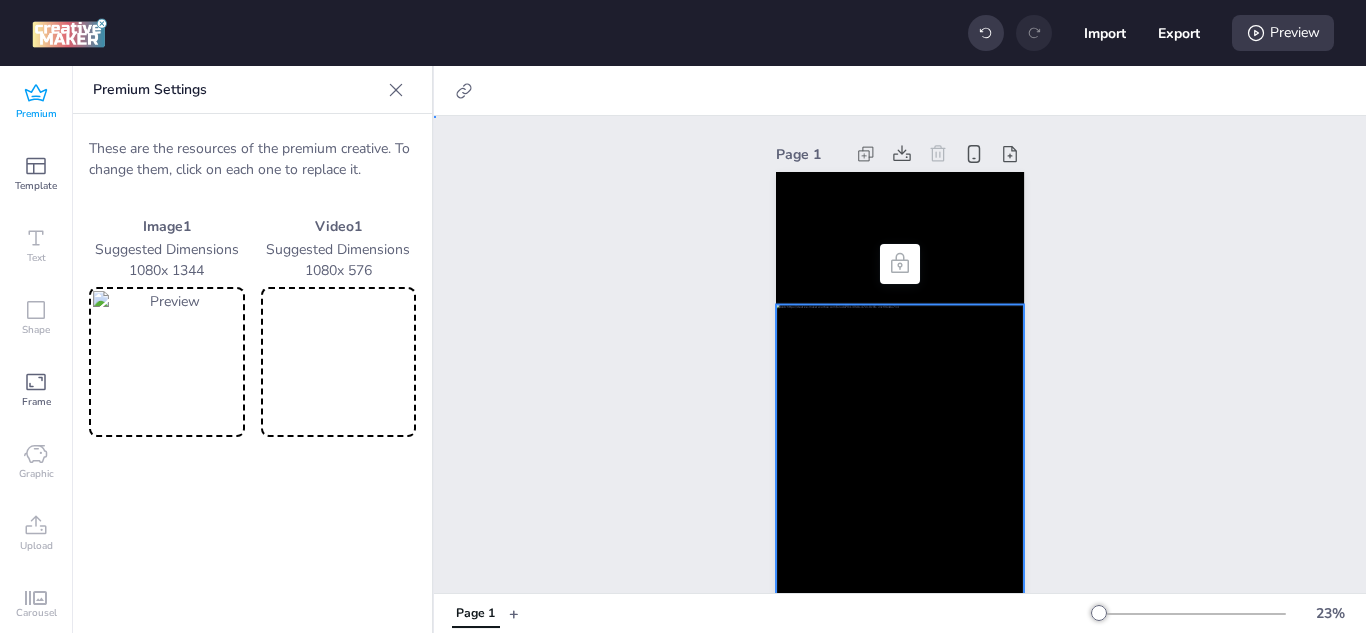 click on "Page 1" at bounding box center [900, 377] 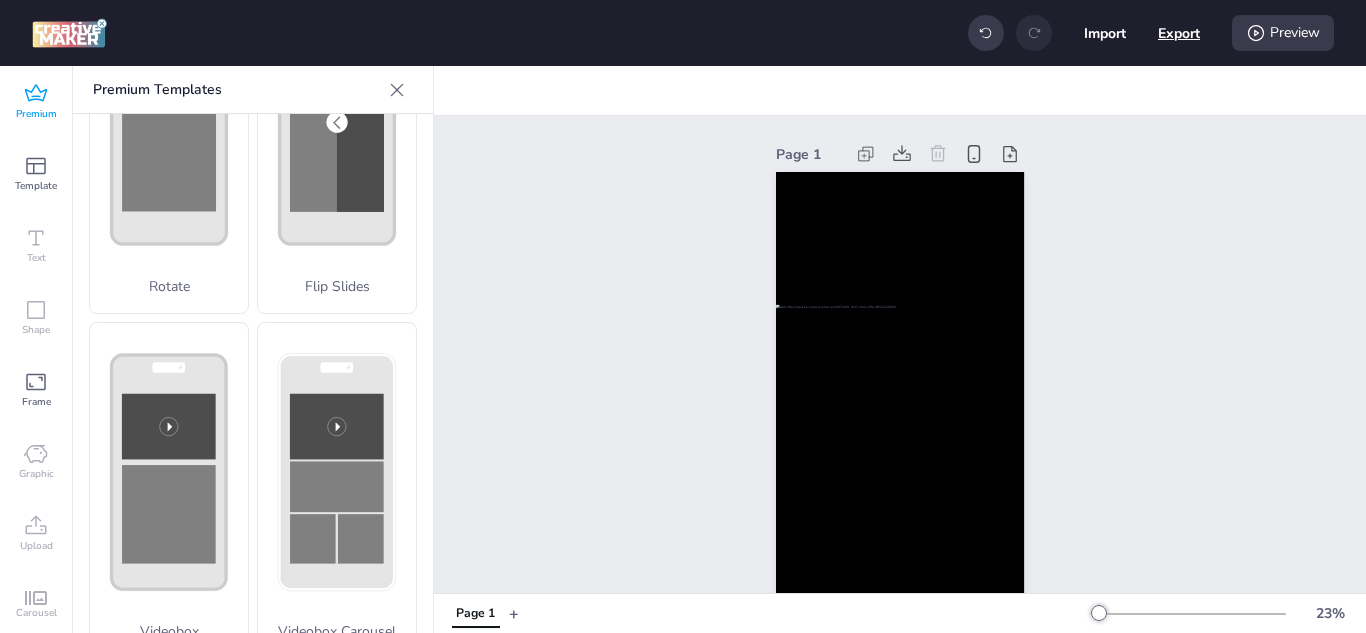 click on "Export" at bounding box center [1179, 33] 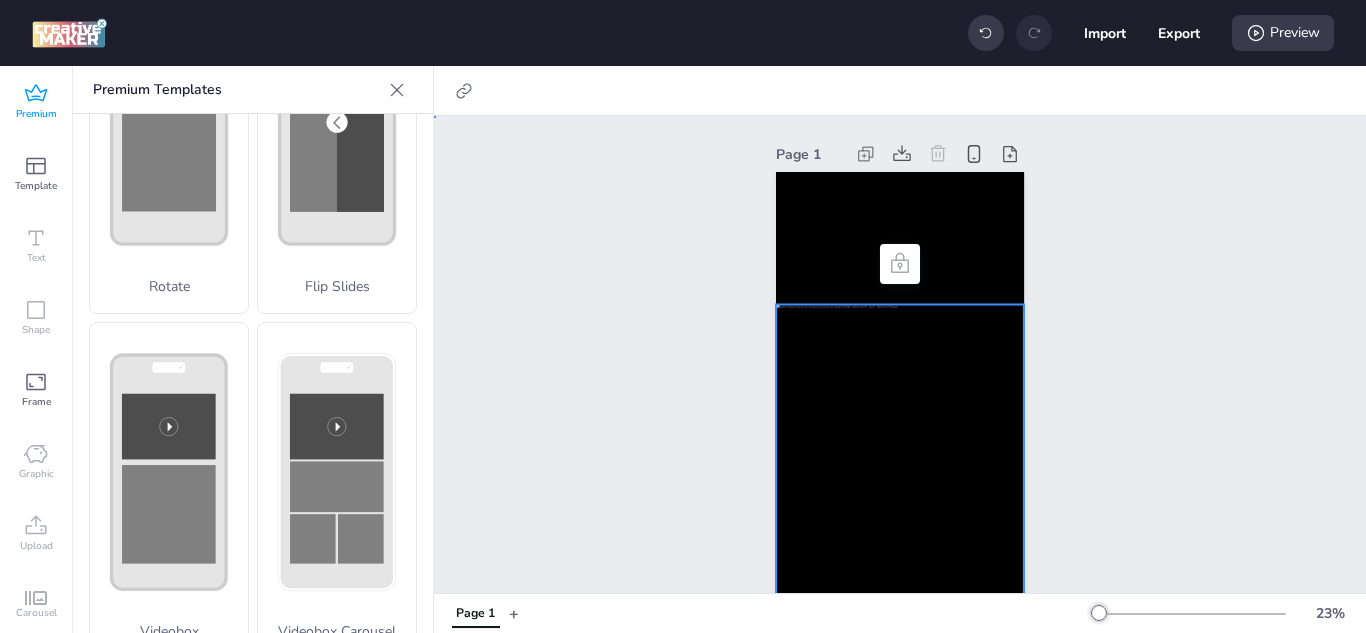 click at bounding box center [900, 458] 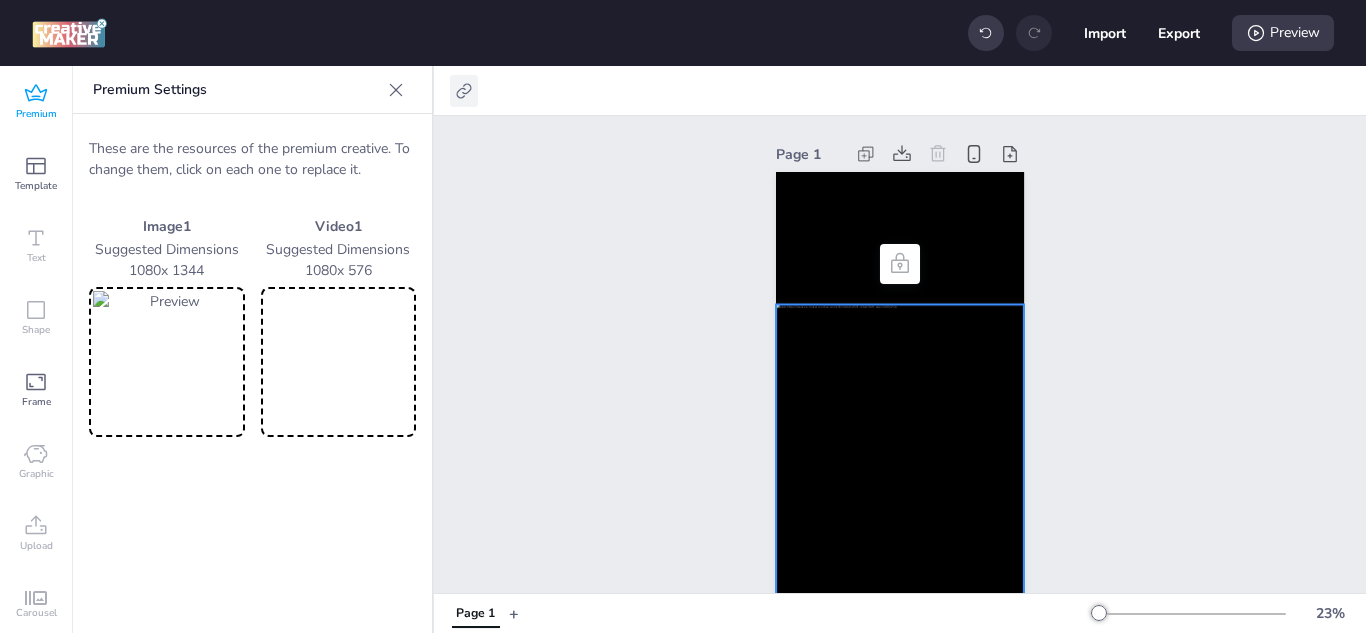 click 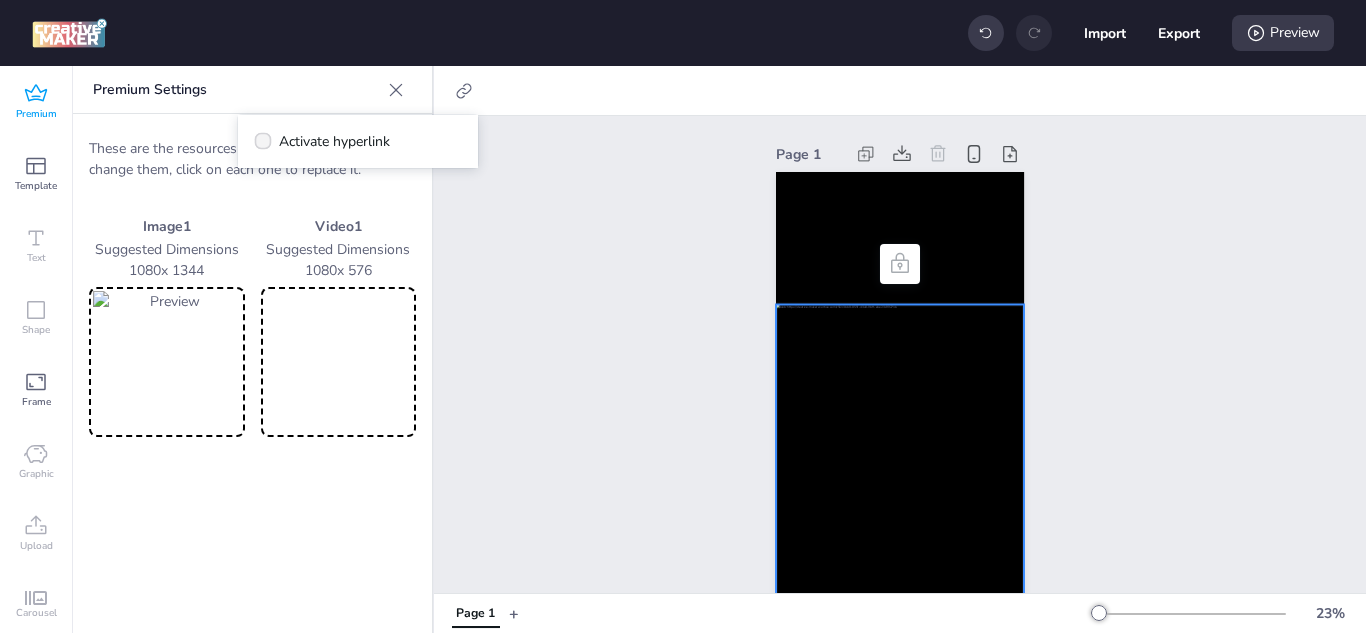 click on "Activate hyperlink" at bounding box center [334, 141] 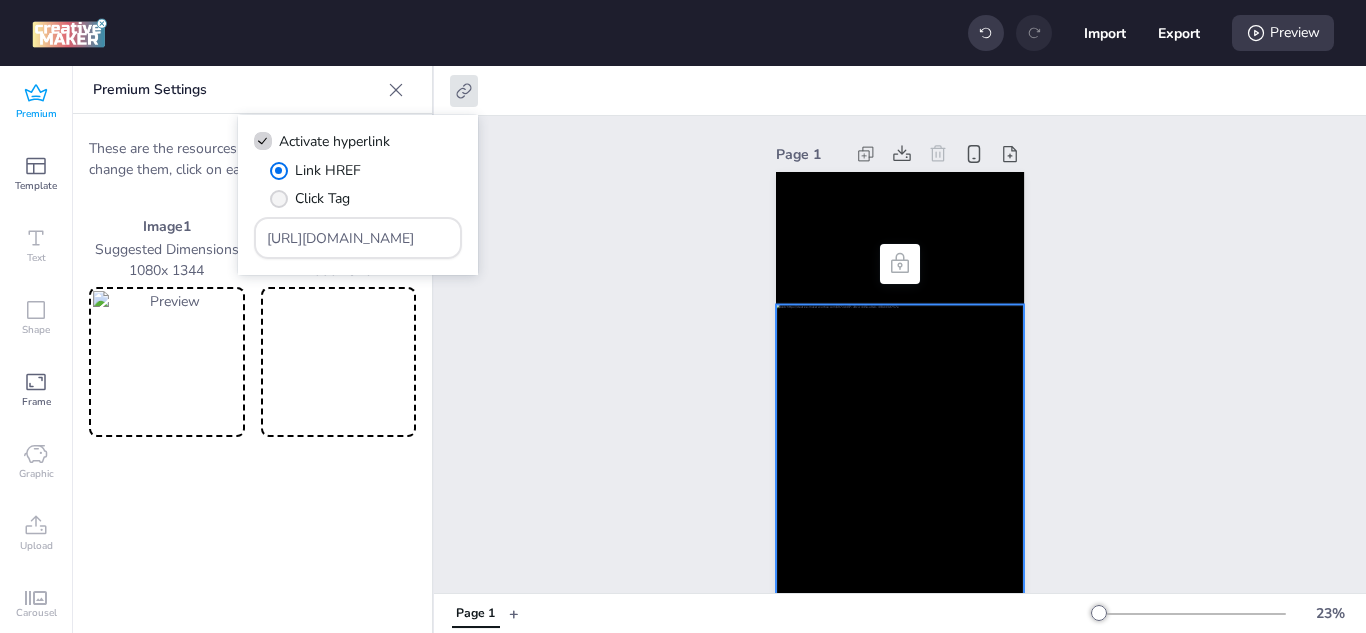 click on "Click Tag" at bounding box center [322, 198] 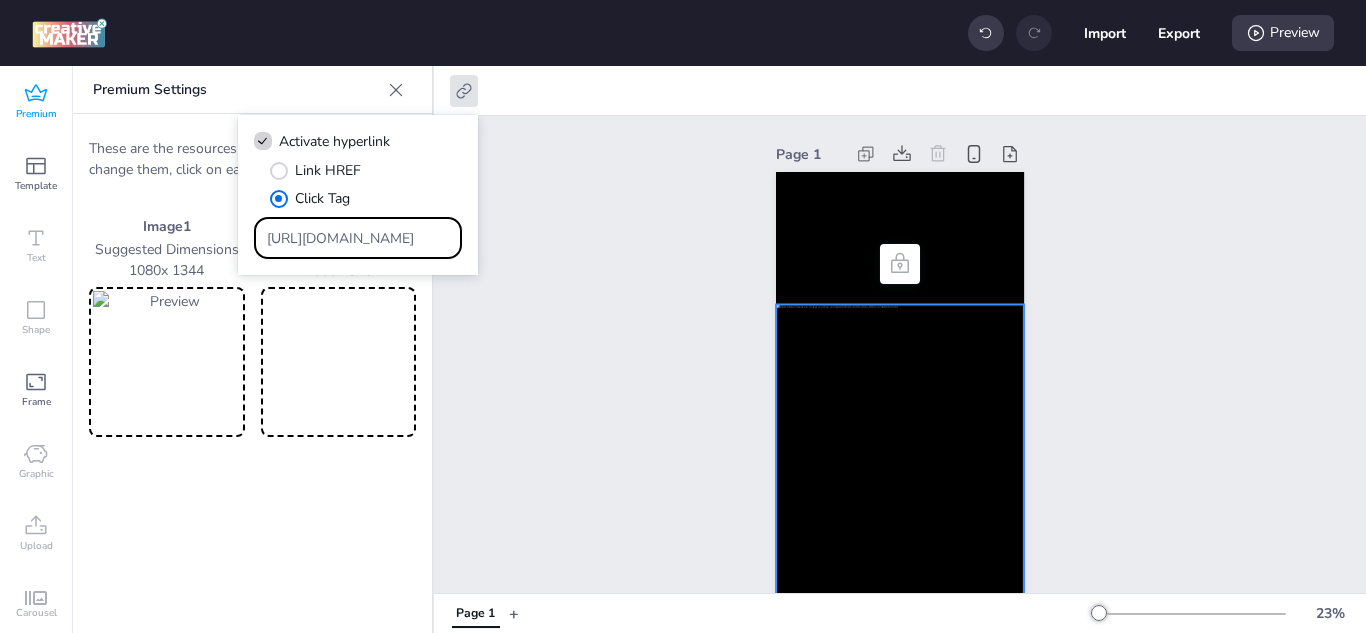 click on "https://wortise.com" at bounding box center [358, 238] 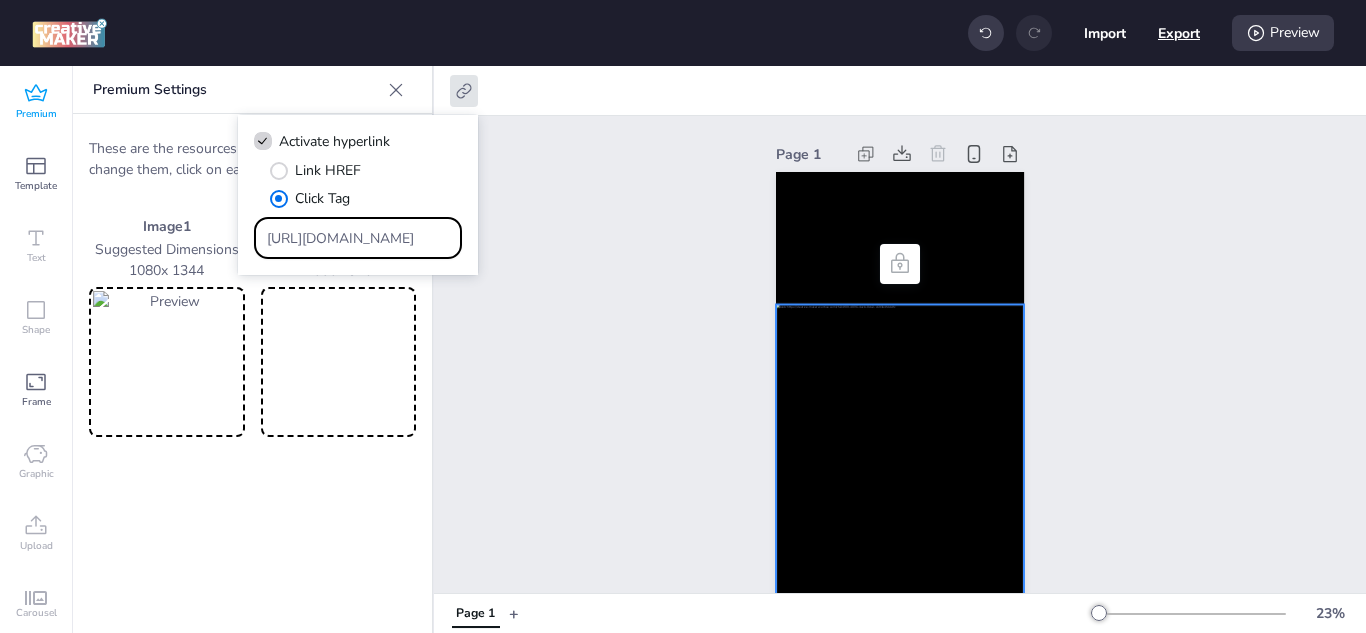 type on "https://web.didiglobal.com/mx/prestamos/?country=MX&utm_medium=Branding&utm_source=DV360-Wortise&utm_source_platform=DV360-Wortise-MX_DV360-Wortise_Fintech_LOANS_Loans_Caishen_VideoViews_Video_Evergreen&pid=&c=MX_DV360-Wortise_Fintech_LOANS_Loans_Caishen_VideoViews_Video_Evergreen" 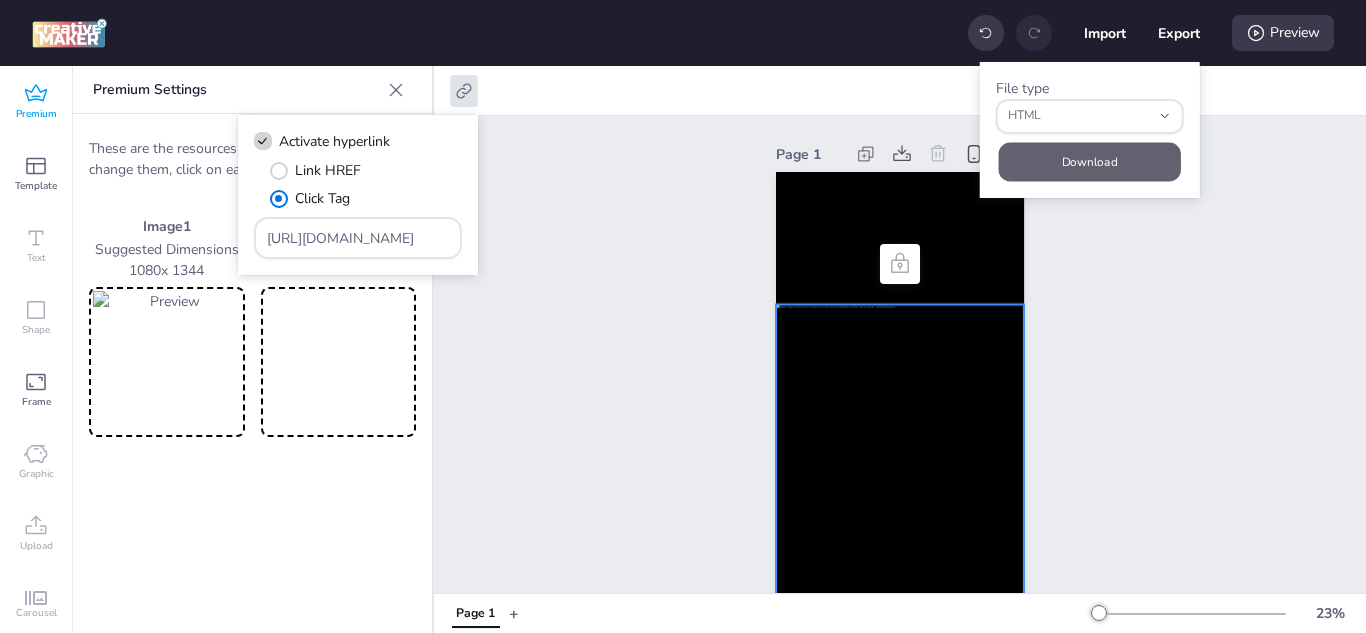 click on "Download" at bounding box center (1090, 161) 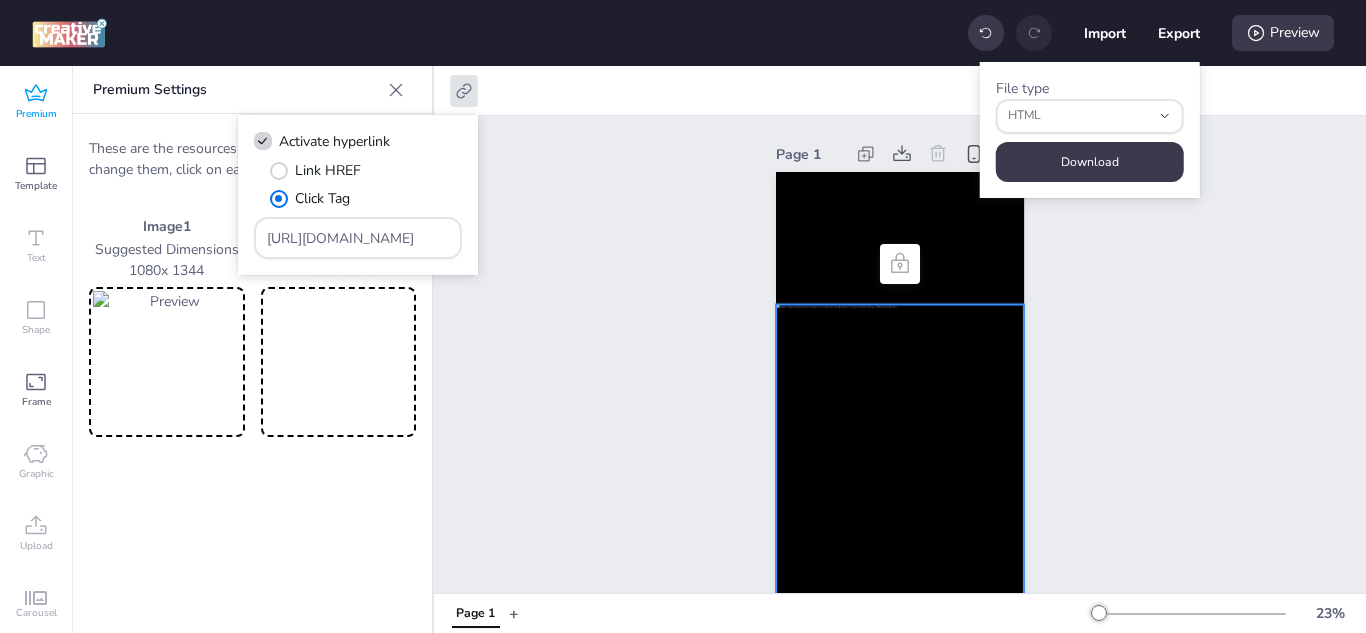 click on "Page 1" at bounding box center [900, 377] 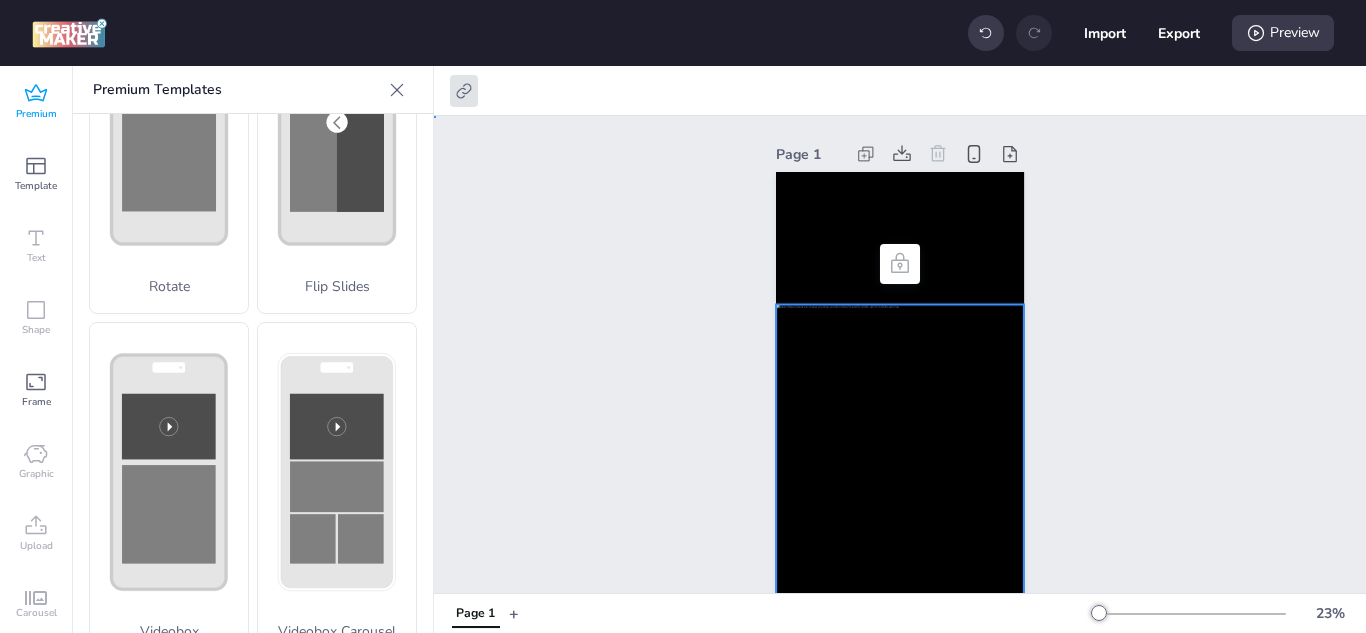click at bounding box center [900, 458] 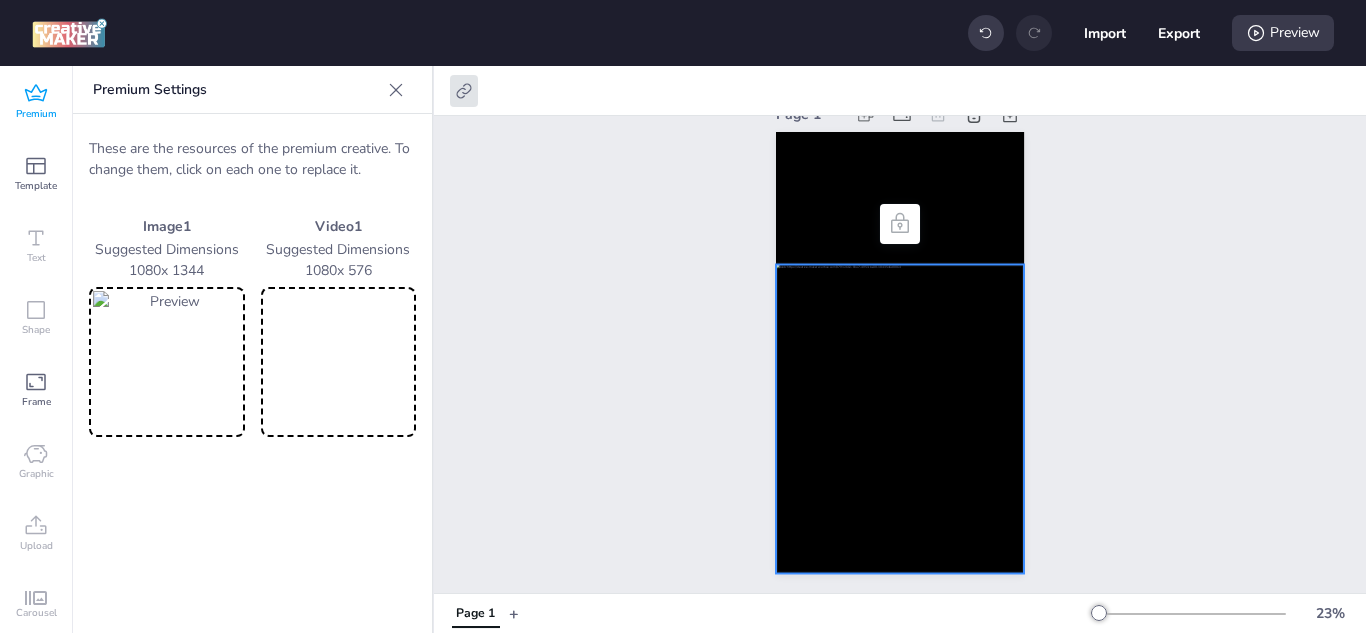 scroll, scrollTop: 60, scrollLeft: 0, axis: vertical 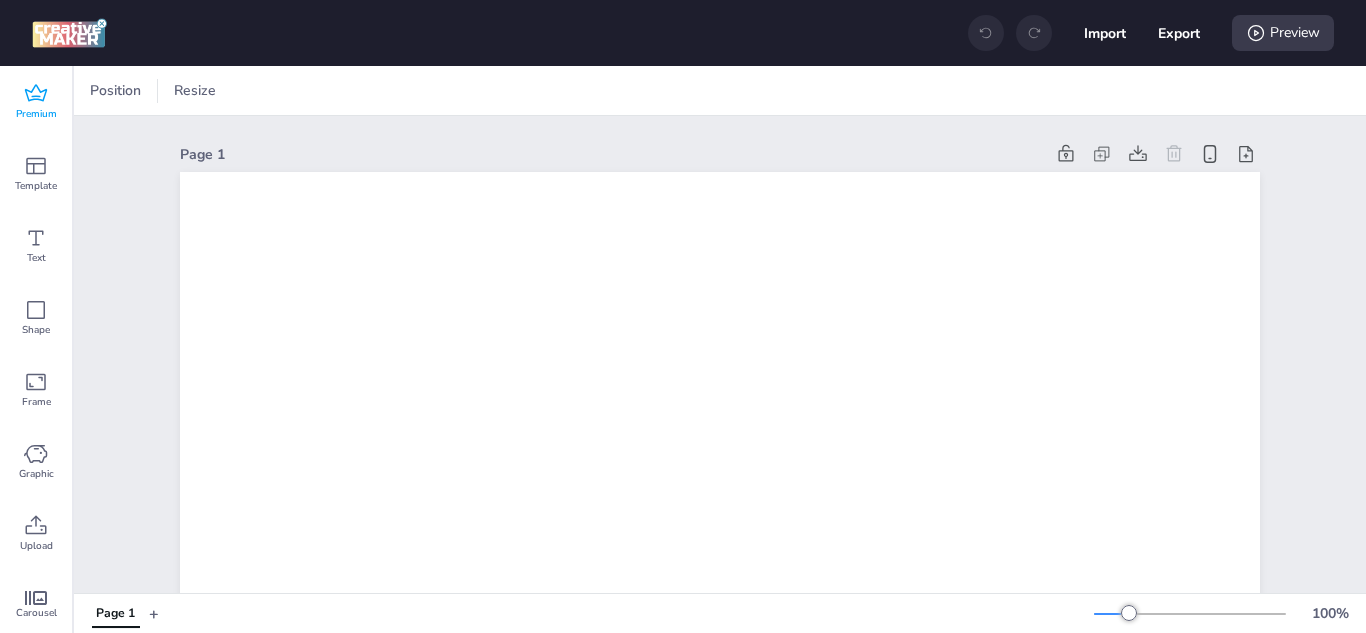 click 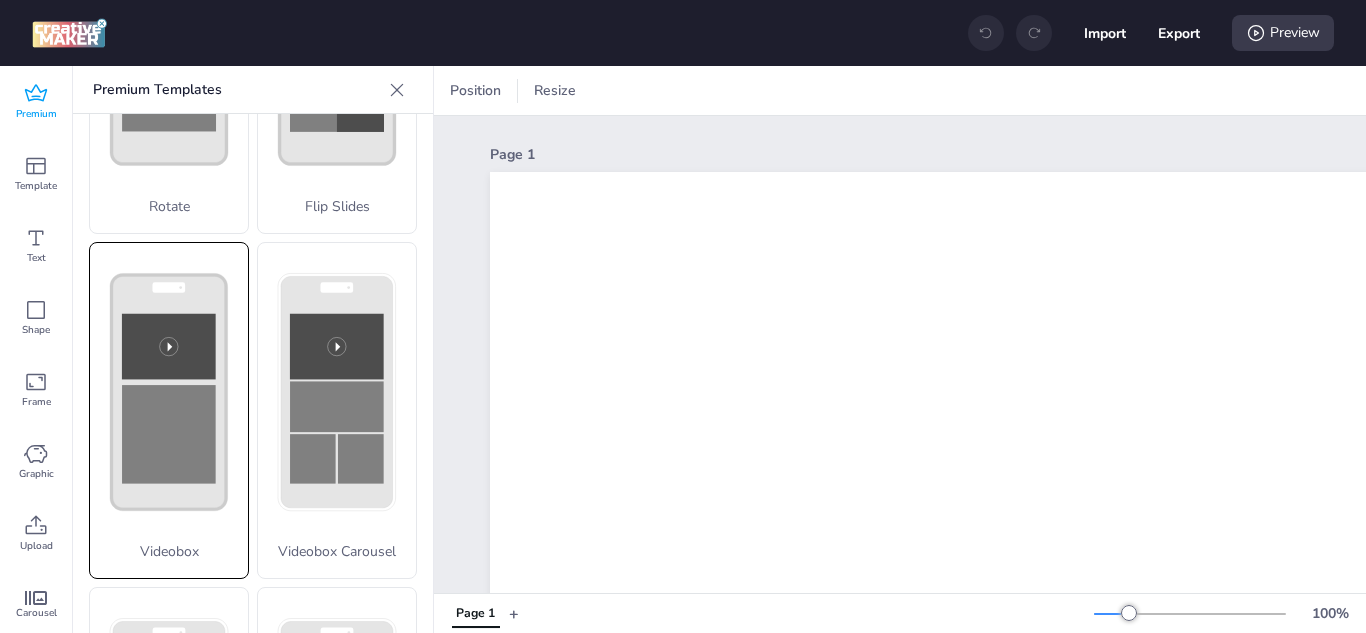 scroll, scrollTop: 600, scrollLeft: 0, axis: vertical 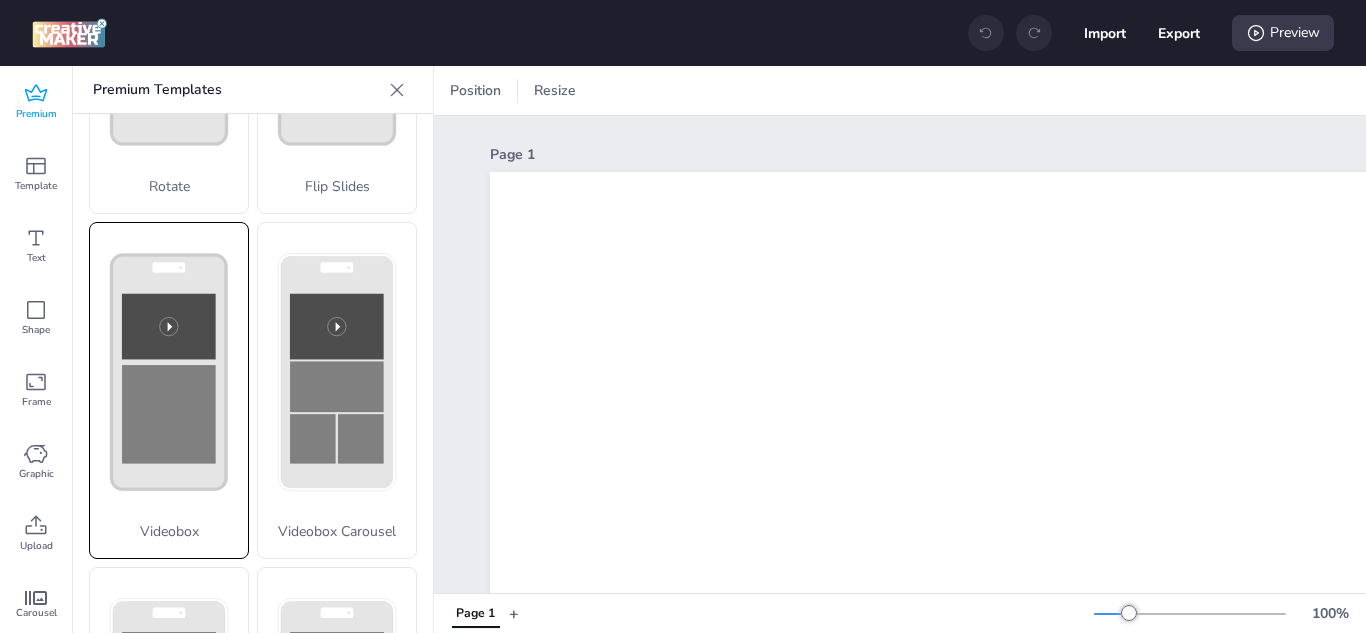 click 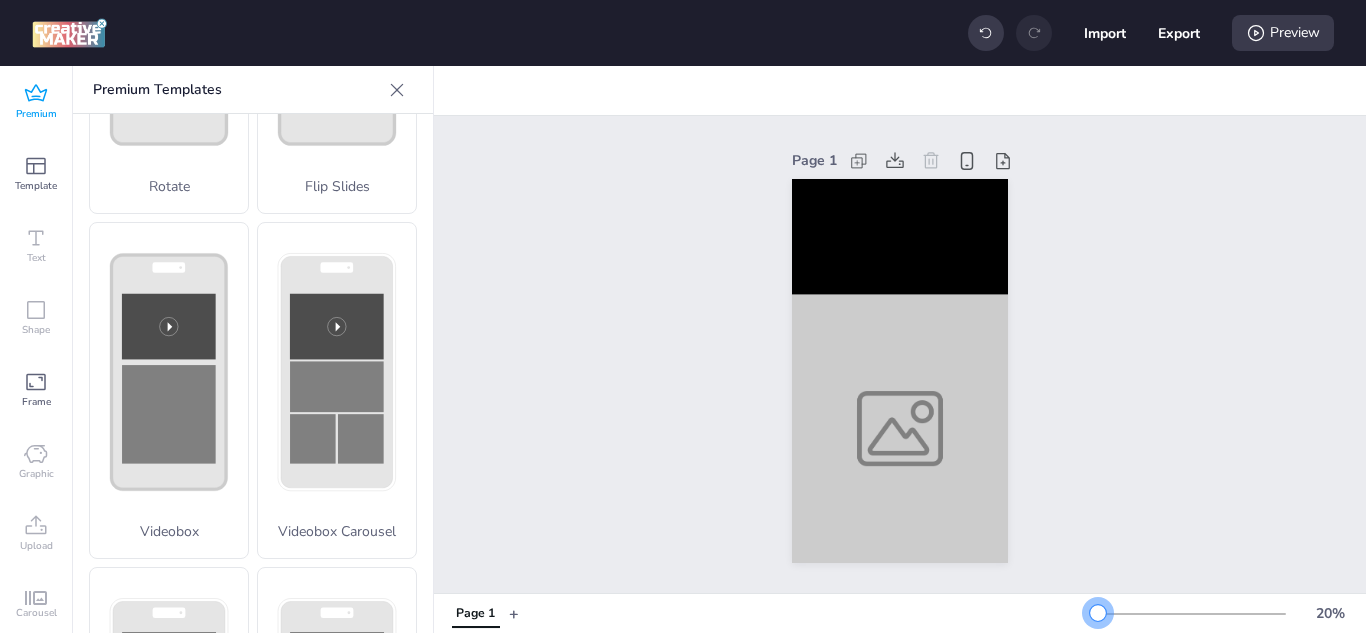 drag, startPoint x: 1115, startPoint y: 617, endPoint x: 1083, endPoint y: 617, distance: 32 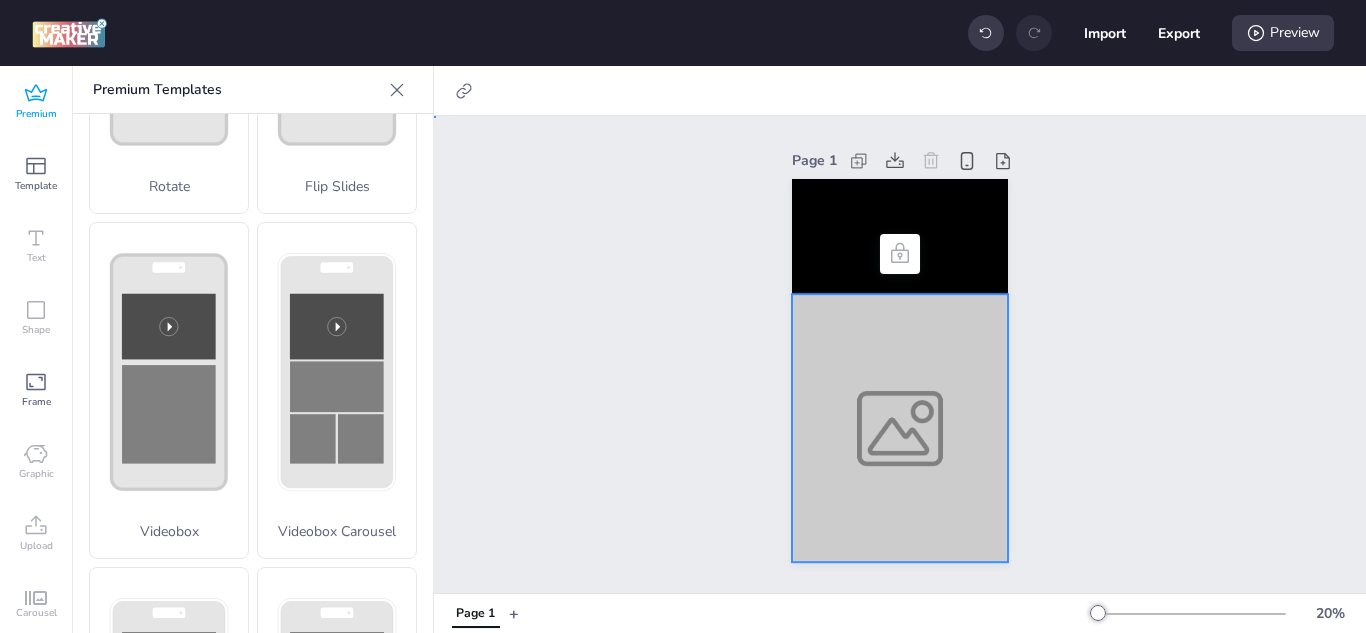 click at bounding box center (900, 428) 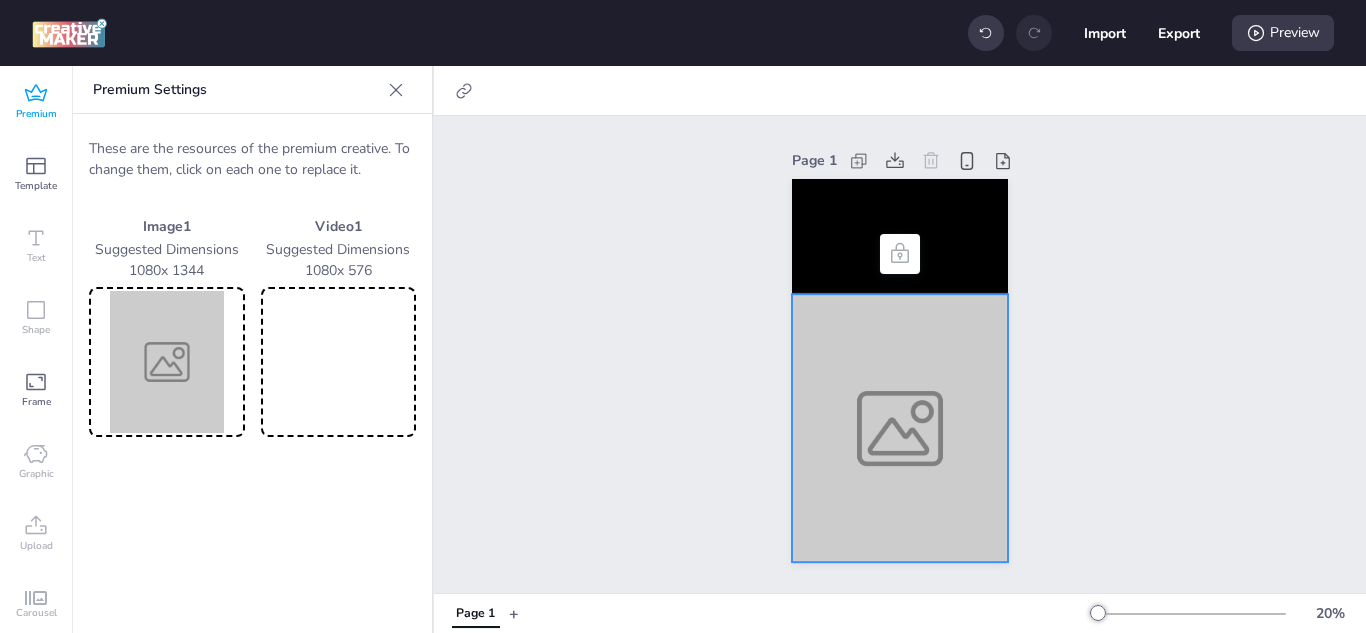 click at bounding box center [167, 362] 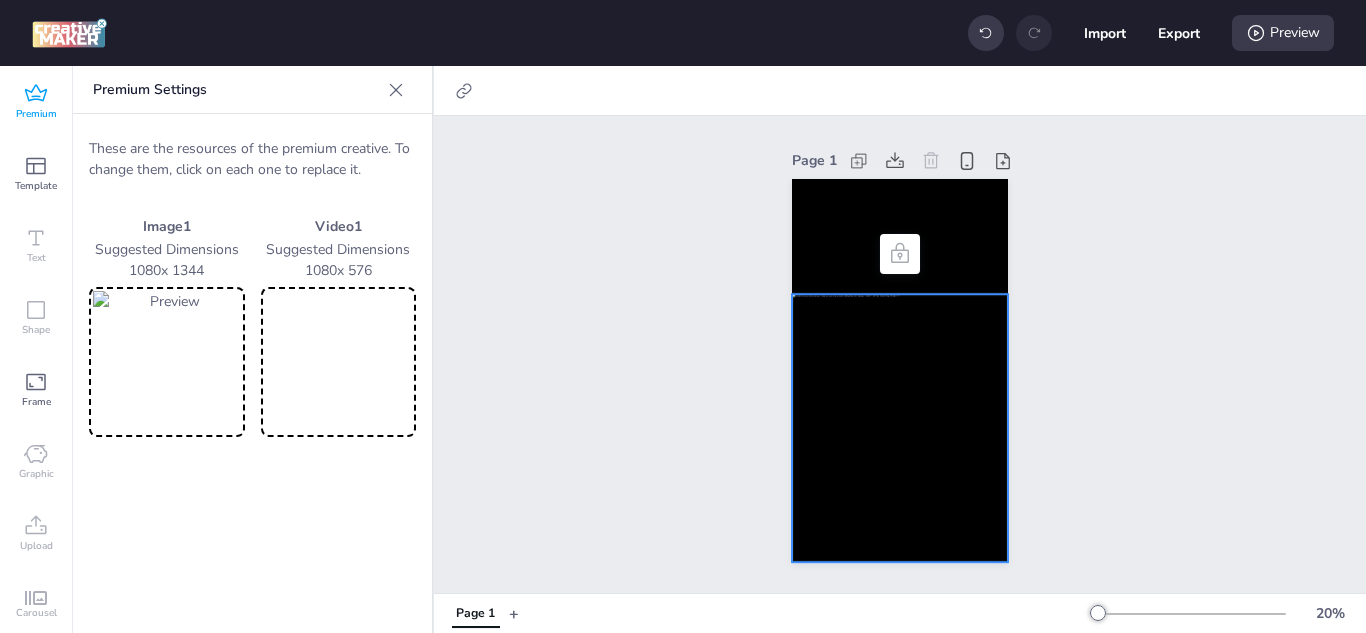 click at bounding box center (339, 362) 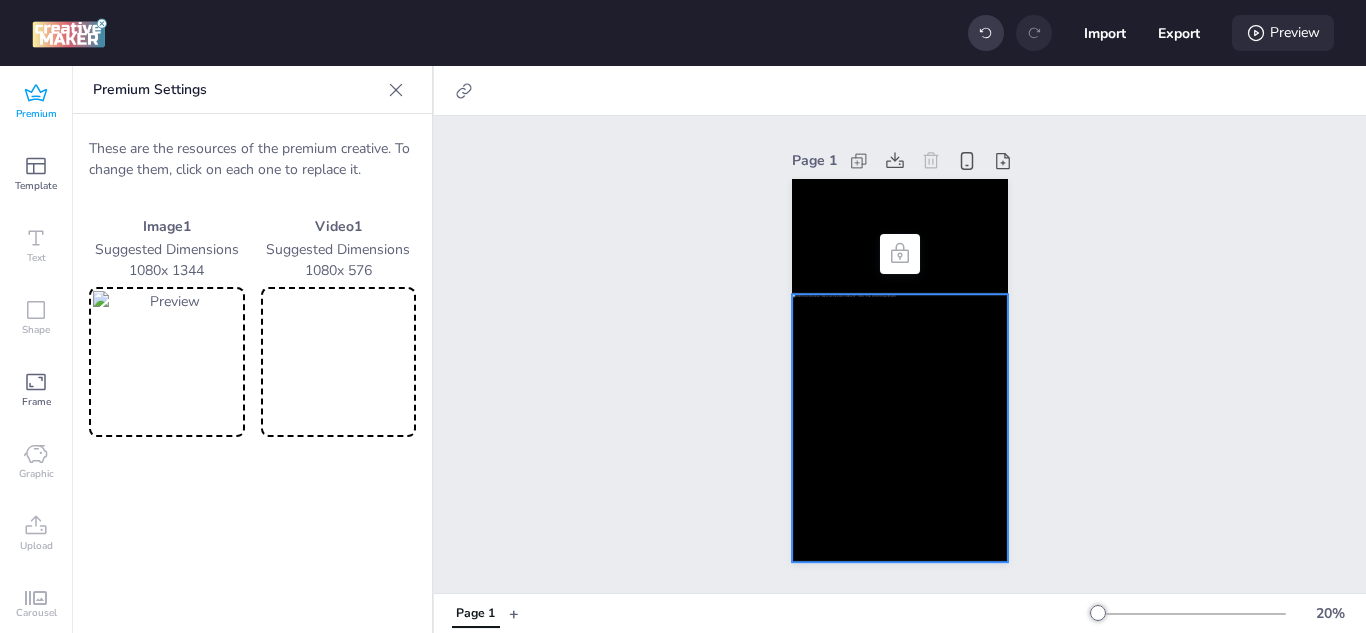click on "Preview" at bounding box center (1283, 33) 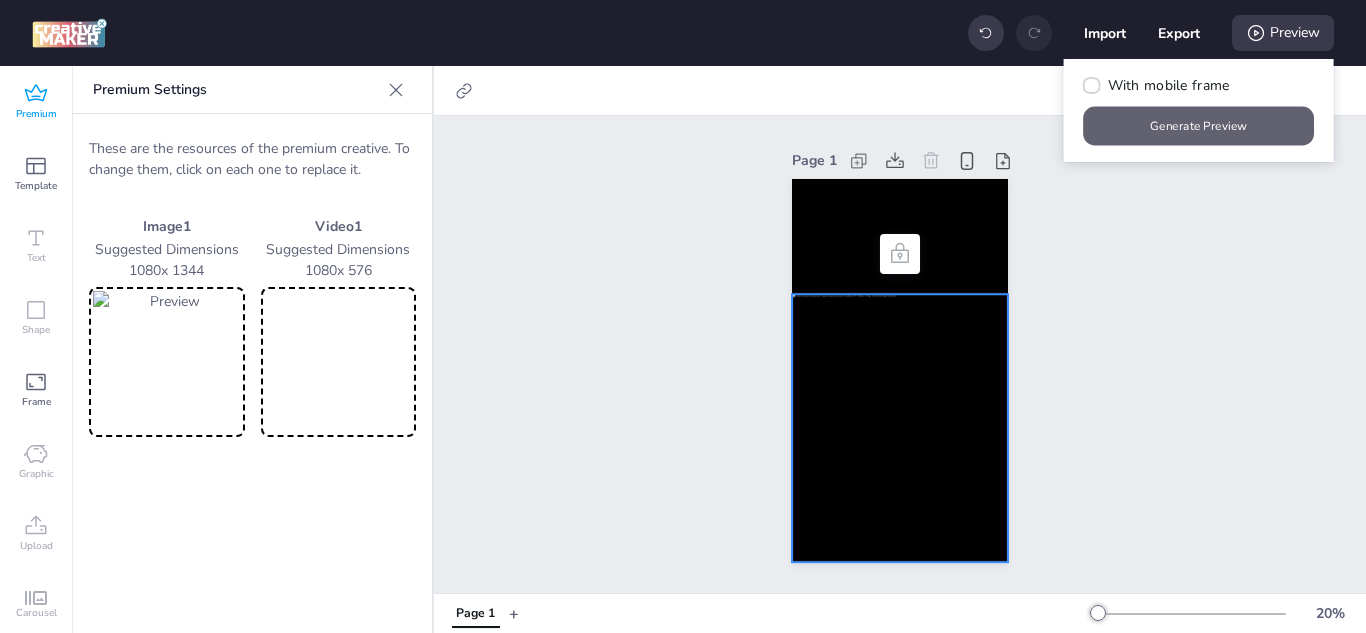 click on "Generate Preview" at bounding box center [1199, 126] 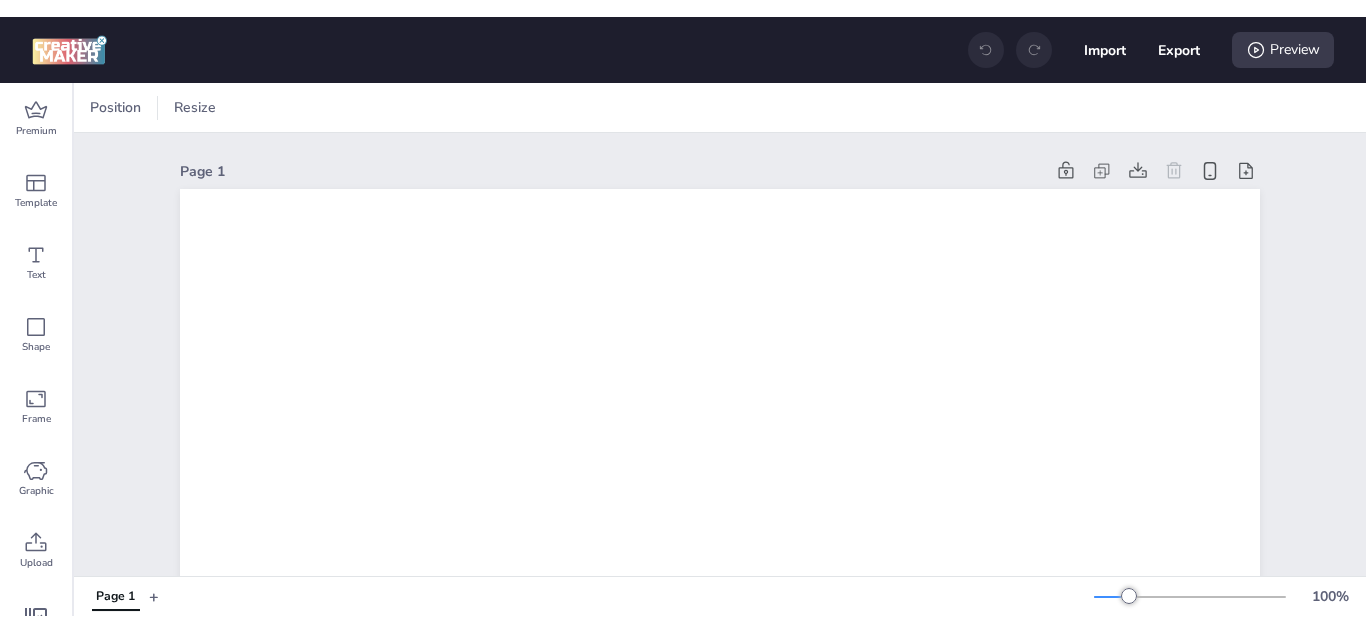 scroll, scrollTop: 0, scrollLeft: 0, axis: both 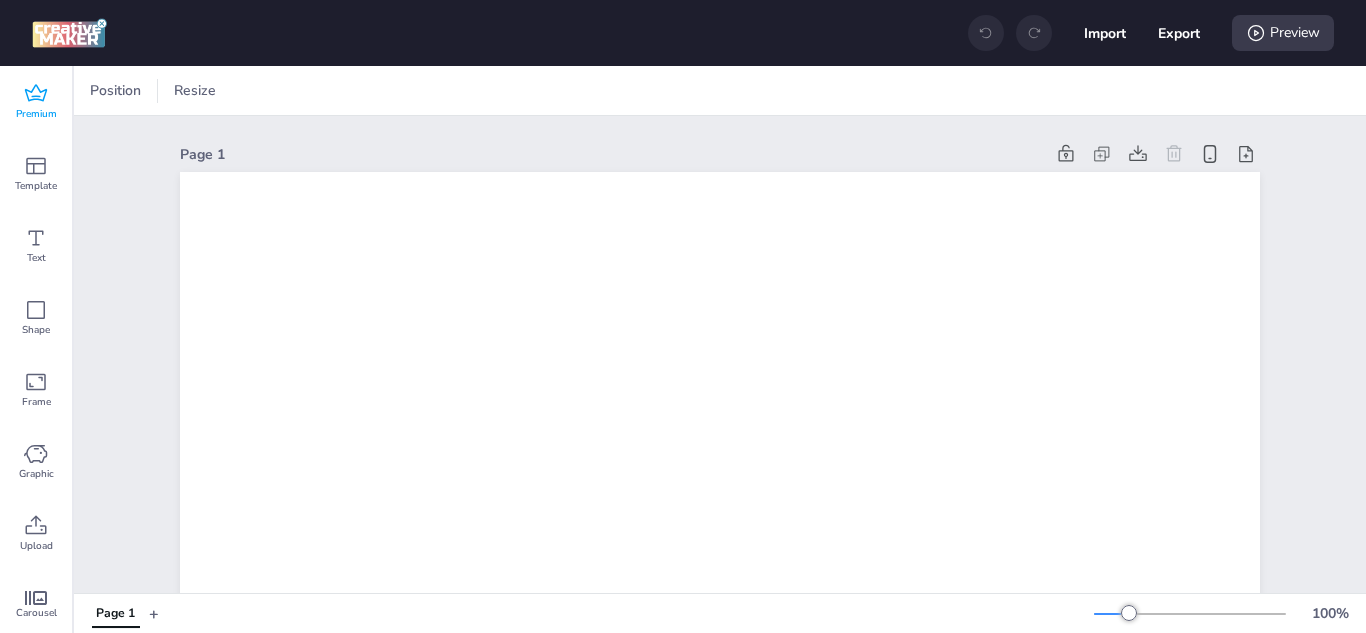 click 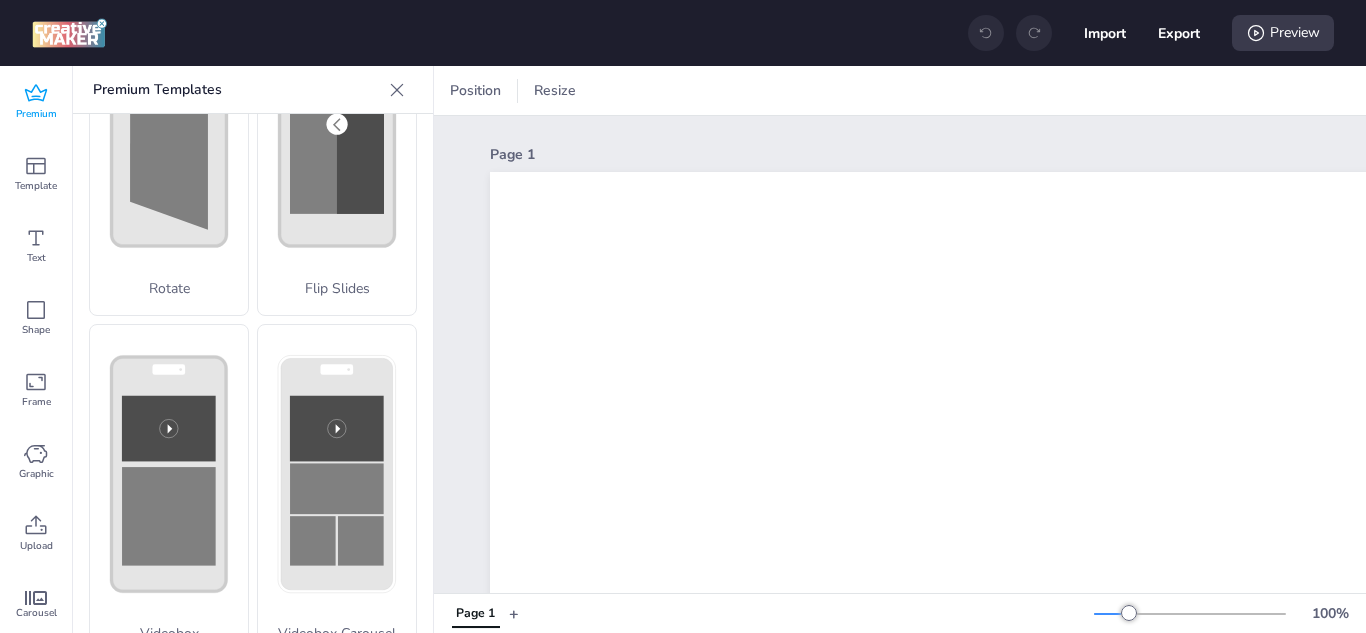 scroll, scrollTop: 500, scrollLeft: 0, axis: vertical 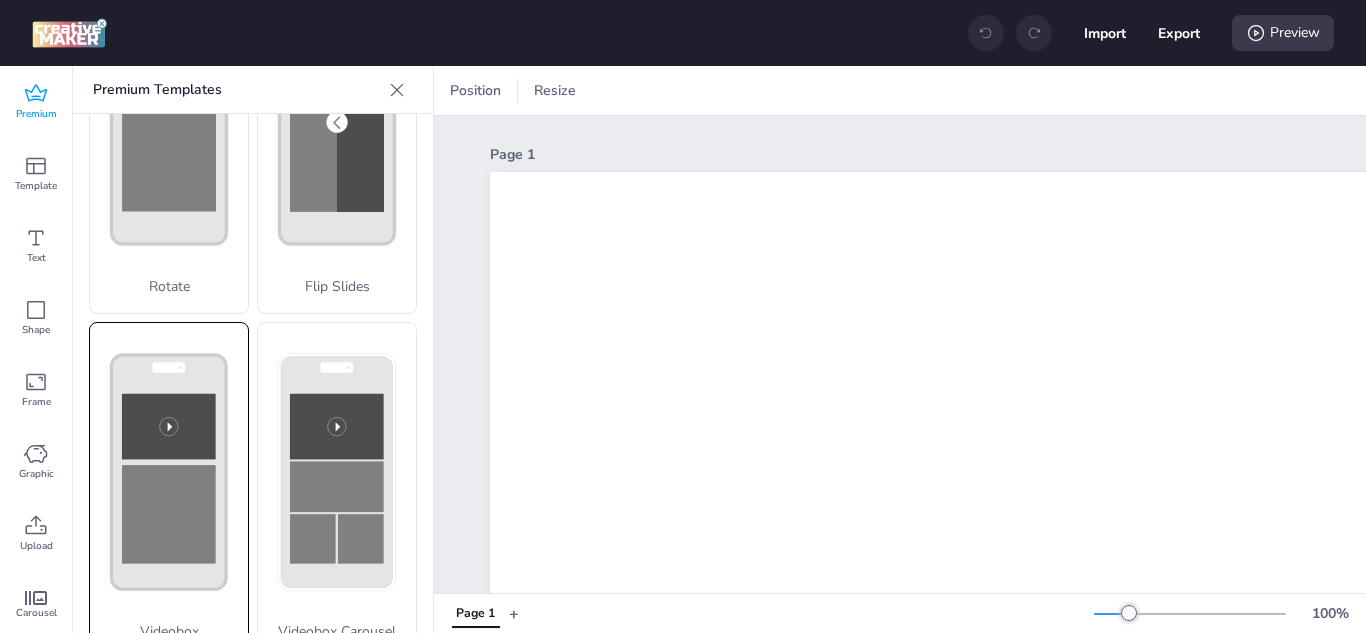 click 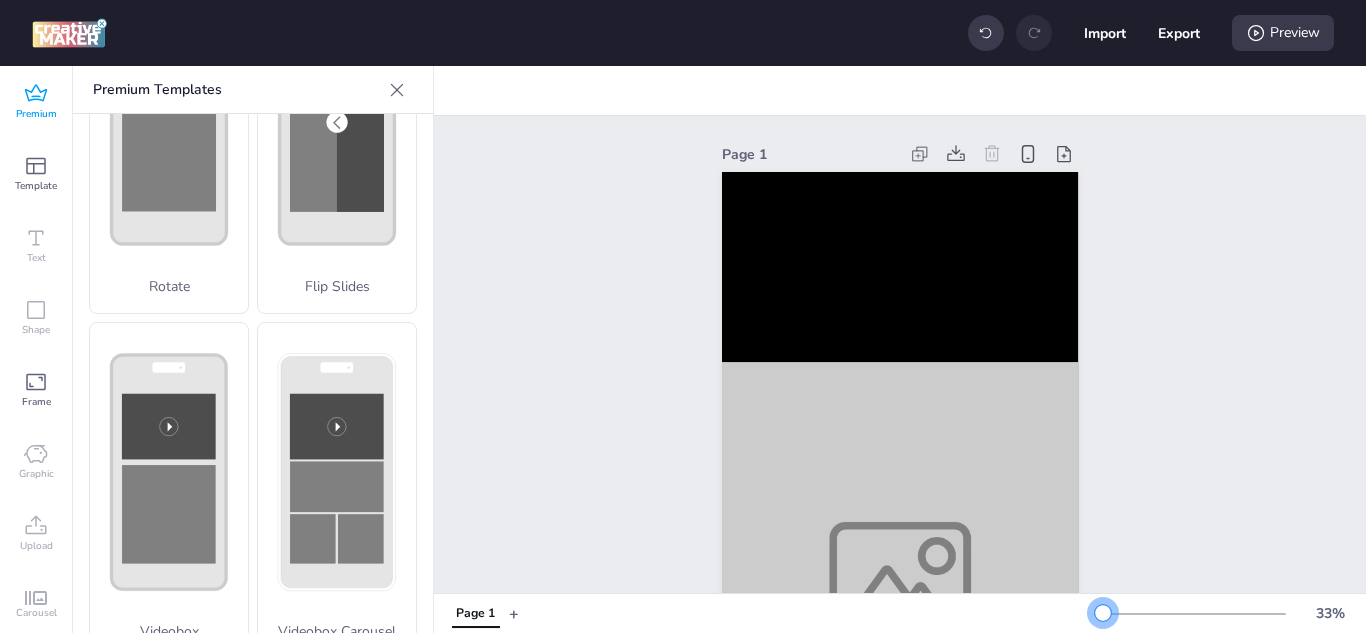 drag, startPoint x: 1110, startPoint y: 611, endPoint x: 1088, endPoint y: 611, distance: 22 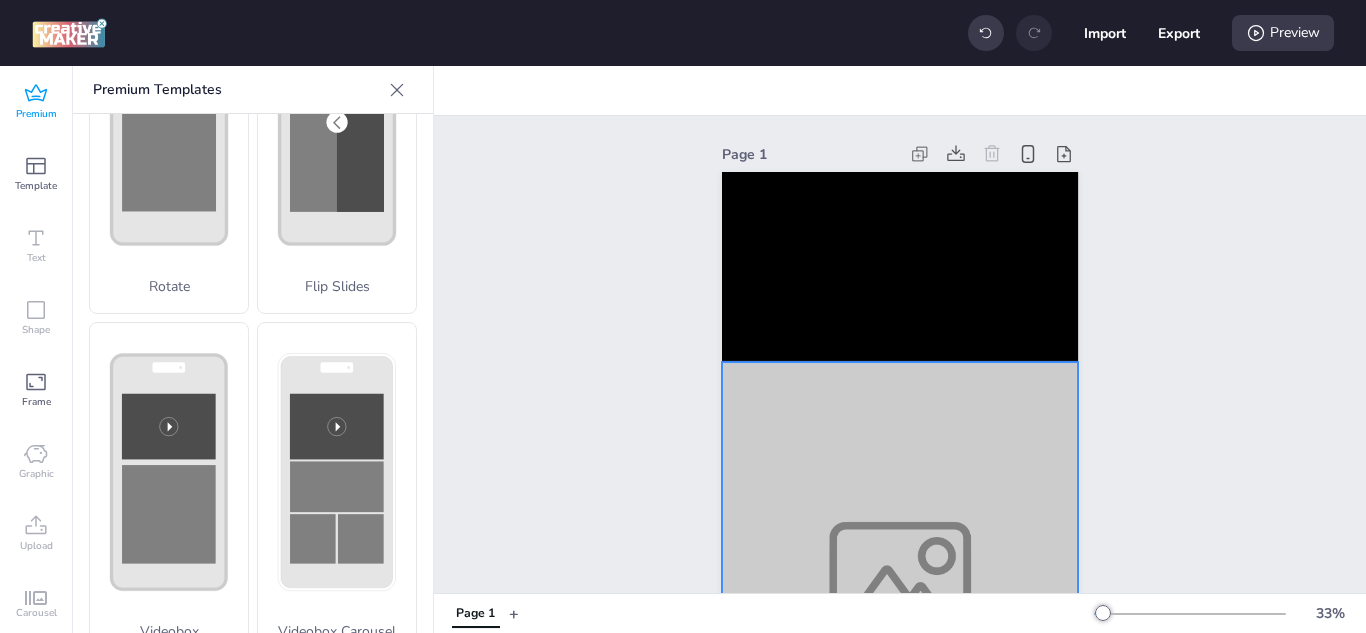 scroll, scrollTop: 100, scrollLeft: 0, axis: vertical 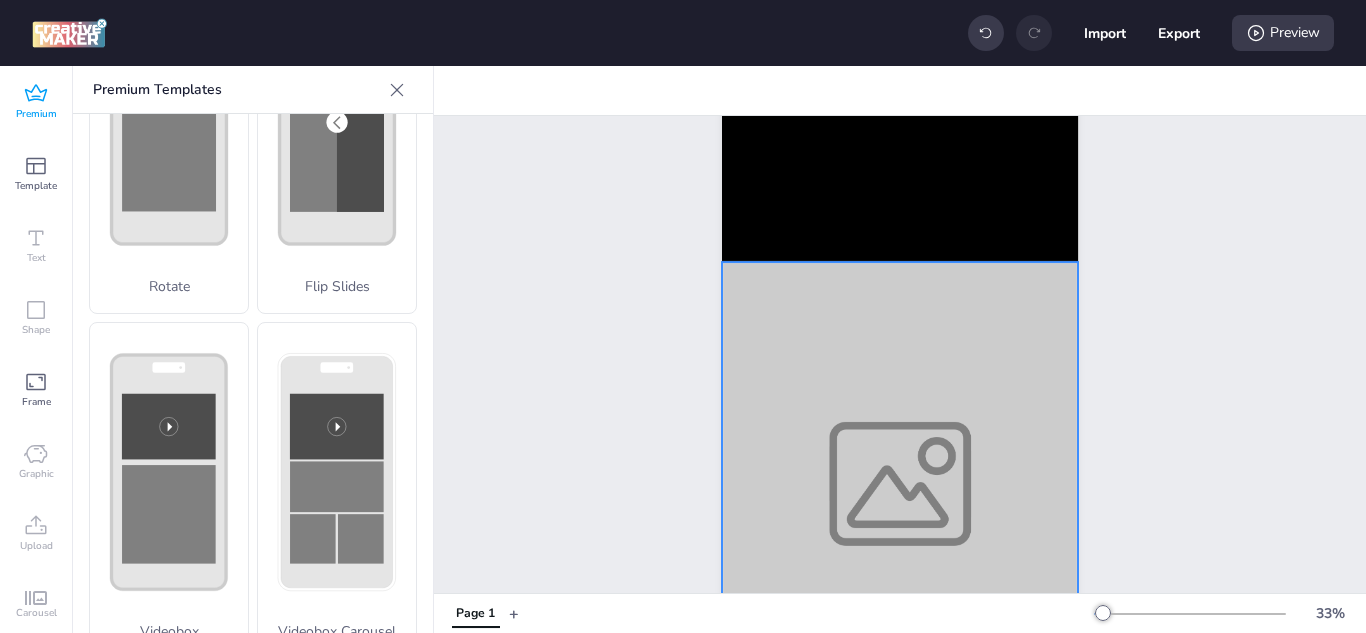 click at bounding box center [900, 484] 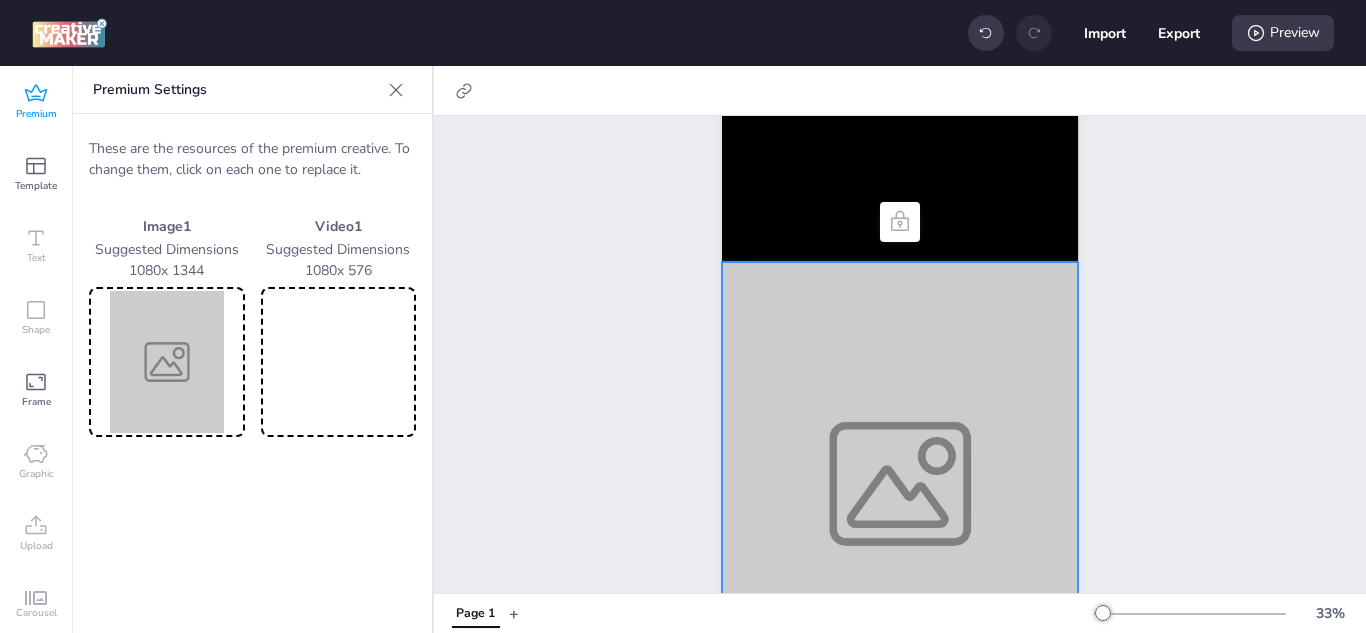 click at bounding box center [167, 362] 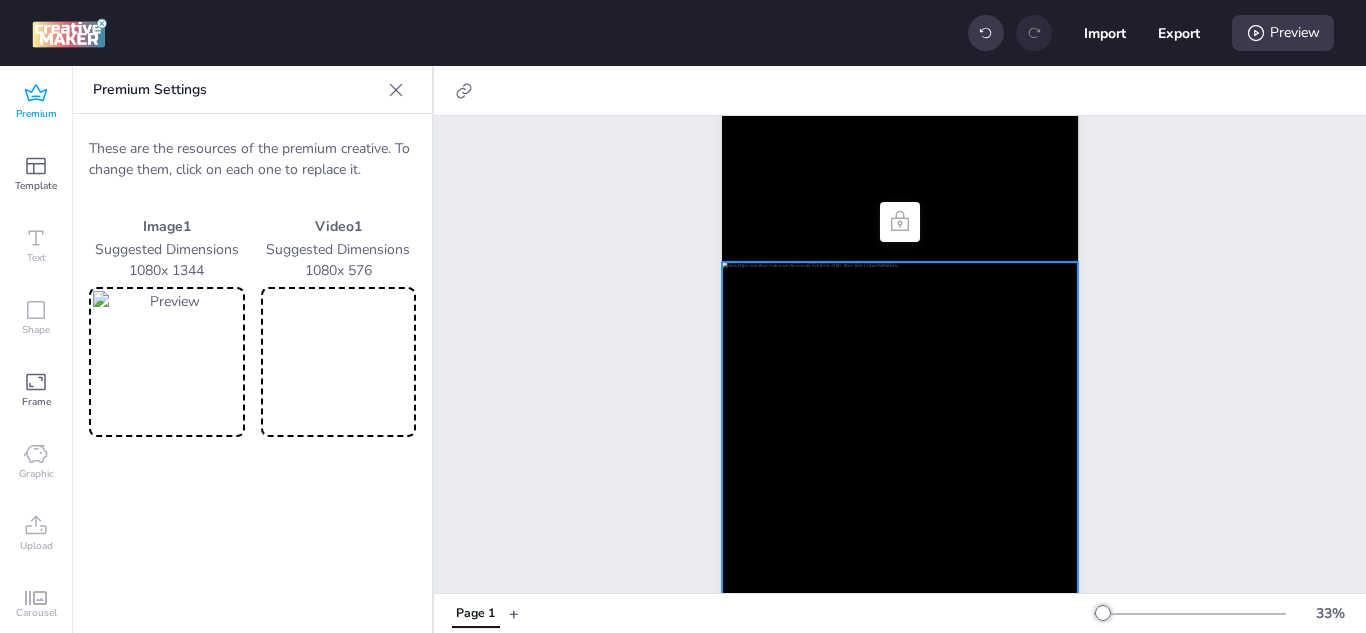 click at bounding box center (339, 362) 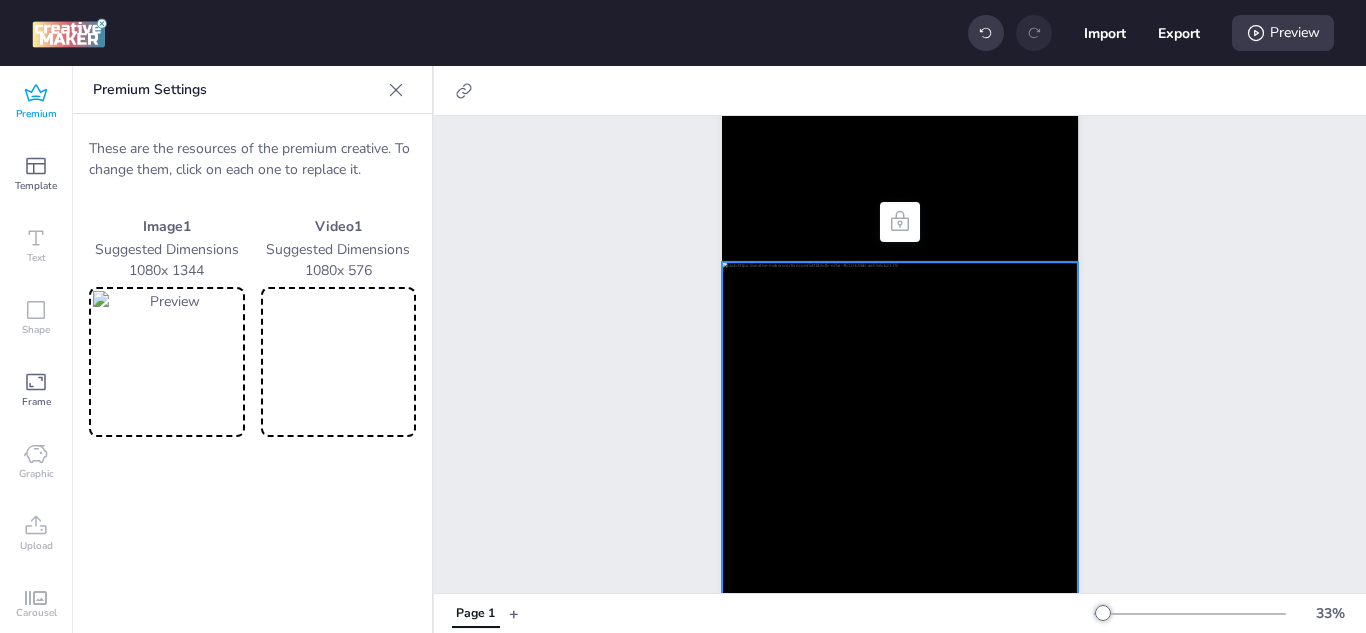 click 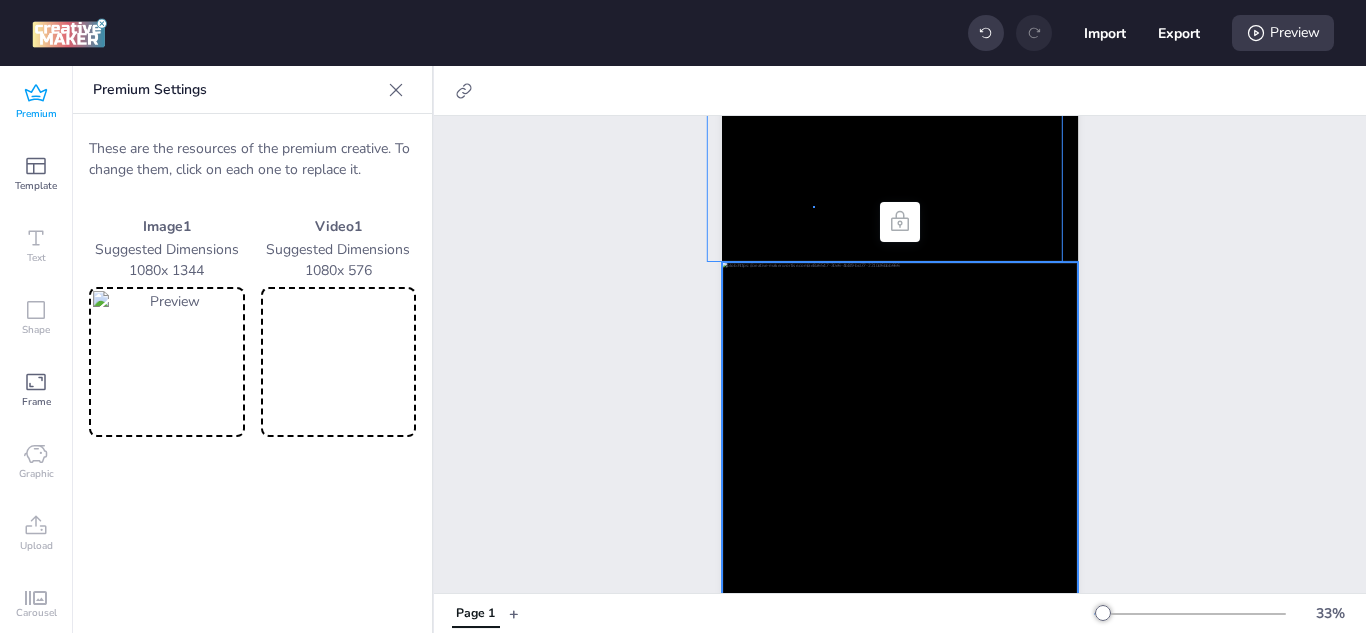 drag, startPoint x: 884, startPoint y: 226, endPoint x: 813, endPoint y: 206, distance: 73.76314 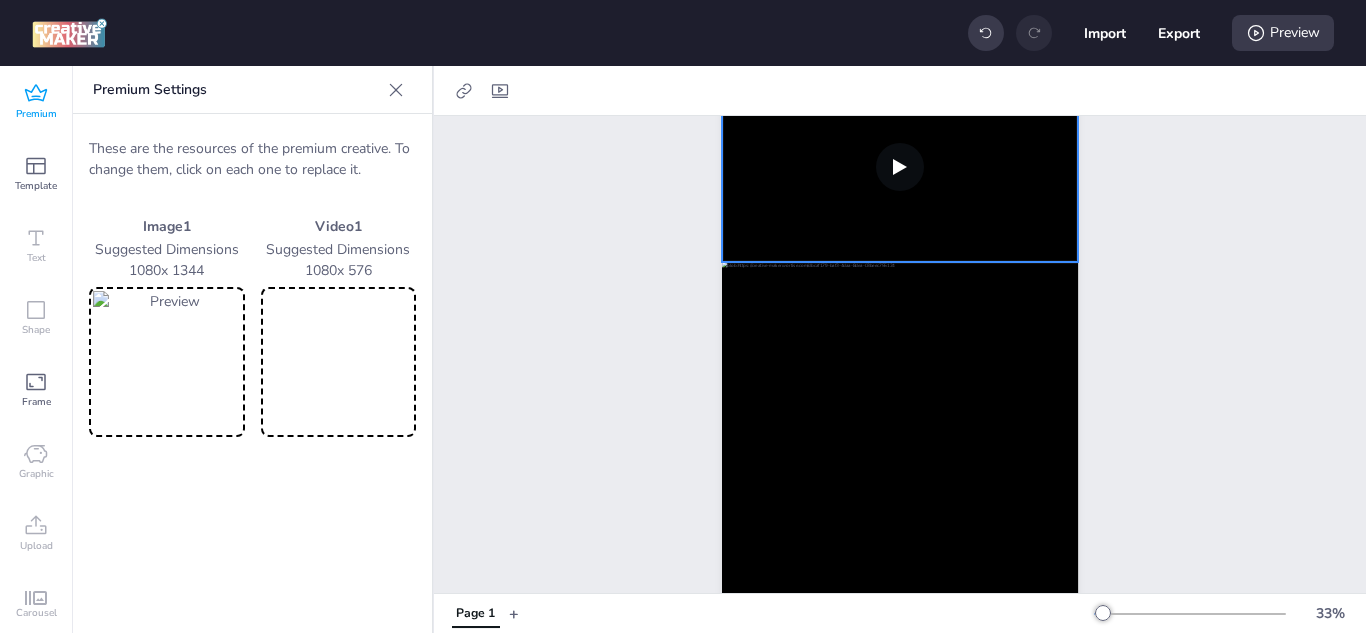 scroll, scrollTop: 0, scrollLeft: 0, axis: both 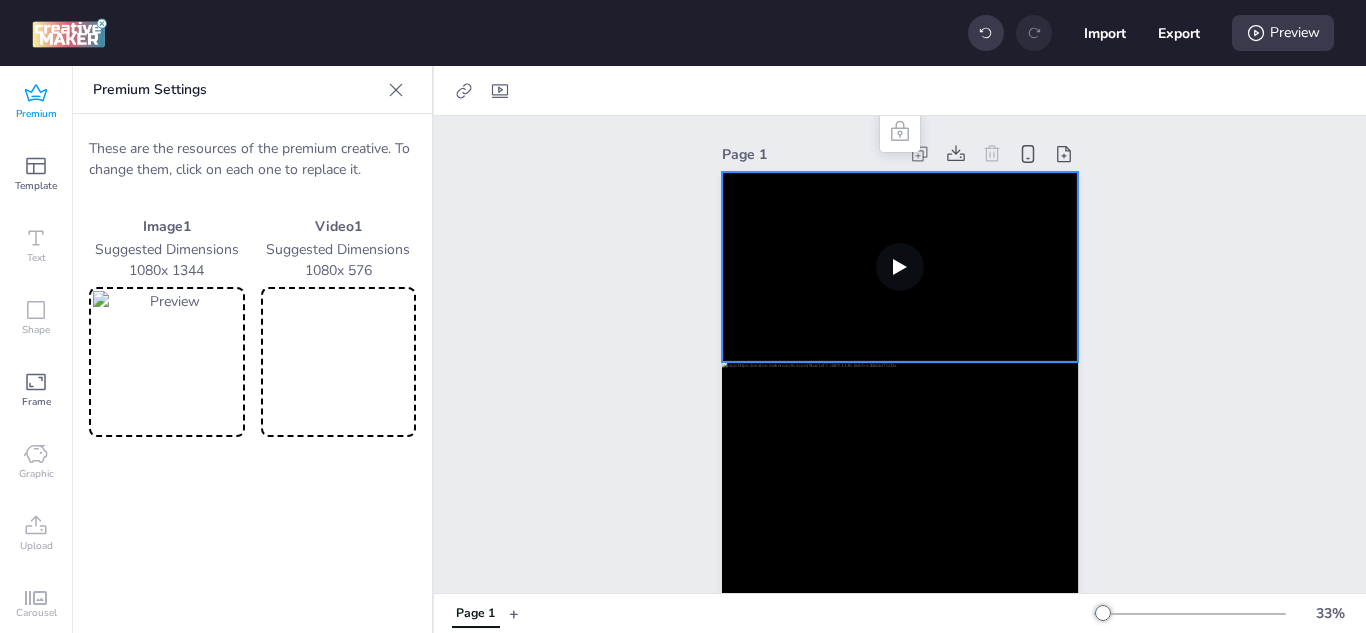 click 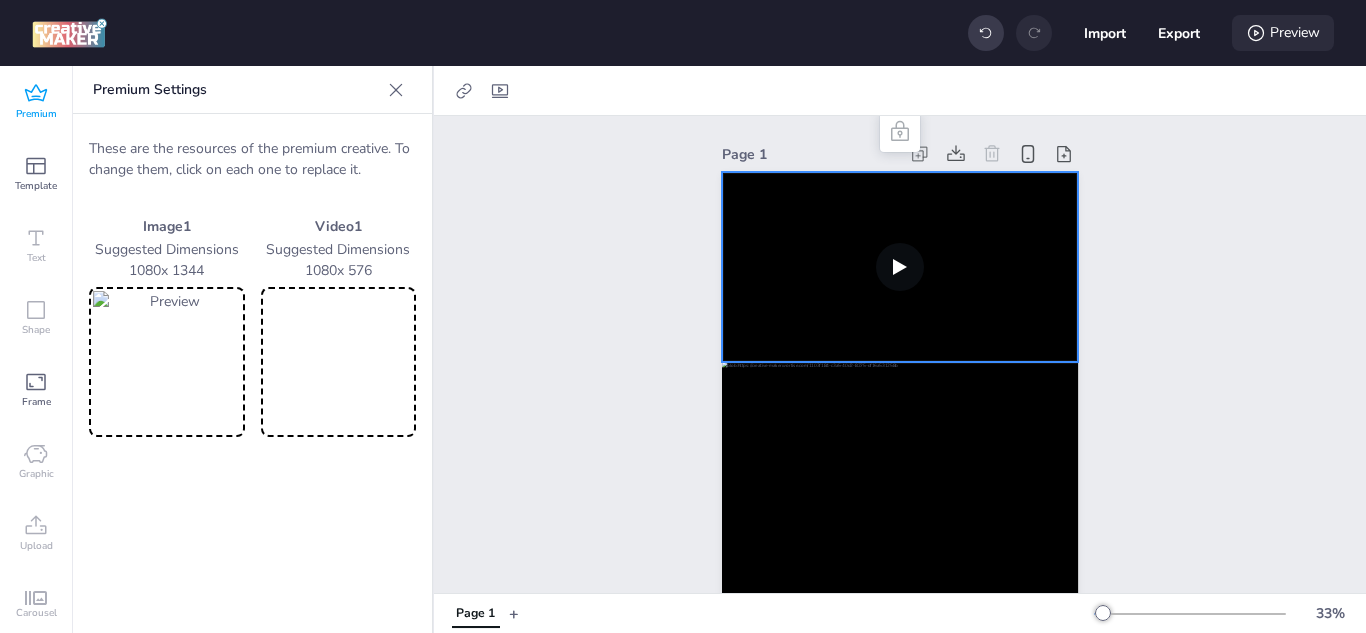click on "Preview" at bounding box center [1283, 33] 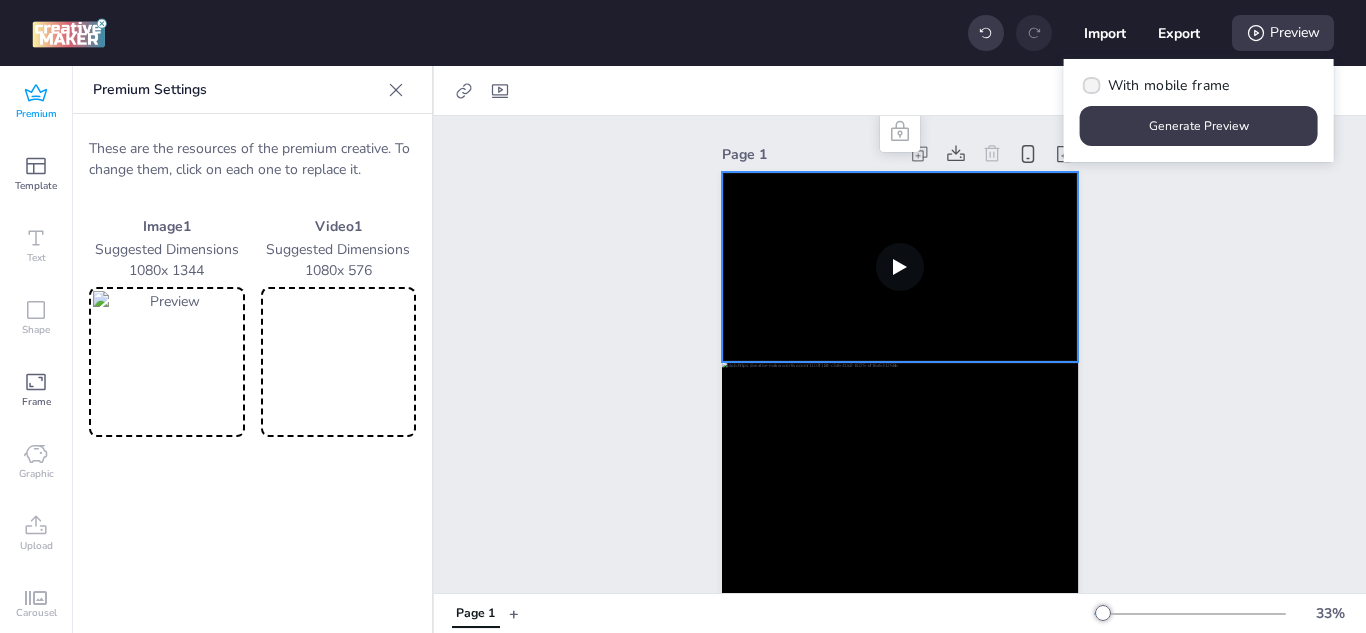click on "With mobile frame" at bounding box center [1155, 85] 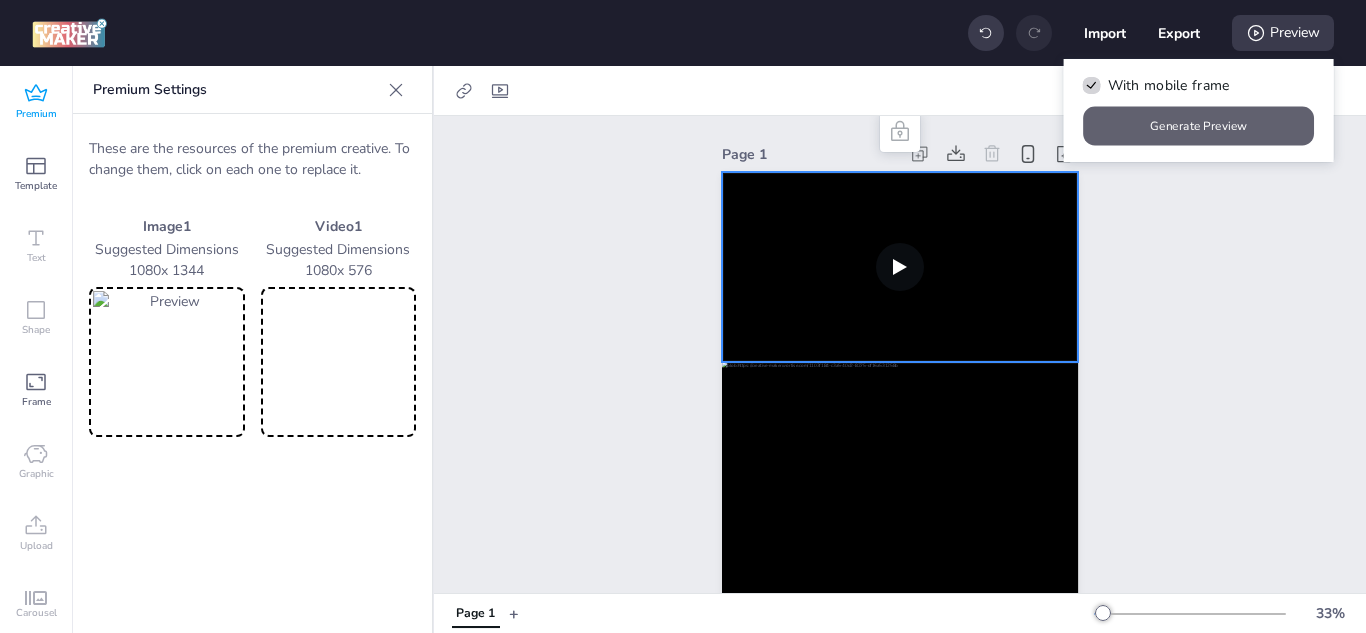 click on "Generate Preview" at bounding box center (1199, 126) 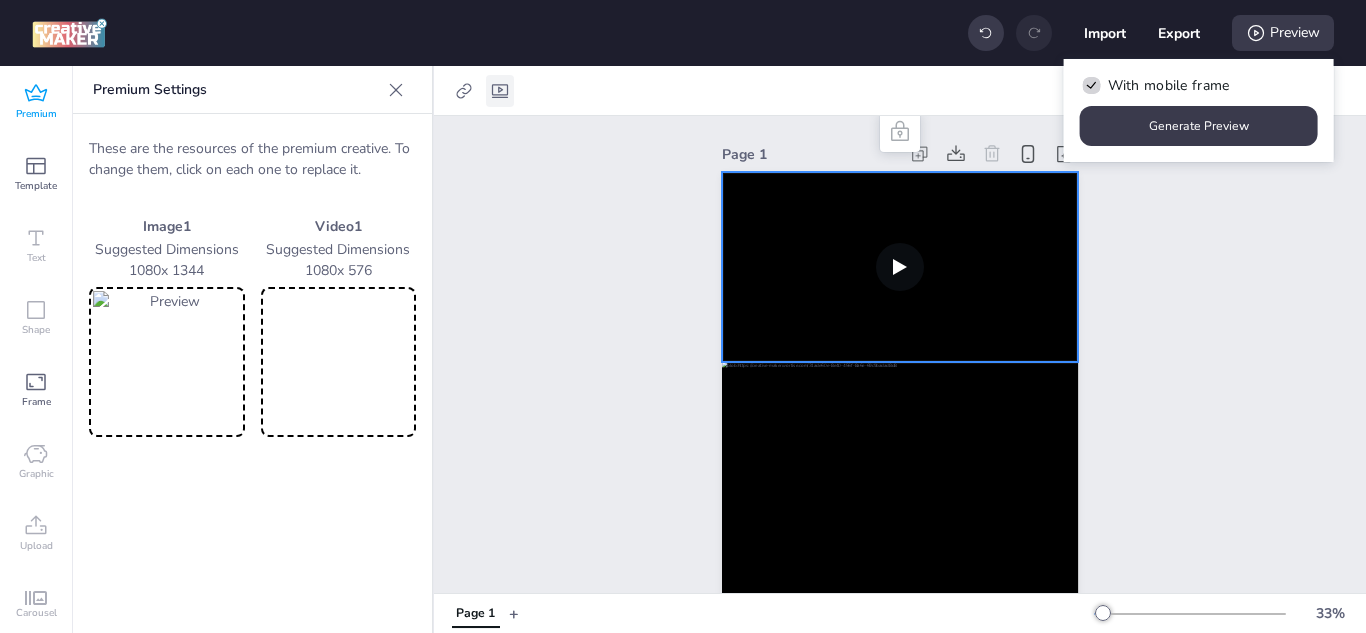 click 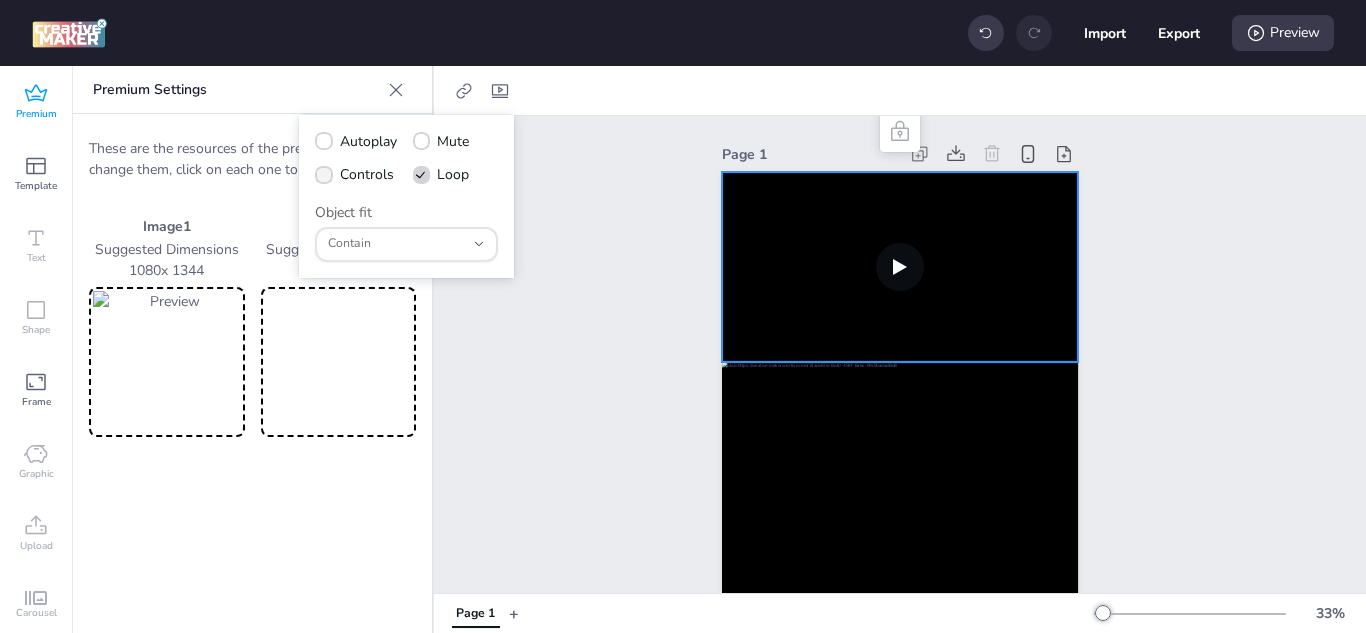 click 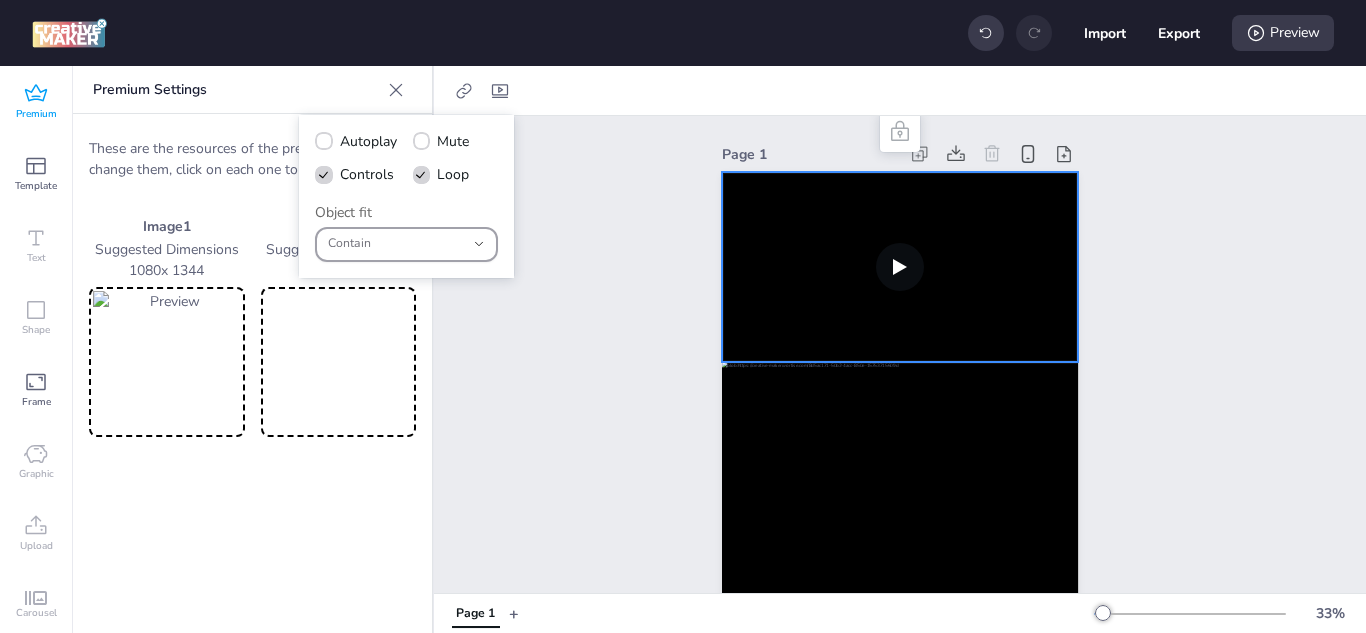 click on "Contain" at bounding box center [406, 244] 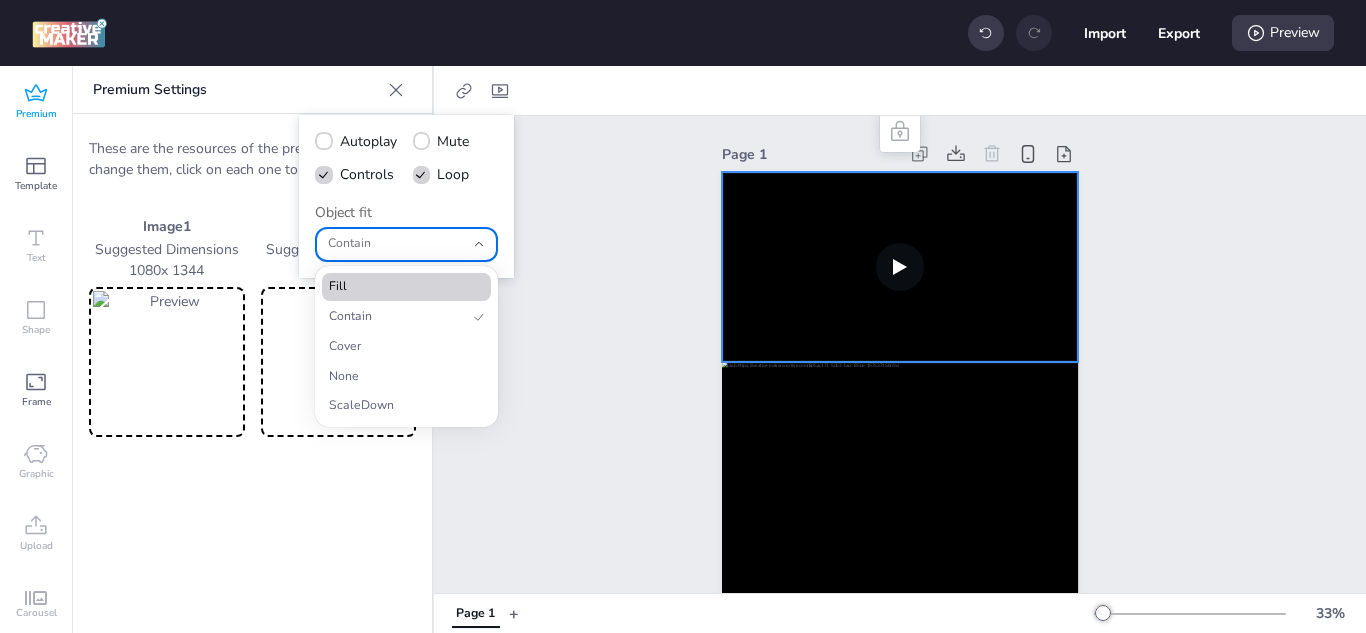 click on "Fill" at bounding box center (398, 287) 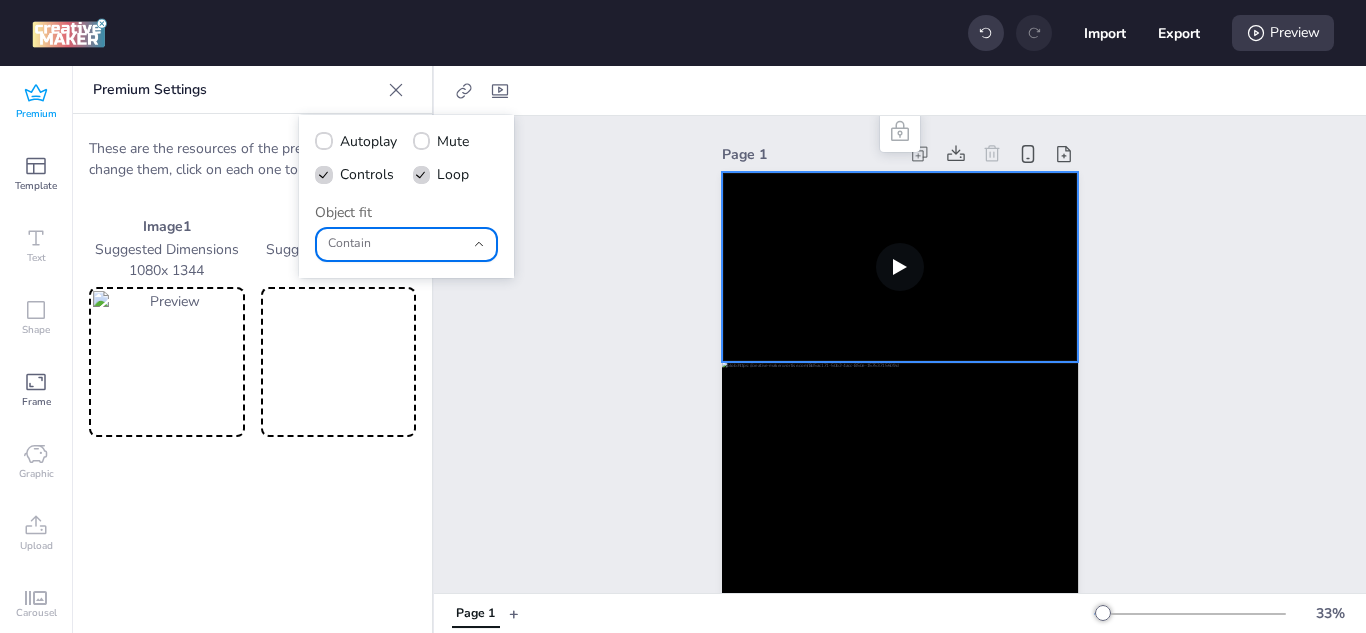 type on "fill" 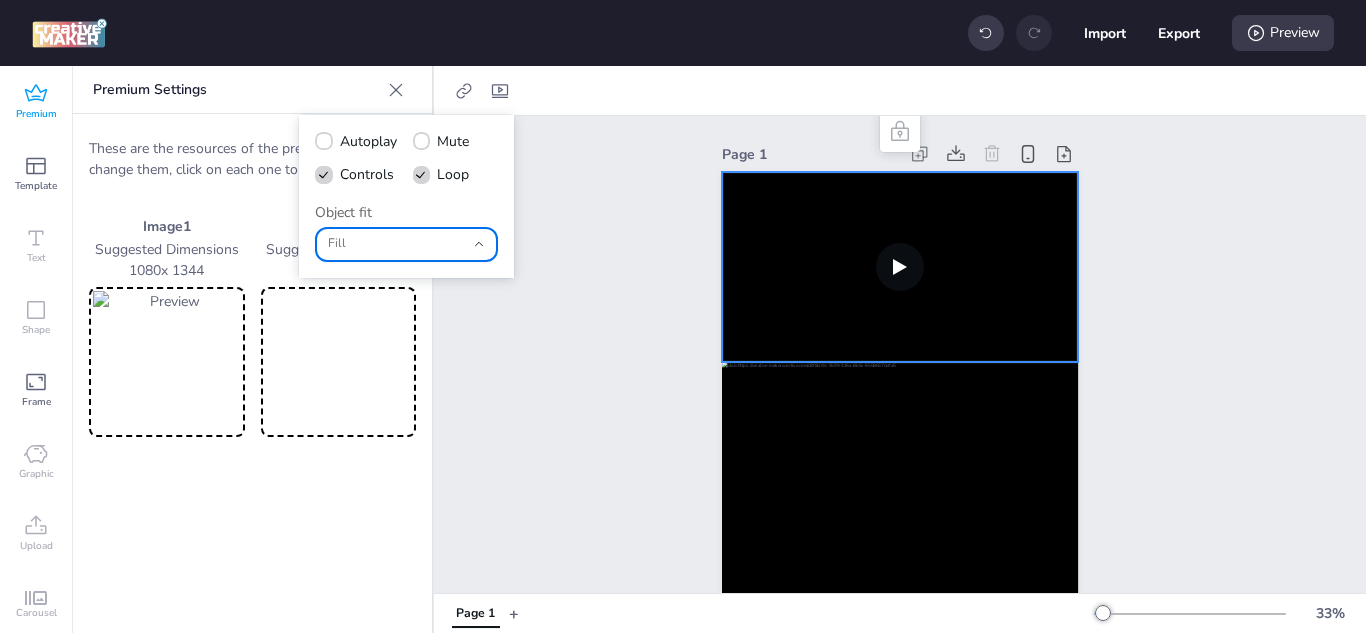 click on "Fill" at bounding box center (396, 244) 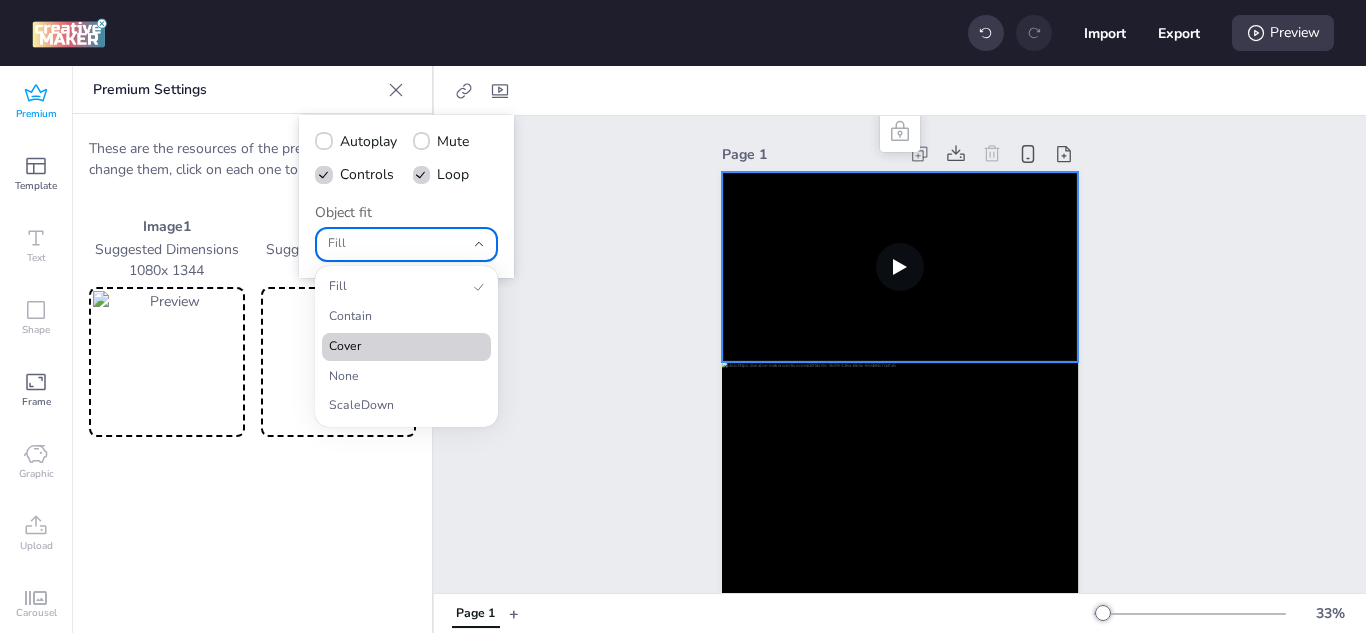 click on "Cover" at bounding box center (398, 347) 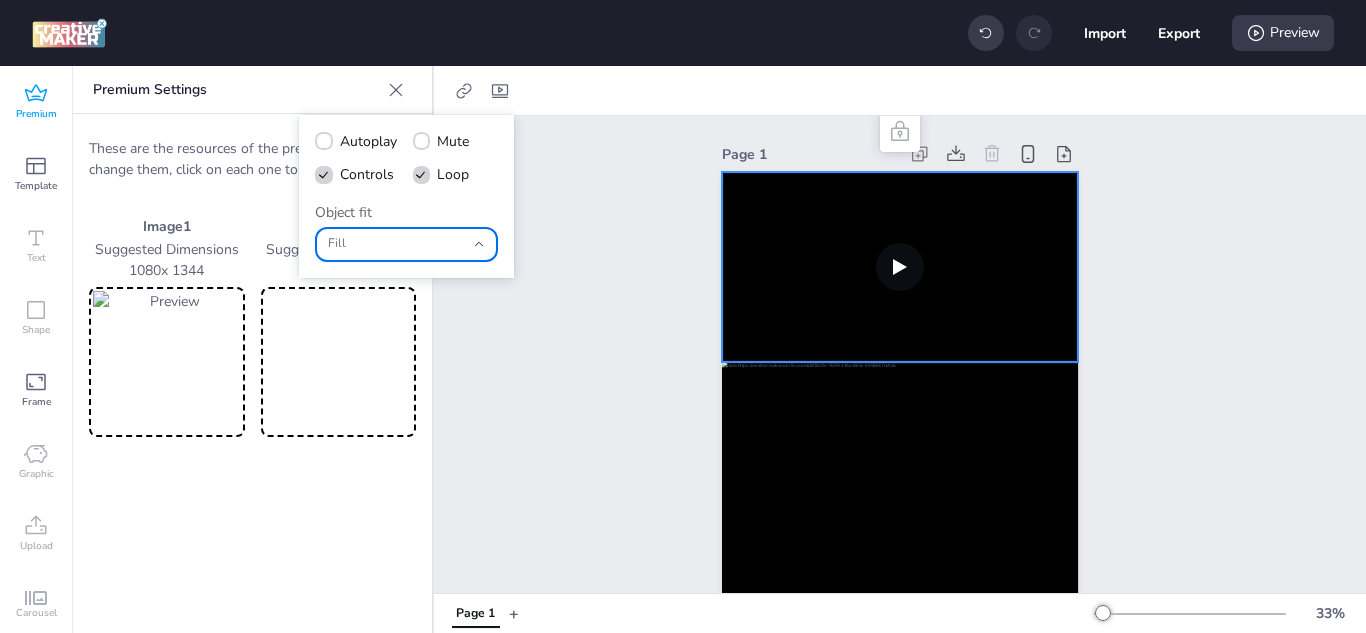 type on "cover" 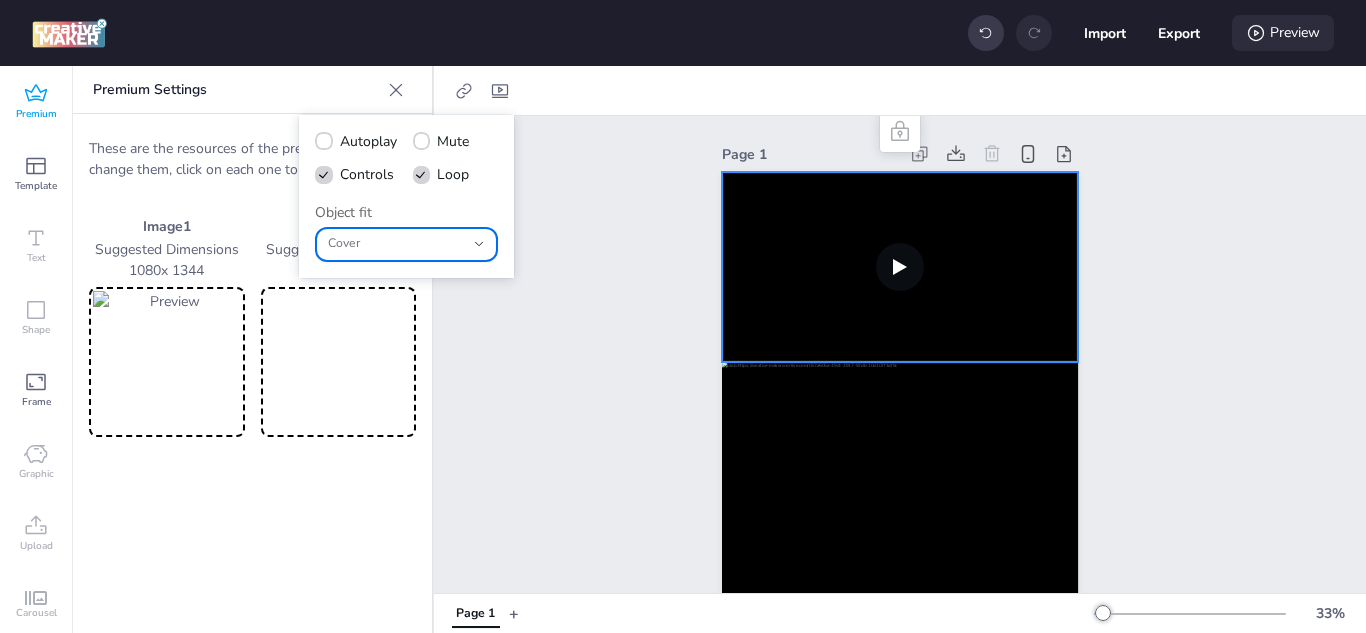 click on "Preview" at bounding box center (1283, 33) 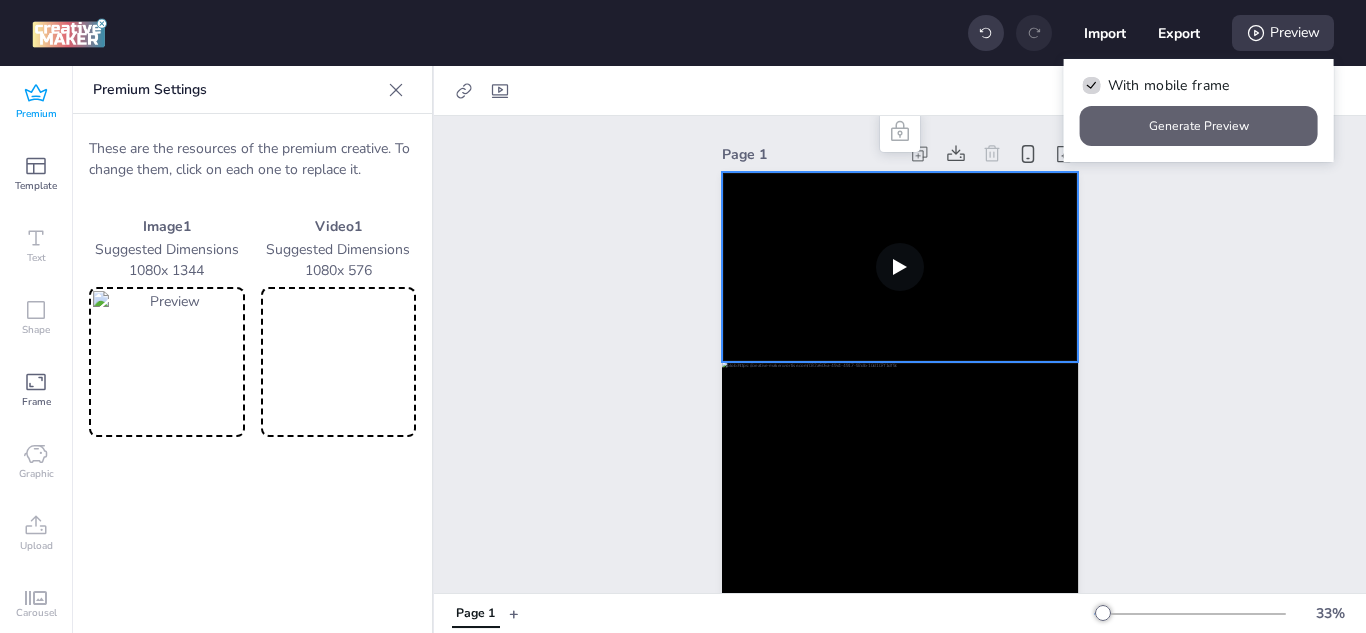 click on "Generate Preview" at bounding box center [1199, 126] 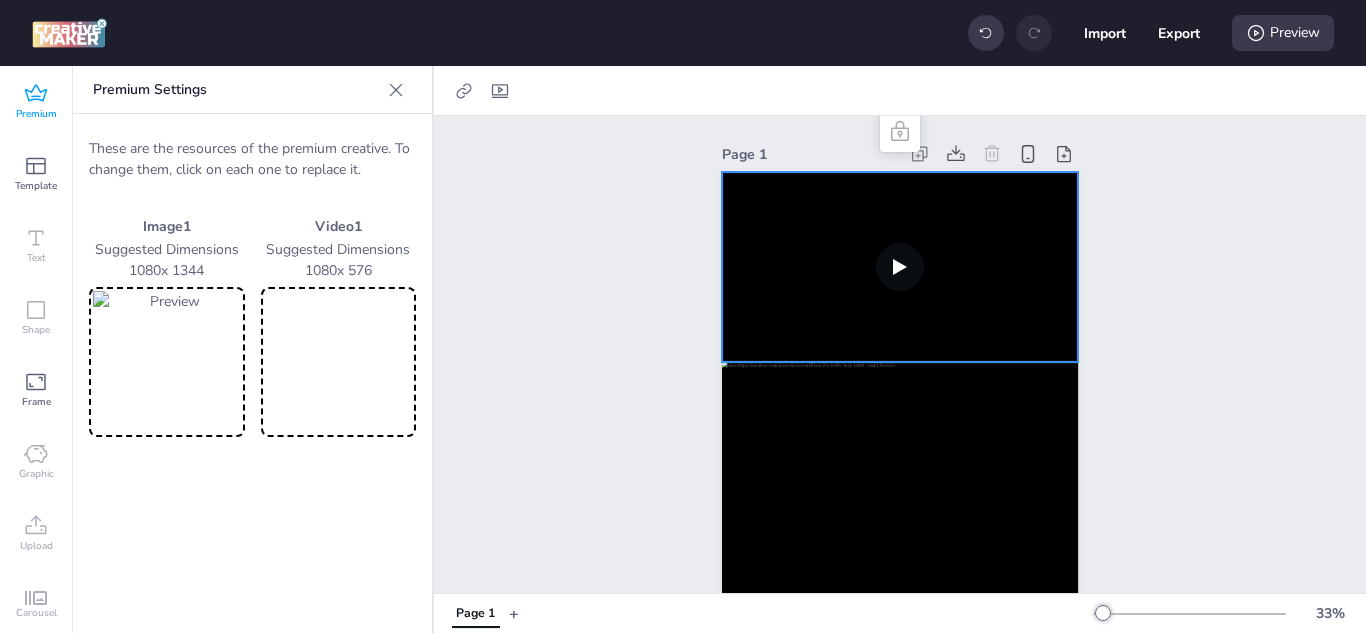 click at bounding box center (900, 267) 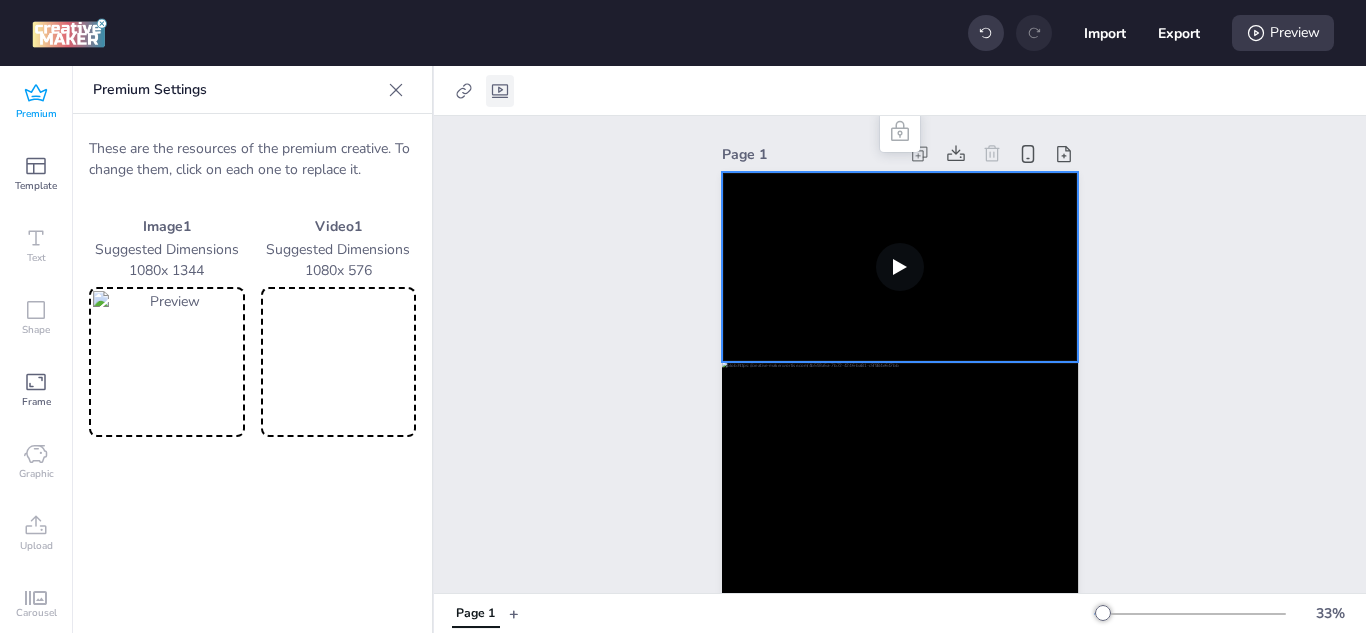click 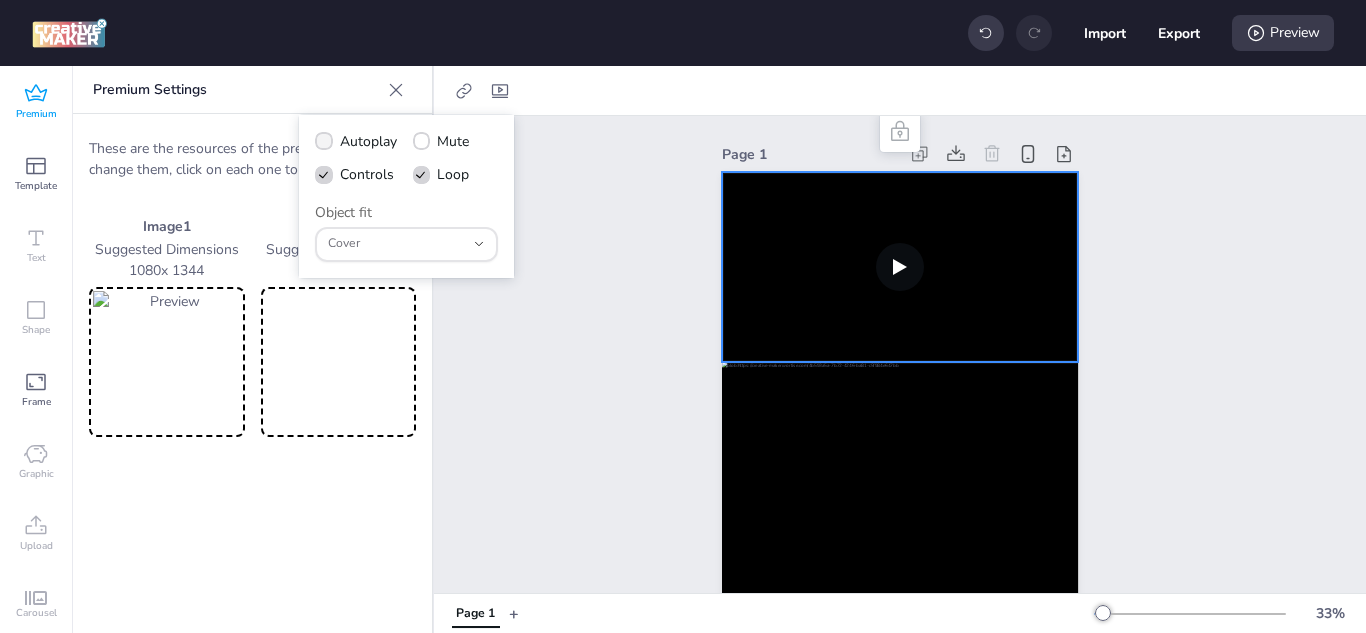 click 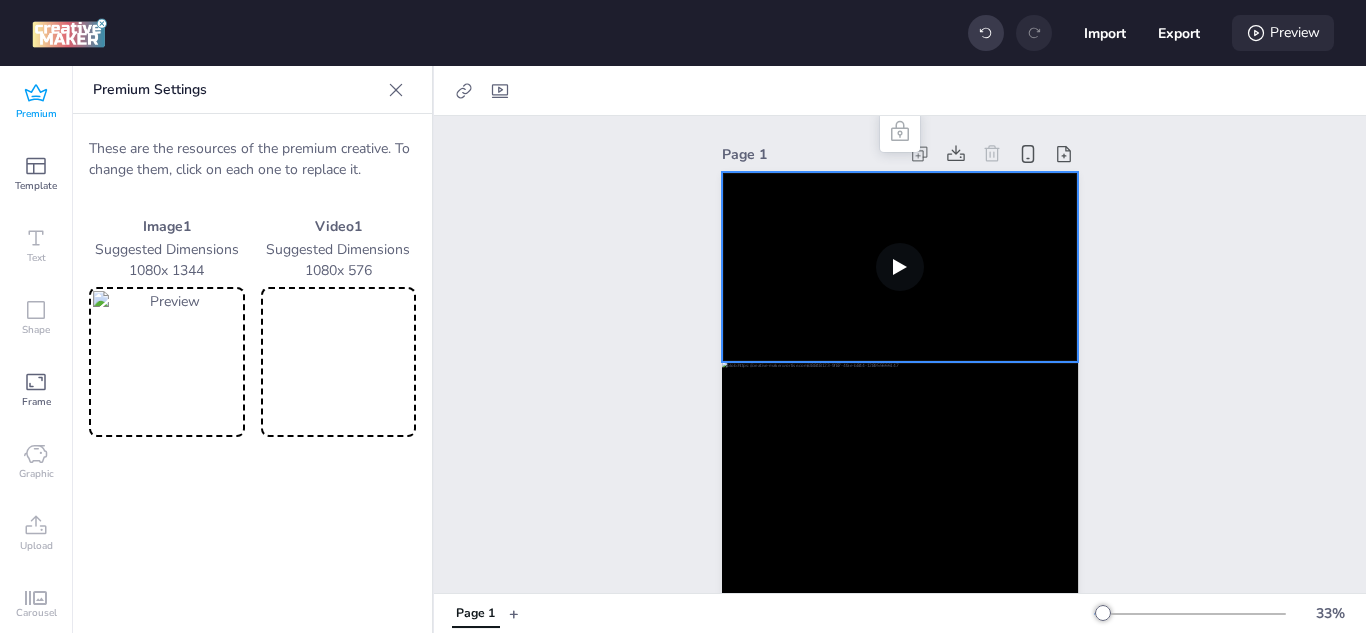 click on "Preview" at bounding box center (1283, 33) 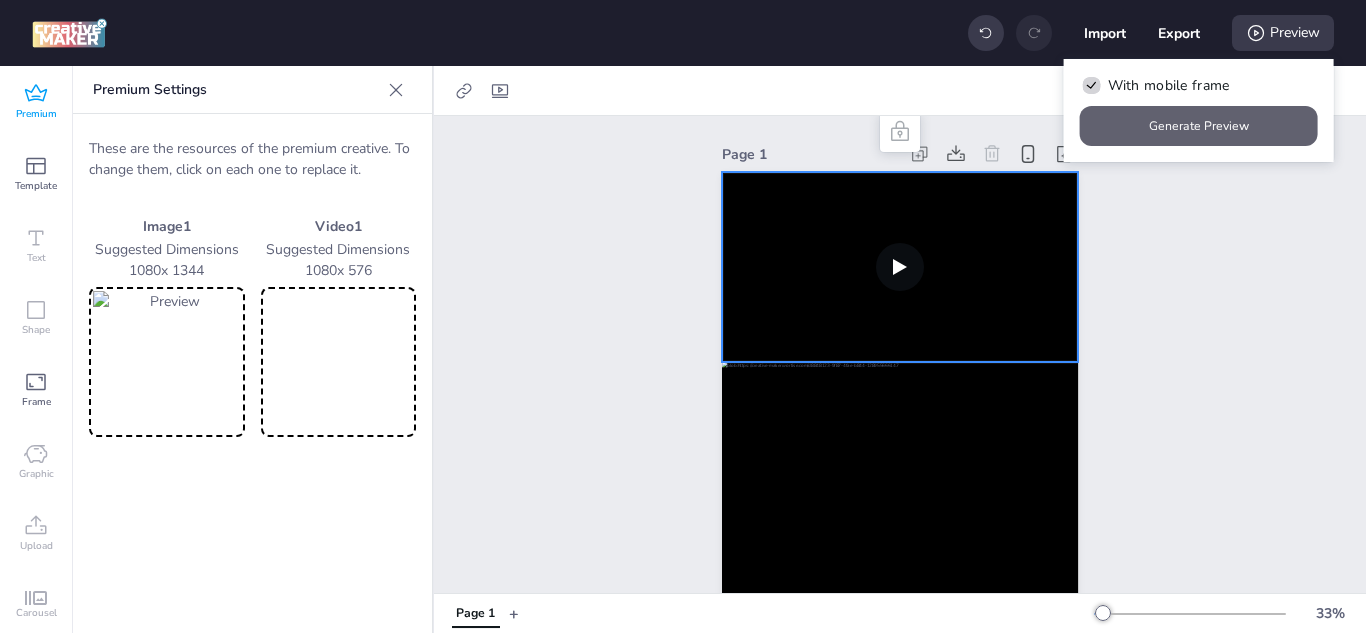 click on "Generate Preview" at bounding box center (1199, 126) 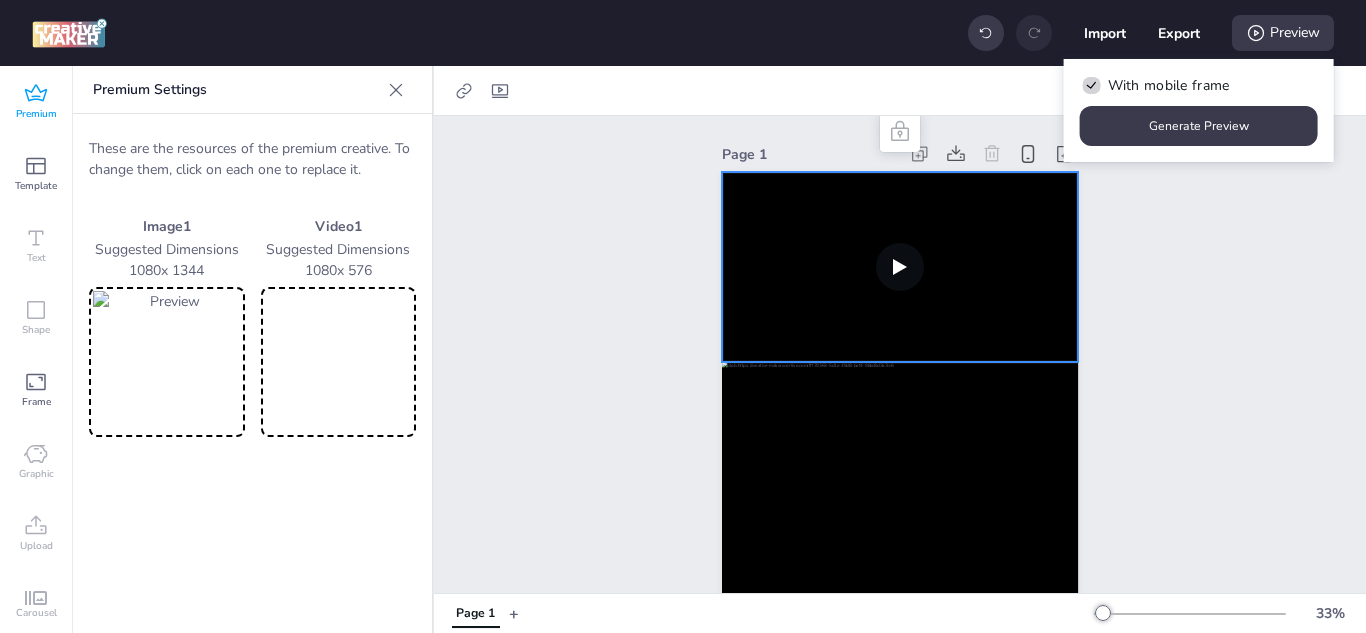 click on "Page 1" at bounding box center [900, 473] 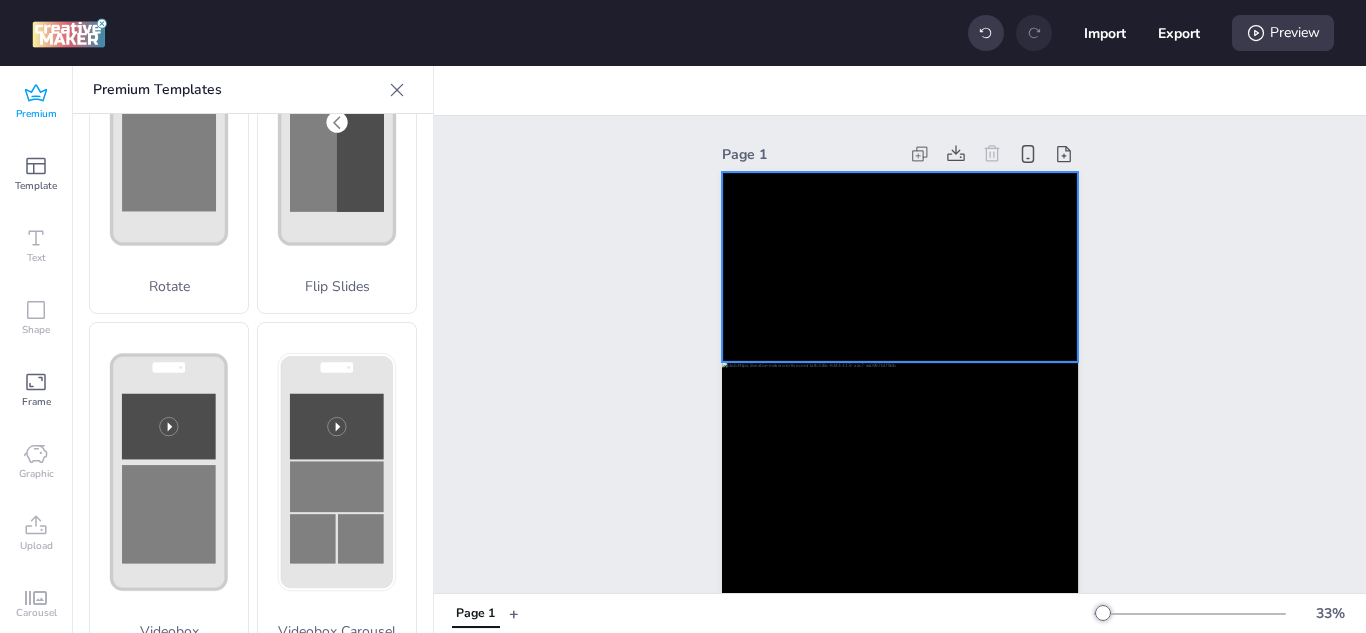 click at bounding box center (900, 267) 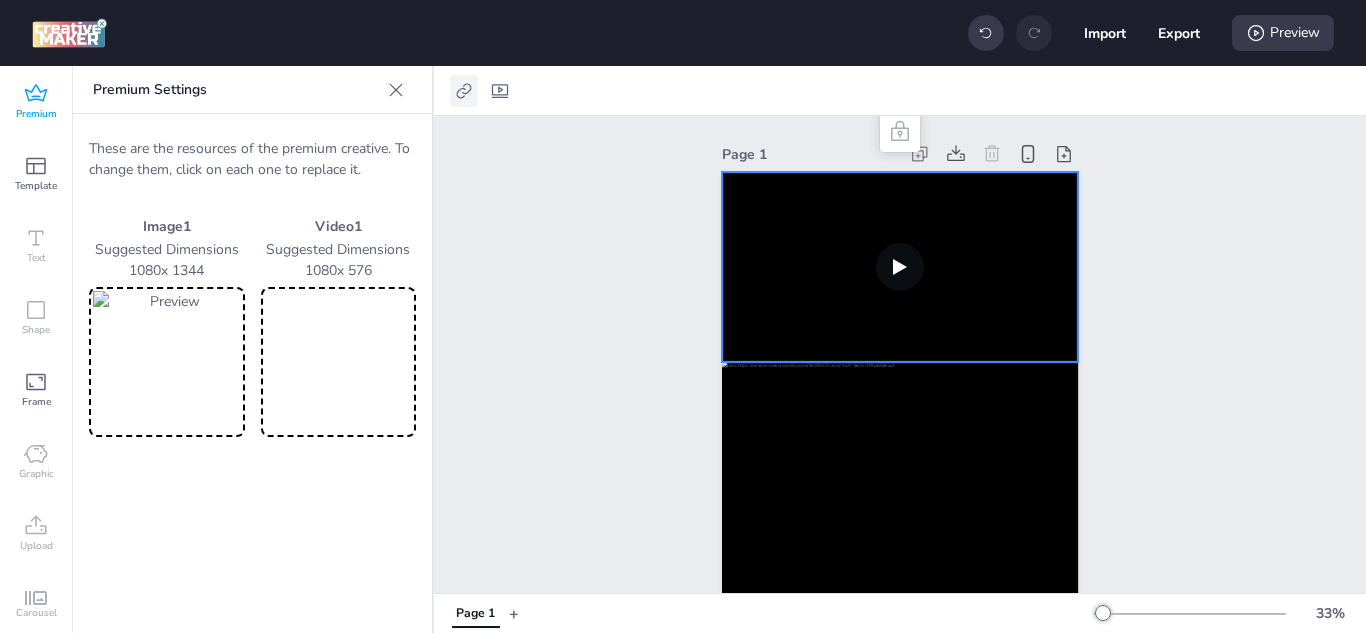 click 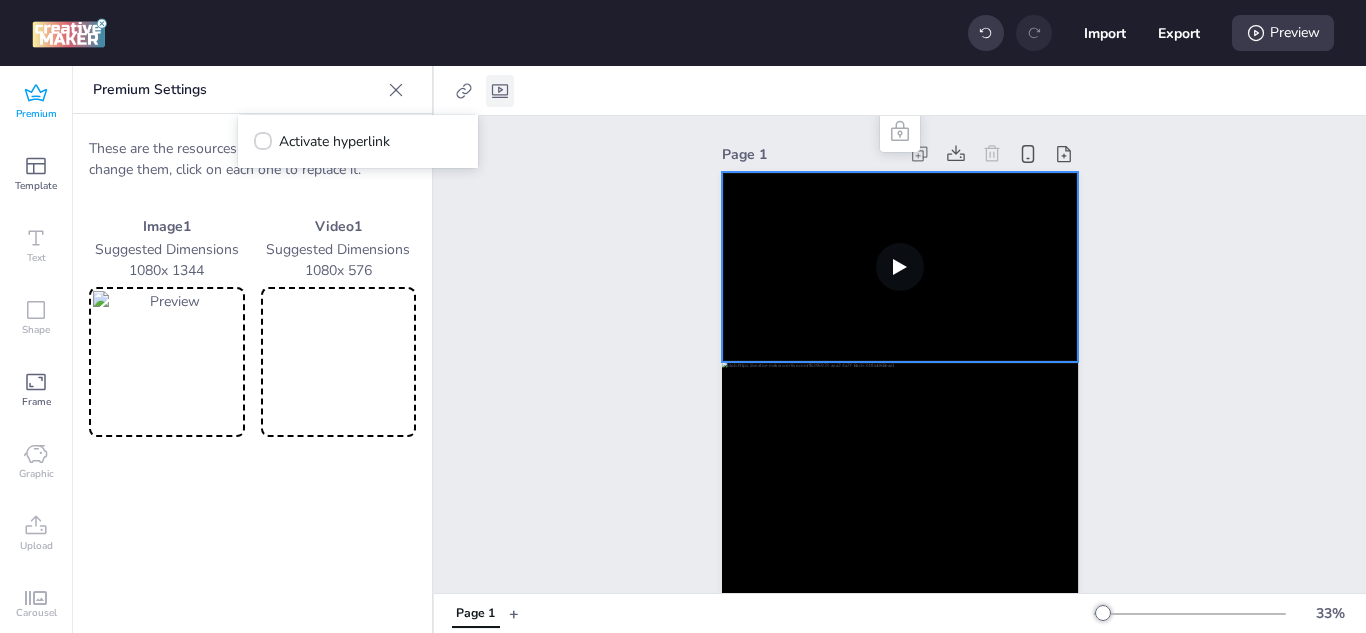 click at bounding box center [500, 91] 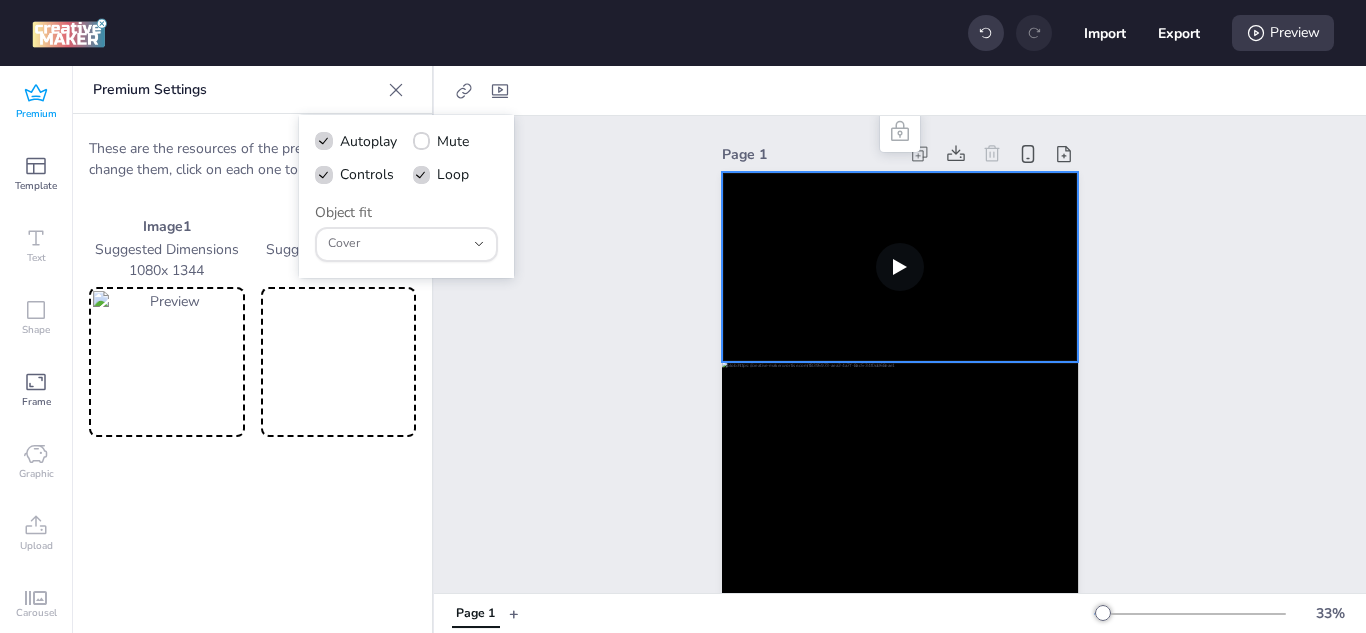 click 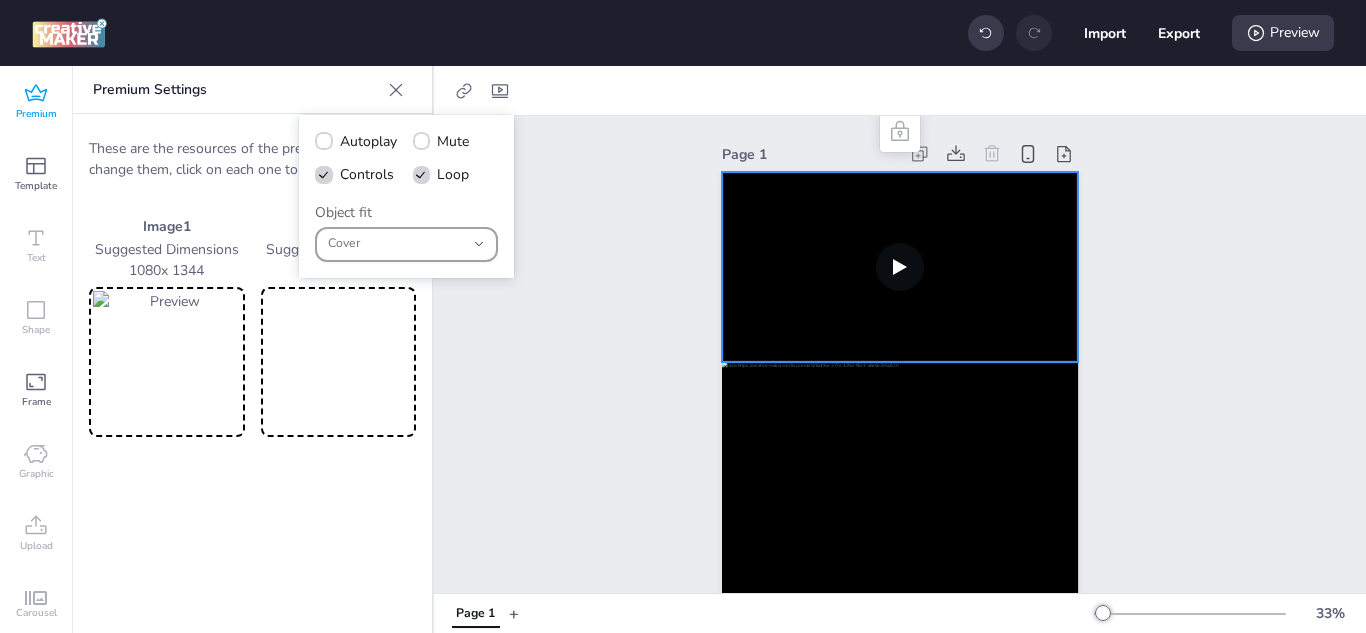 click on "Cover" at bounding box center [406, 244] 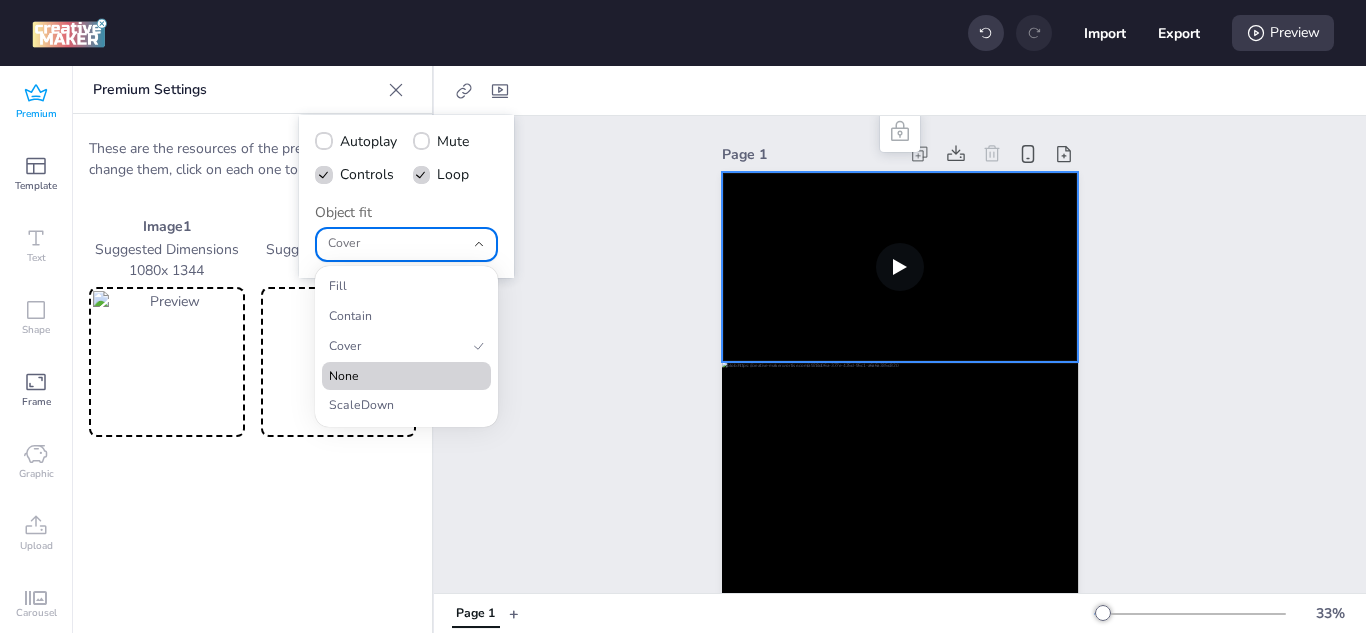 click on "None" at bounding box center [398, 377] 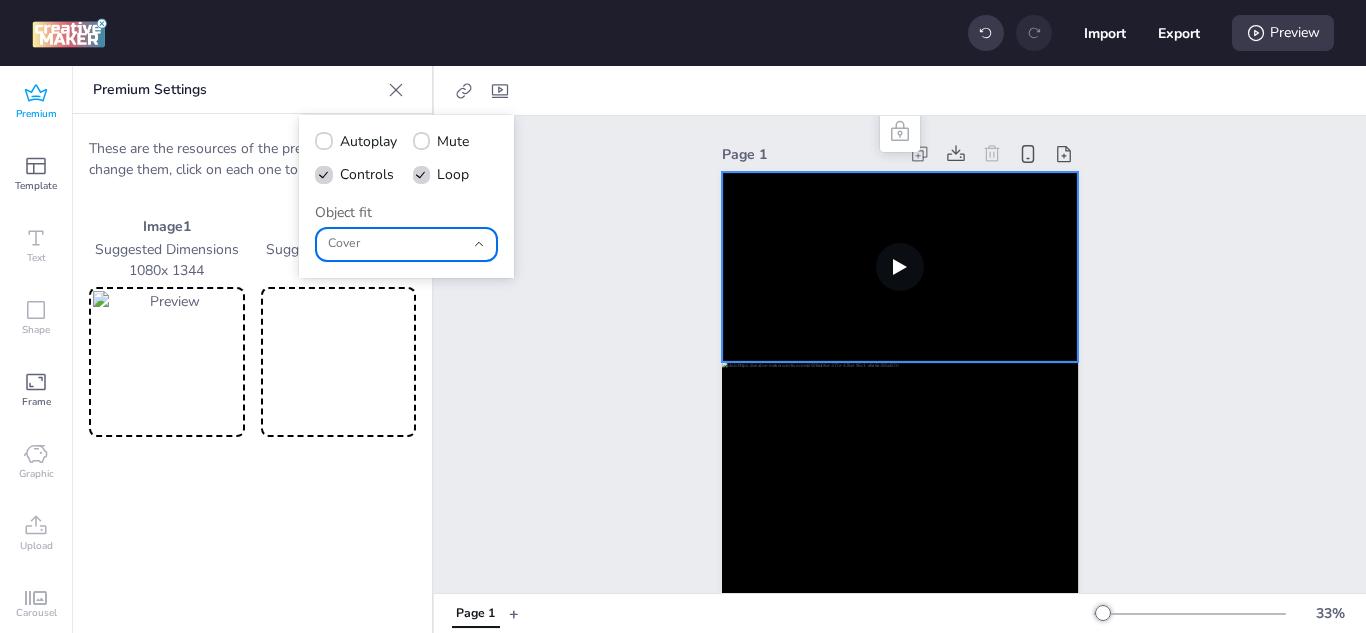 type on "none" 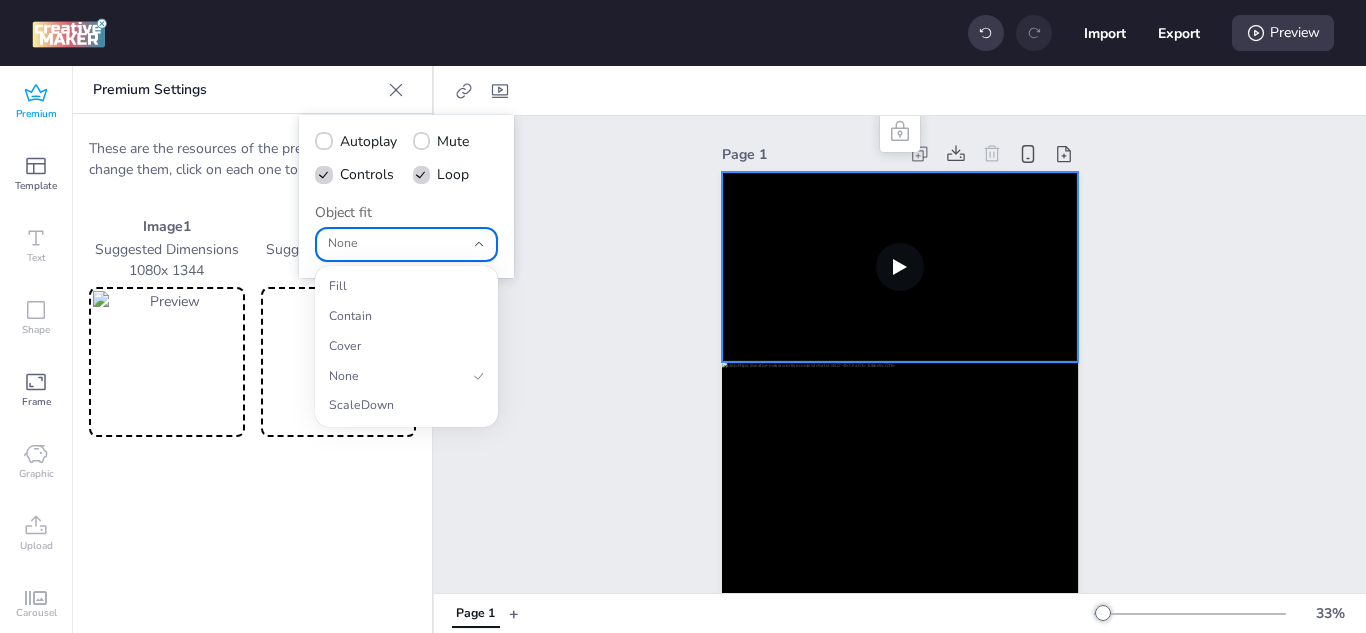 click on "None" at bounding box center [396, 244] 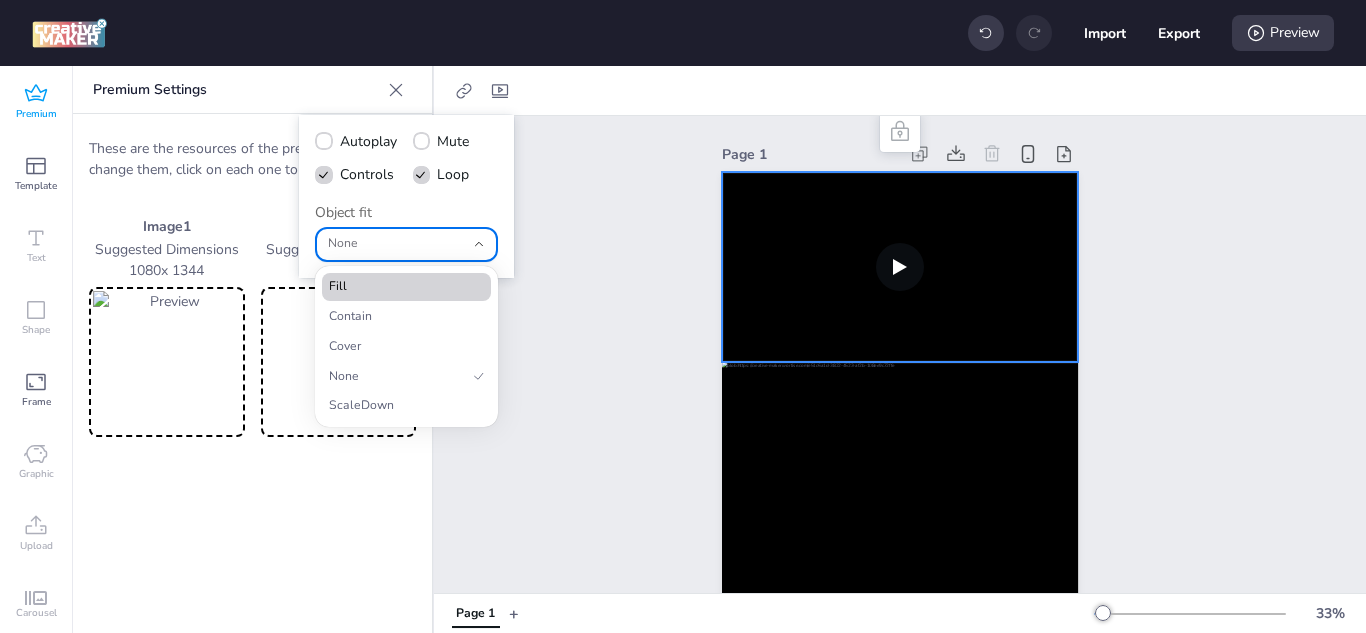 click on "Fill" at bounding box center (398, 287) 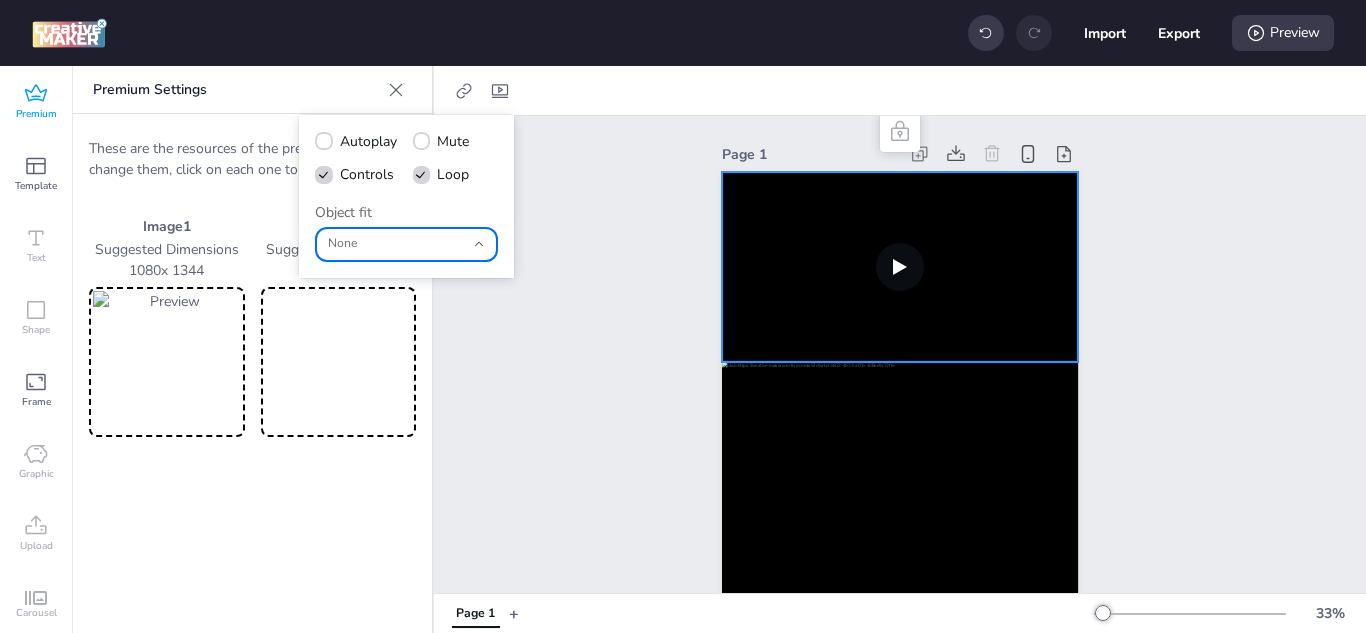 type on "fill" 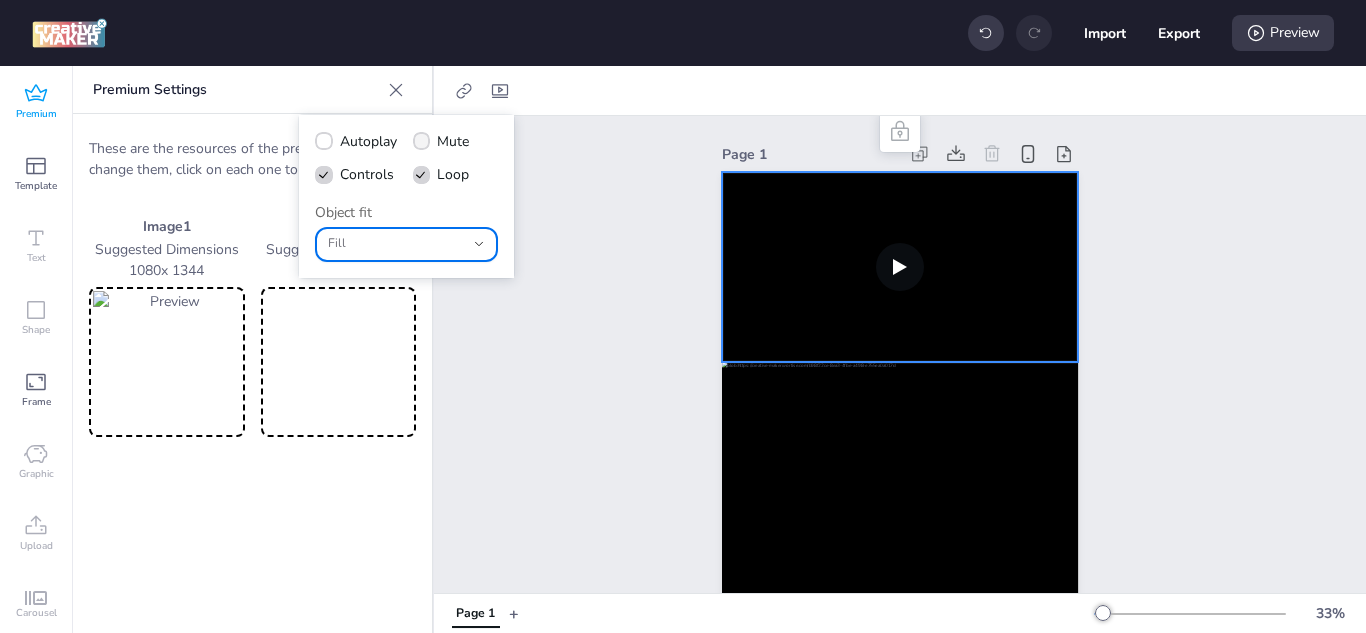 click at bounding box center (422, 141) 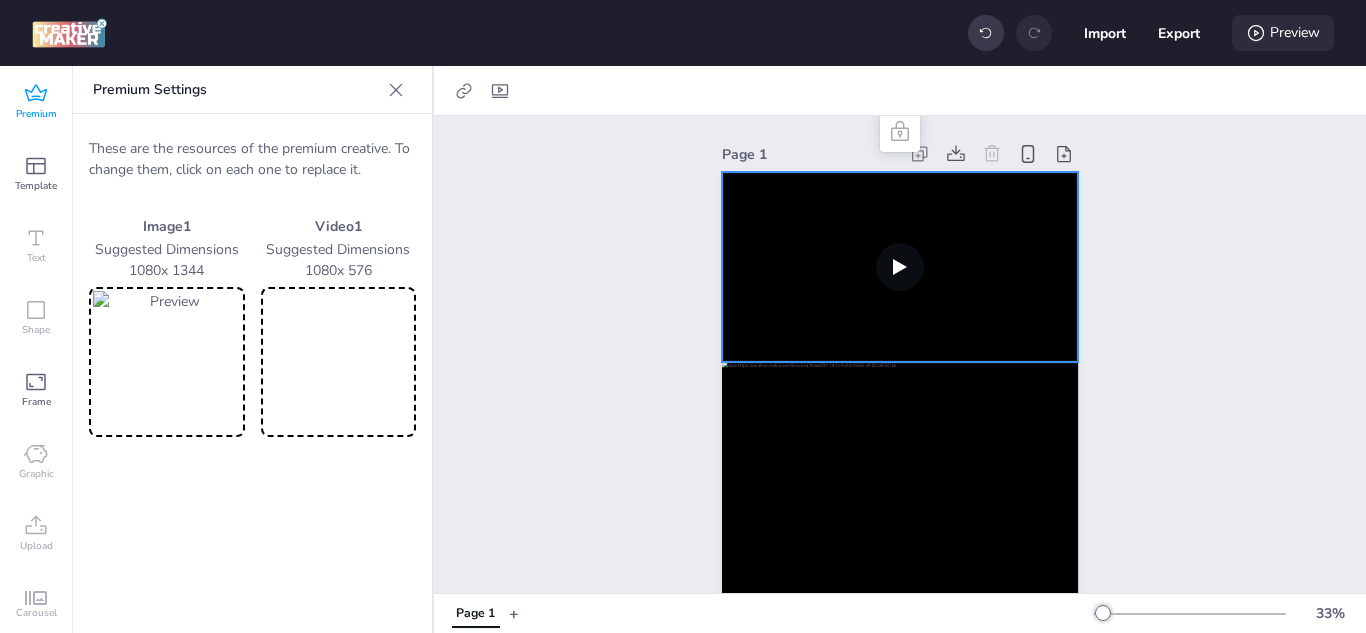 click on "Preview" at bounding box center [1283, 33] 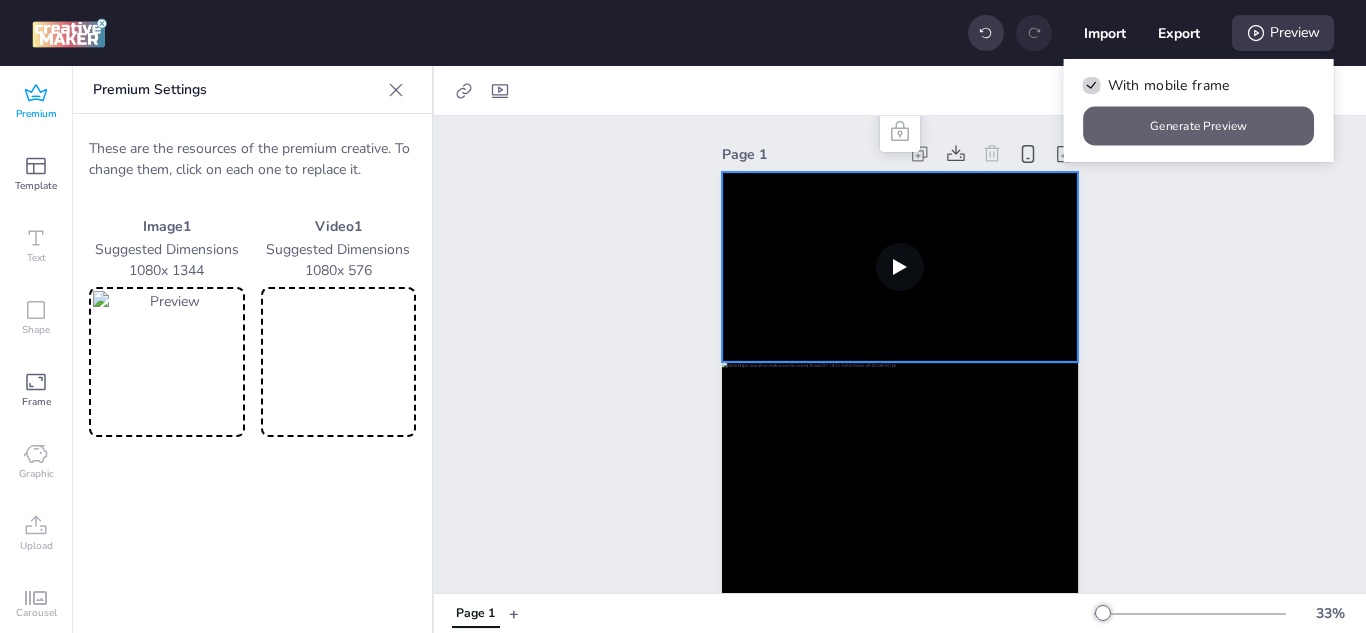 click on "Generate Preview" at bounding box center [1199, 126] 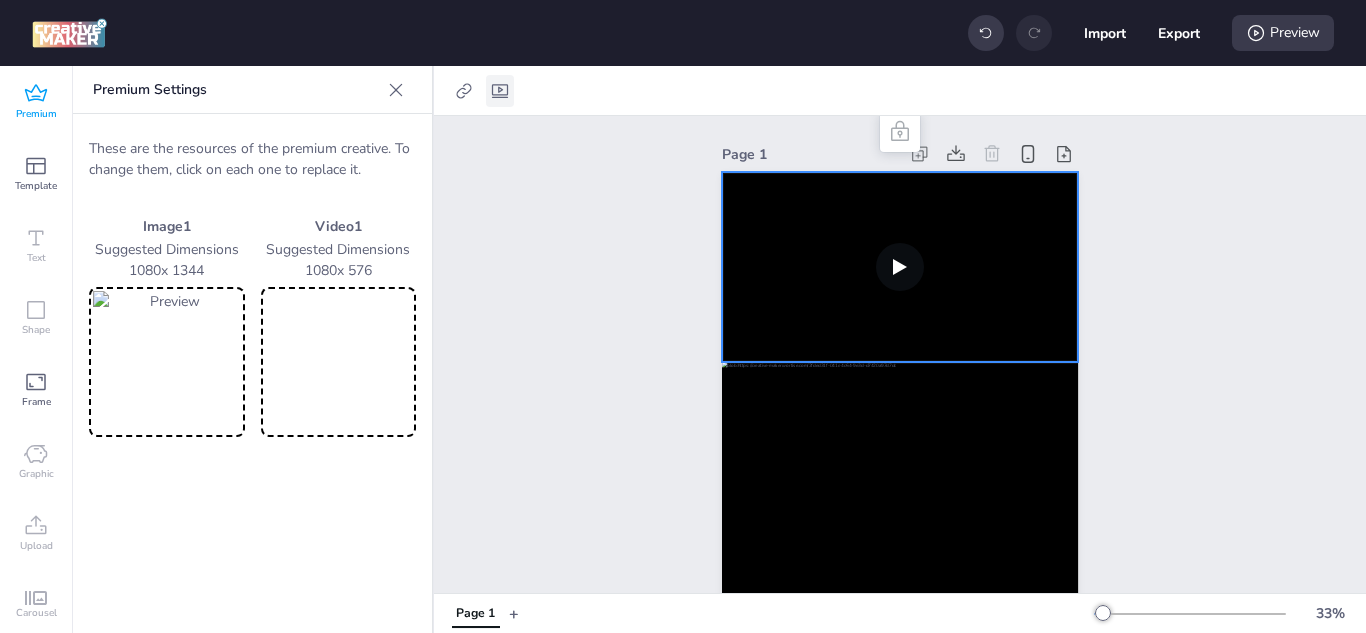 click 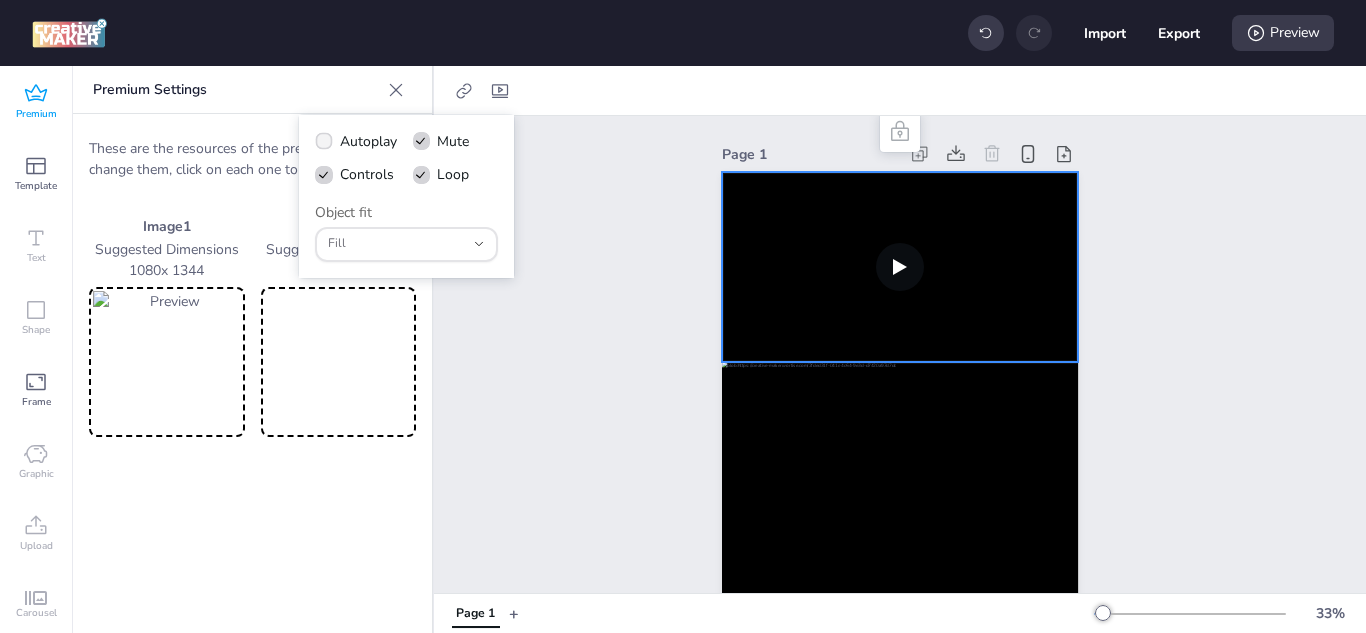 click 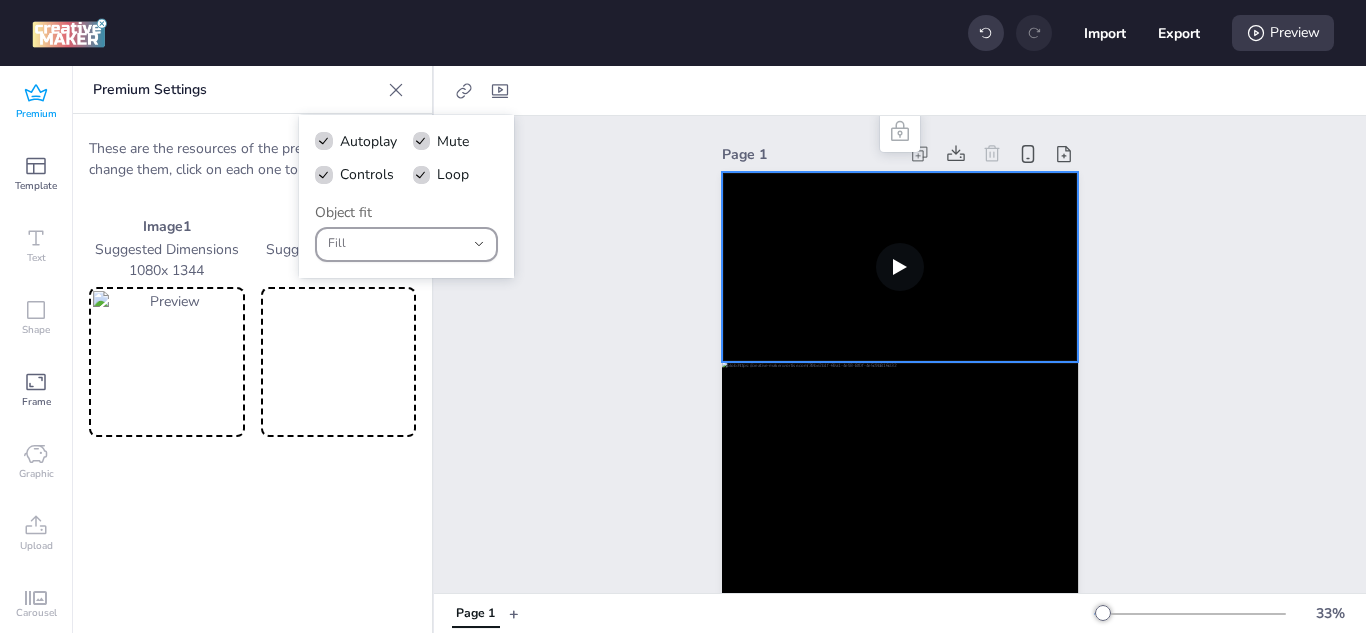 click on "Fill" at bounding box center [406, 244] 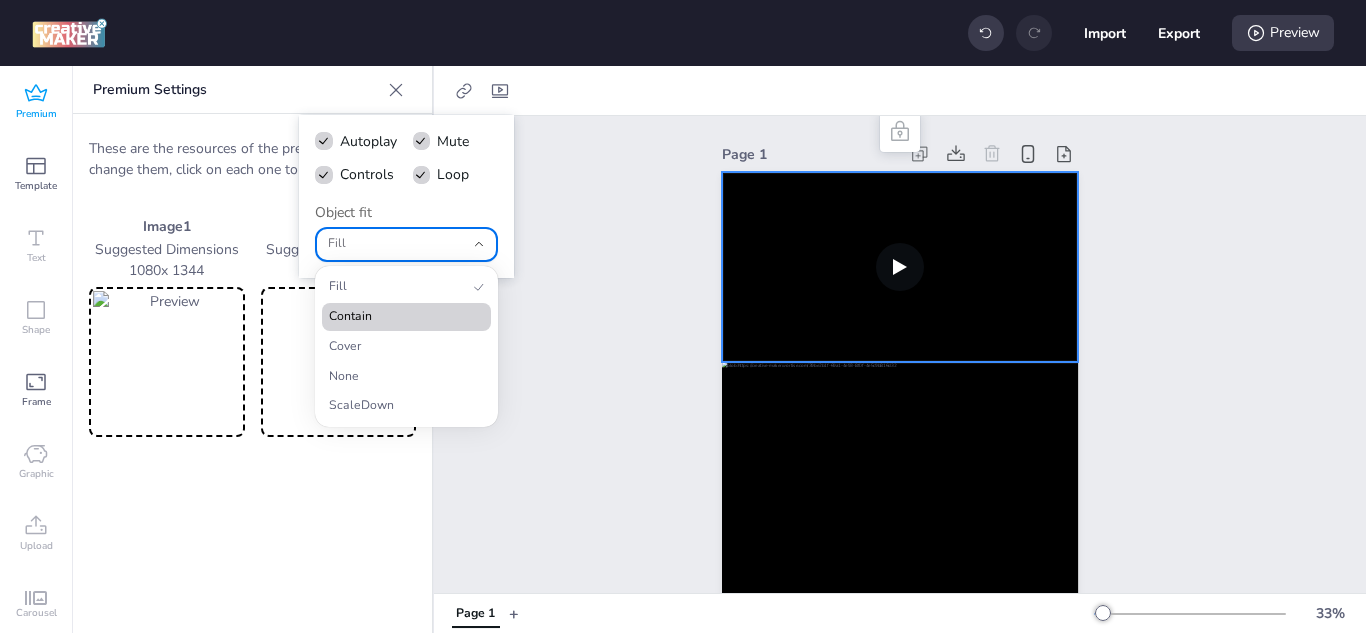 click on "Contain" at bounding box center (398, 317) 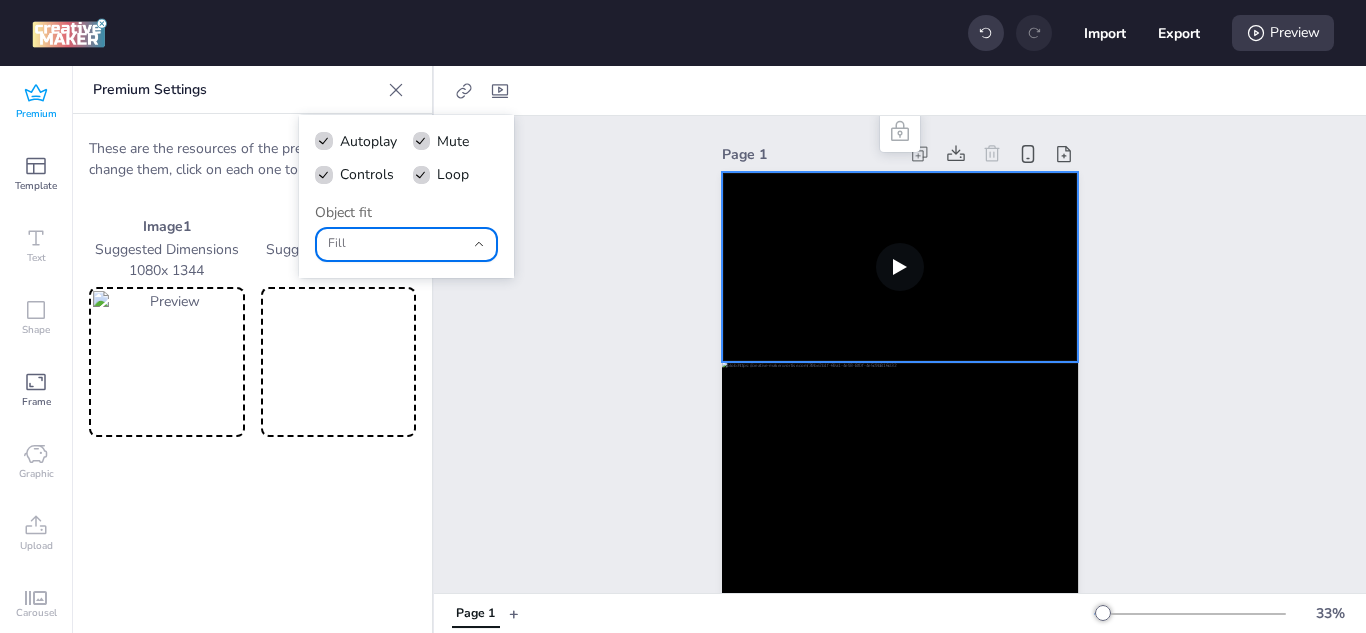 type on "contain" 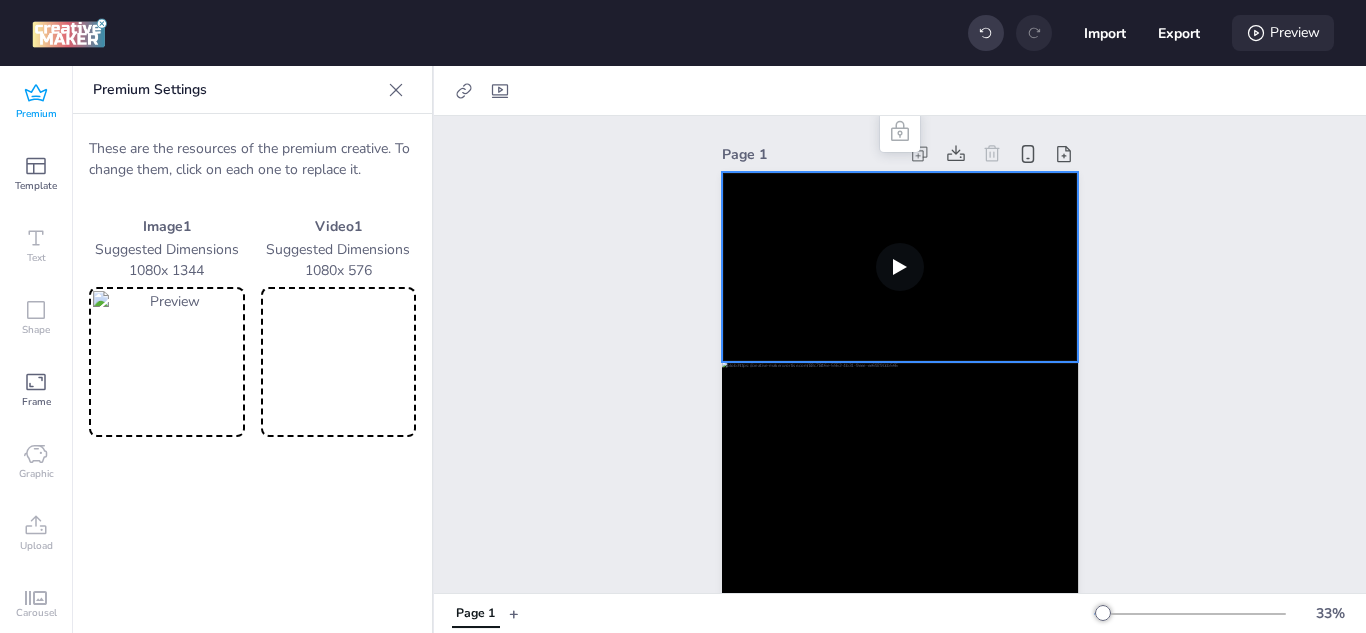 click on "Preview" at bounding box center (1283, 33) 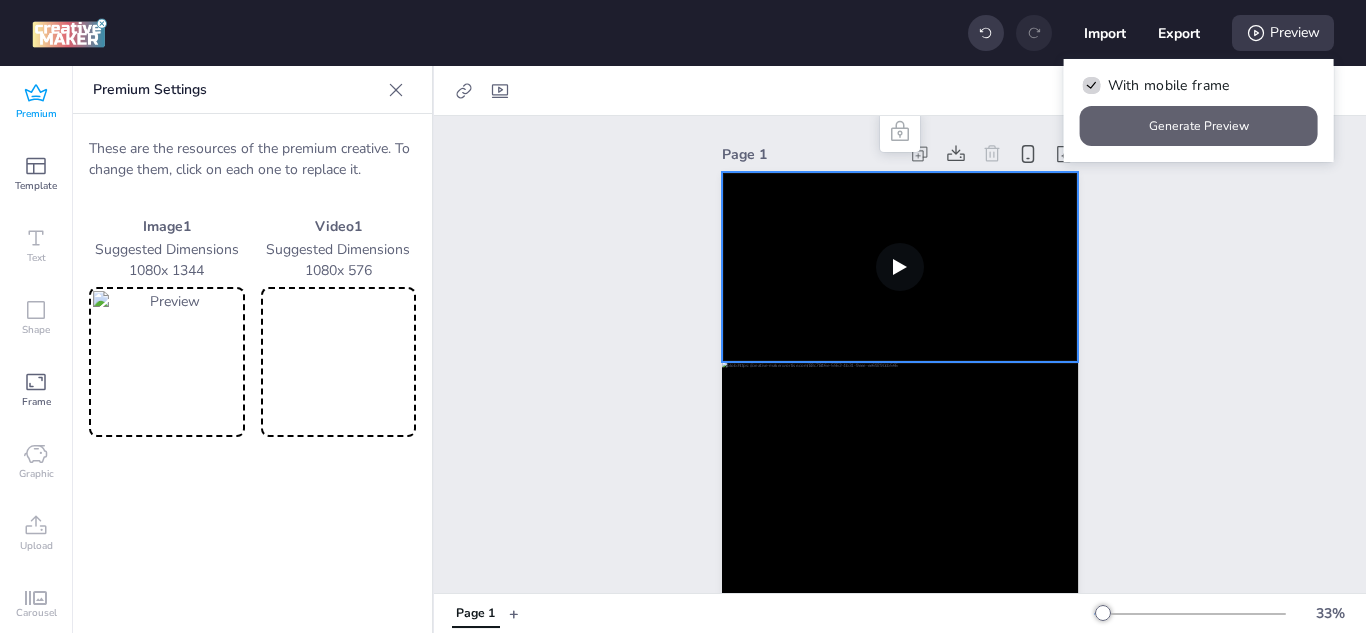 click on "Generate Preview" at bounding box center (1199, 126) 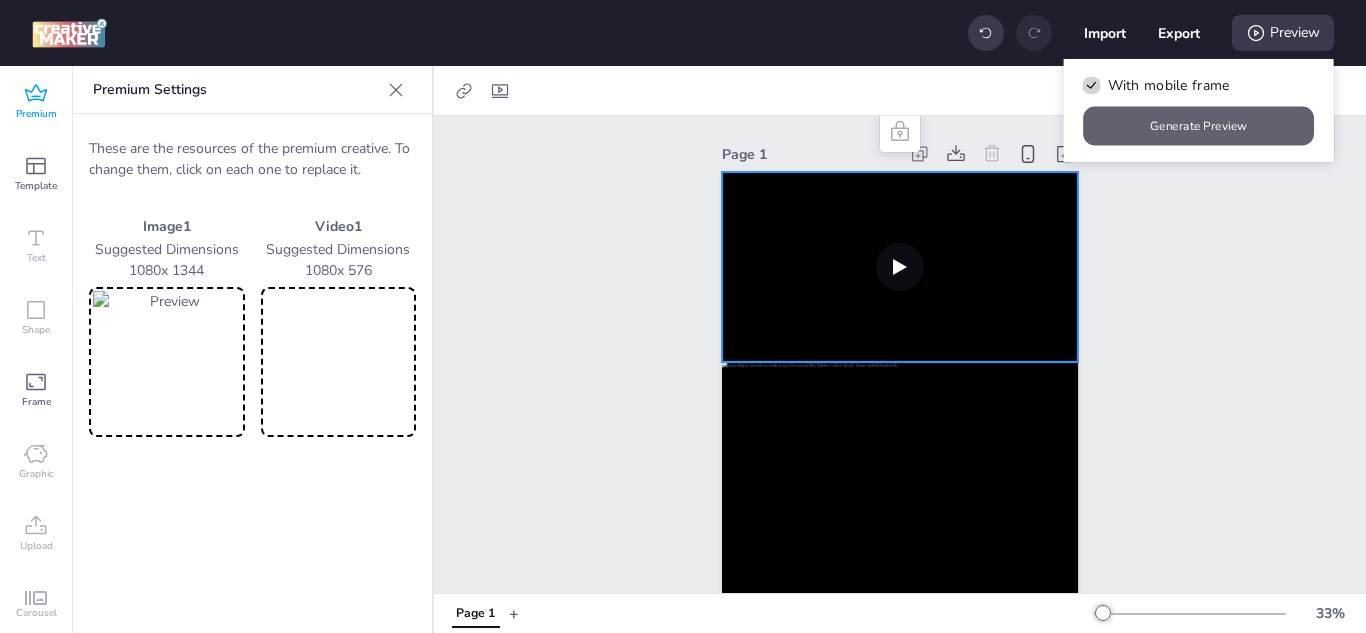 click on "Generate Preview" at bounding box center (1199, 126) 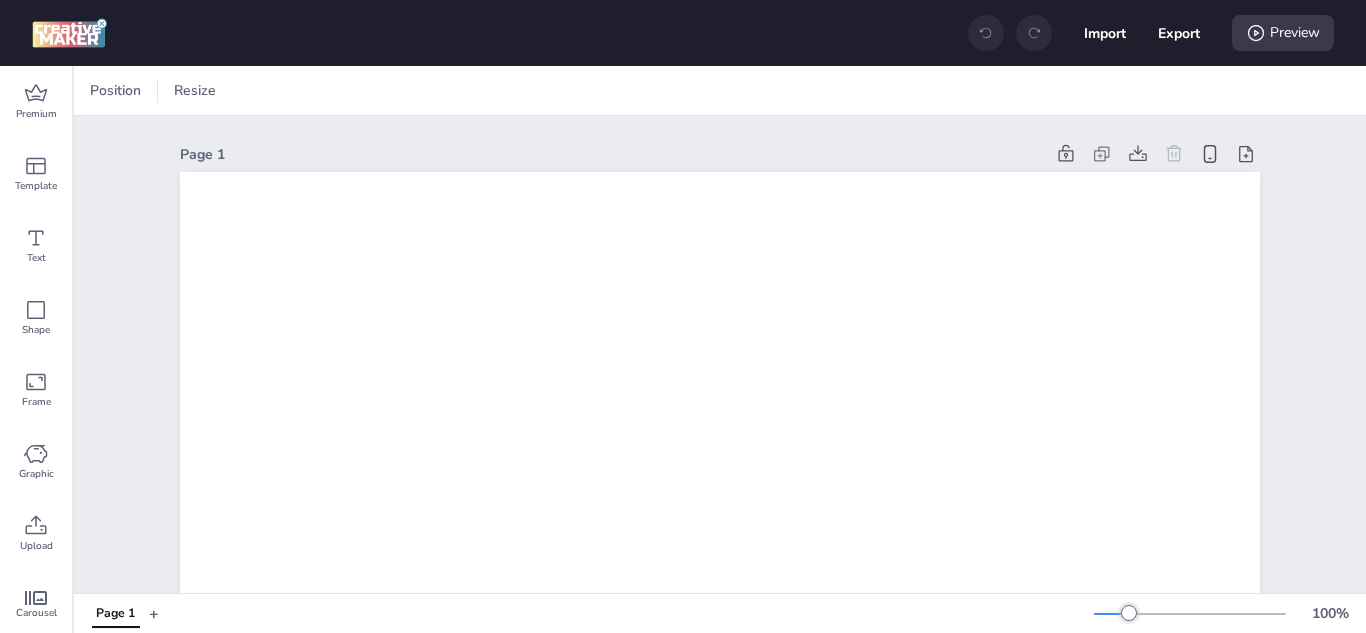 scroll, scrollTop: 0, scrollLeft: 0, axis: both 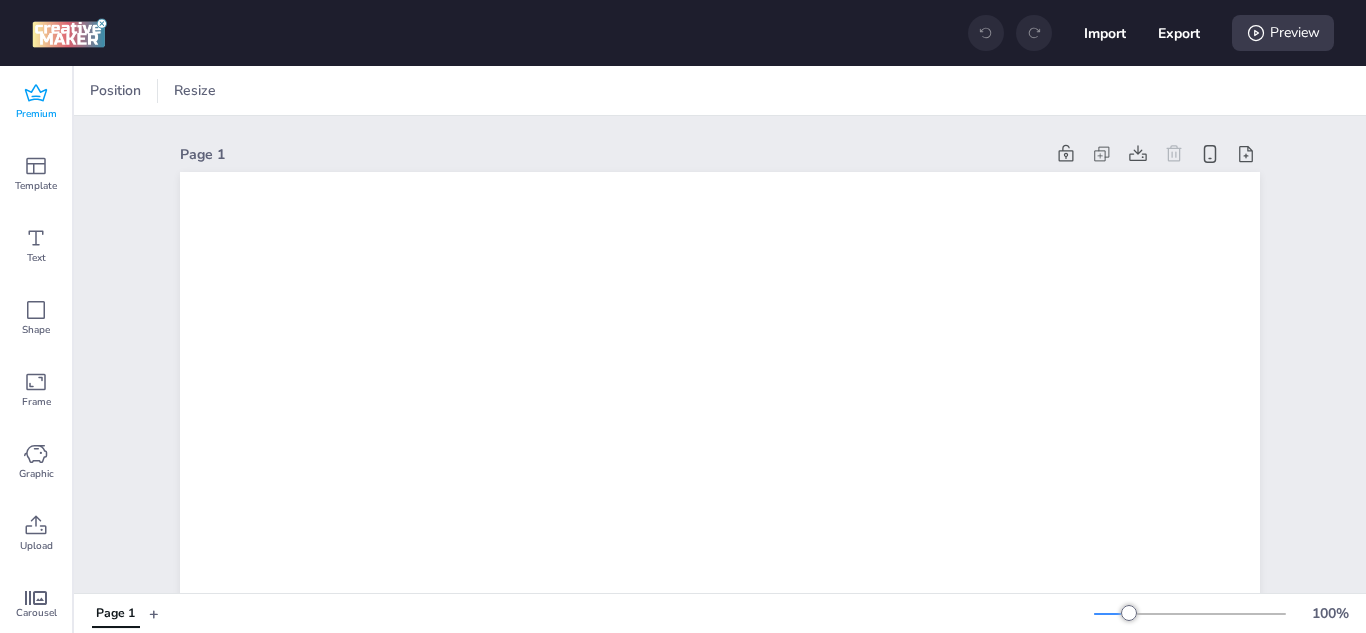click 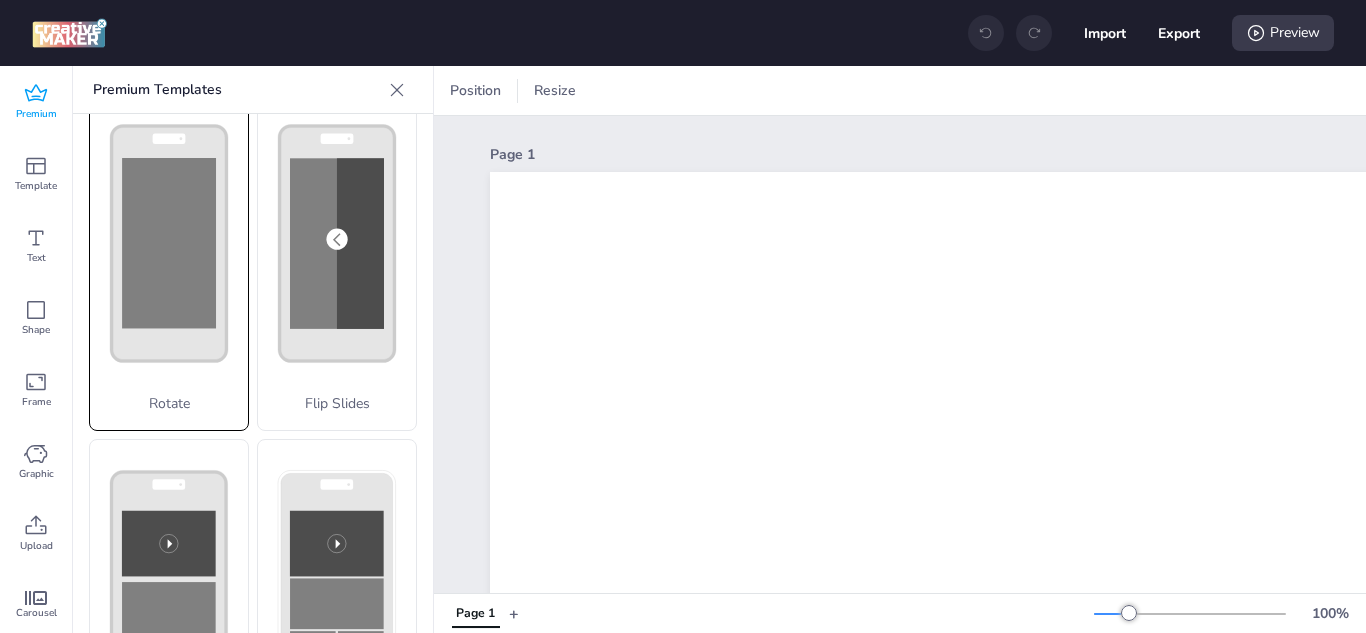 scroll, scrollTop: 500, scrollLeft: 0, axis: vertical 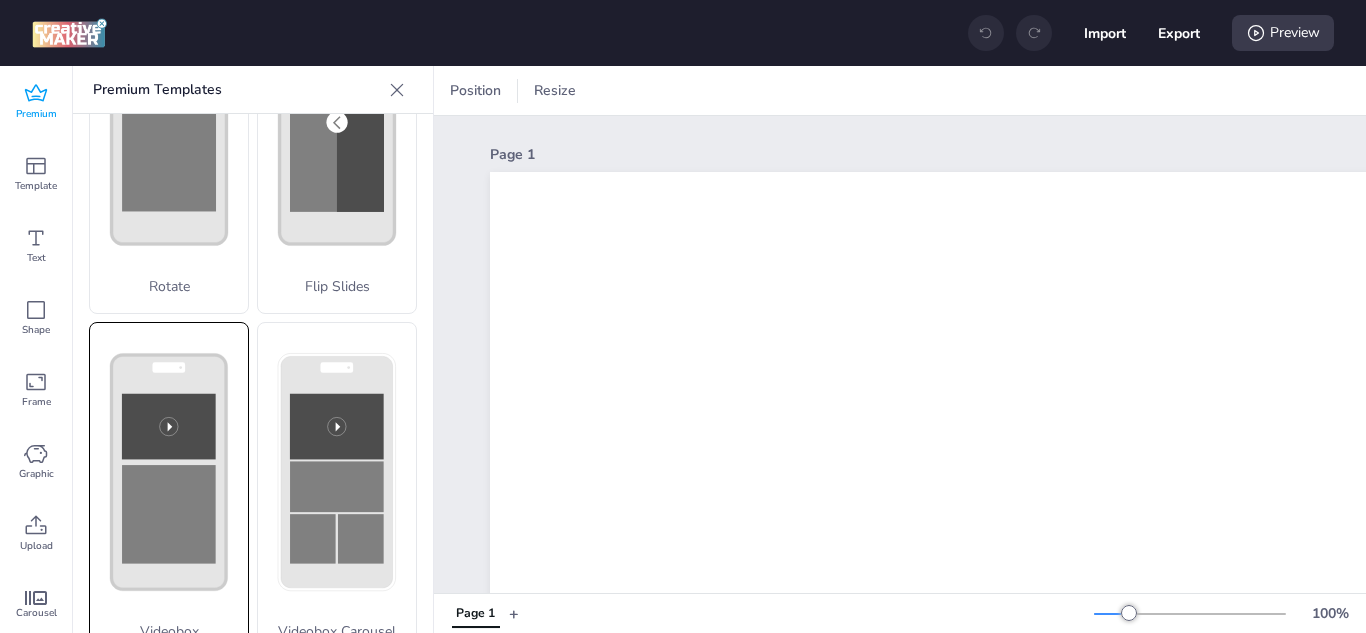 click 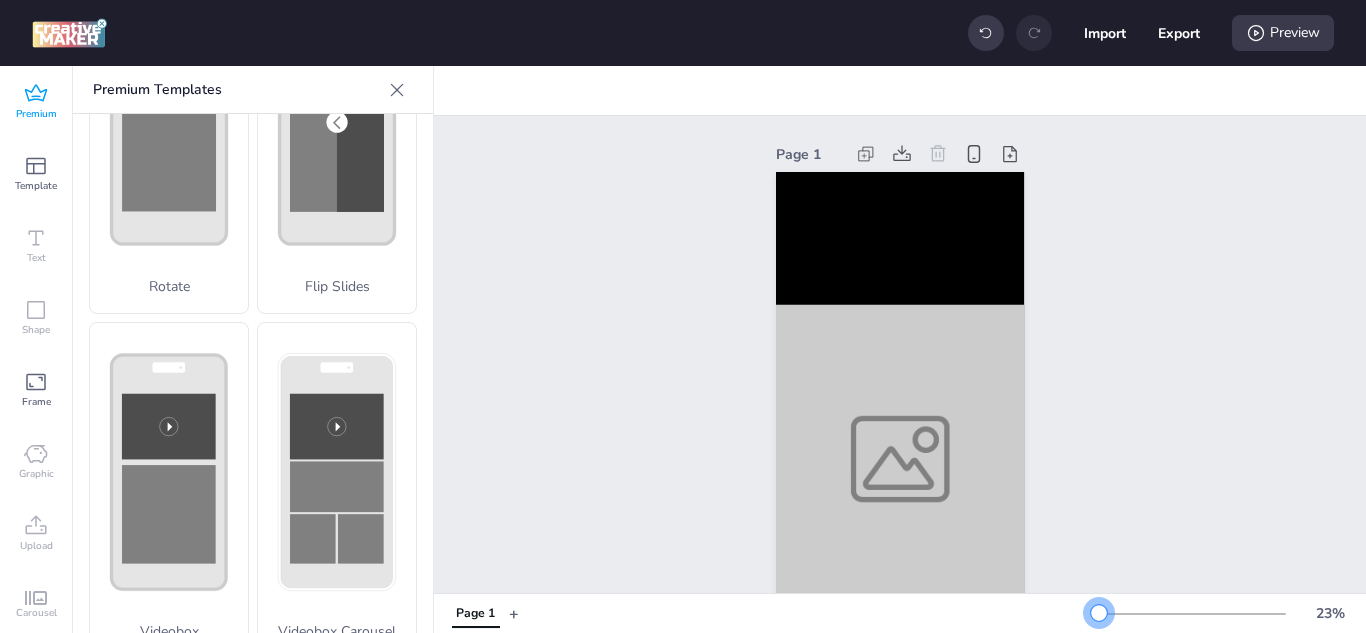 drag, startPoint x: 1116, startPoint y: 611, endPoint x: 1084, endPoint y: 610, distance: 32.01562 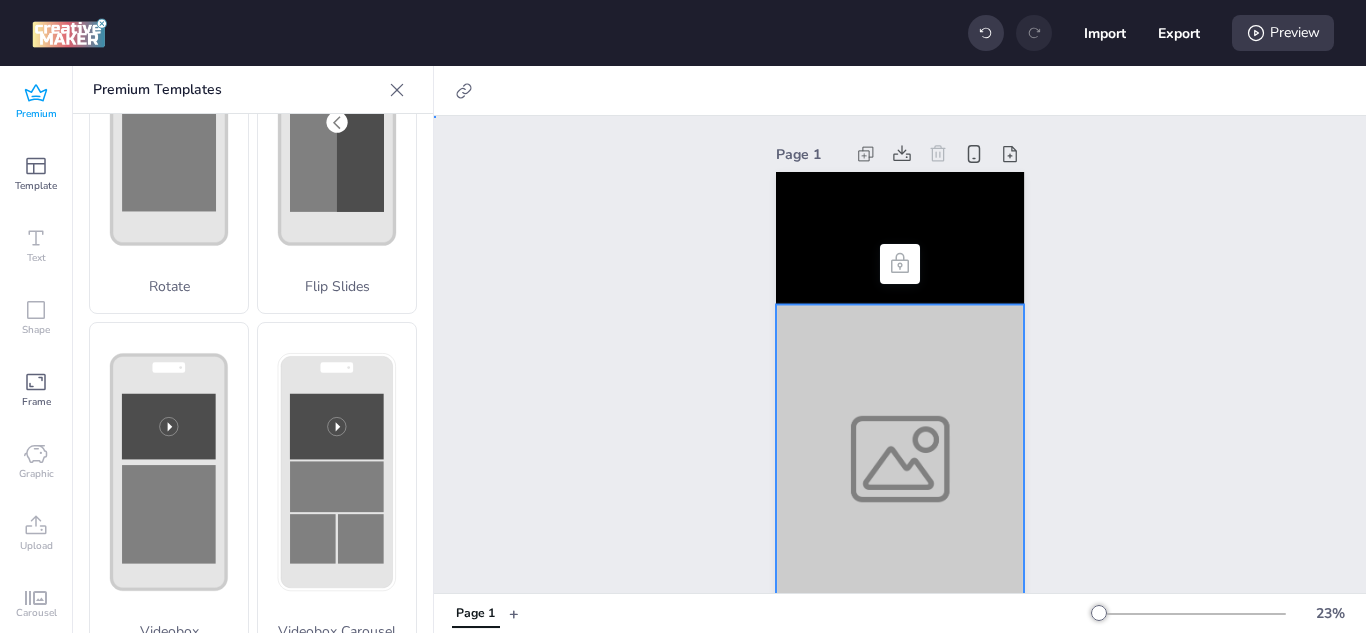 click at bounding box center [900, 458] 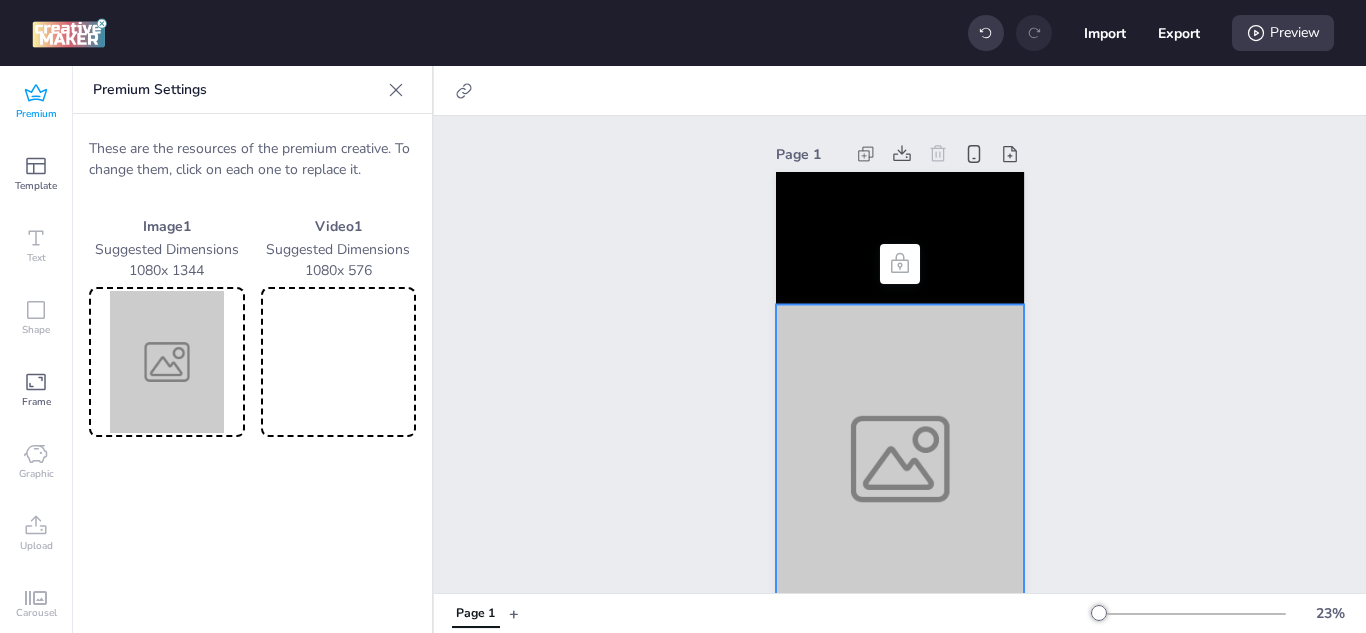 click at bounding box center [167, 362] 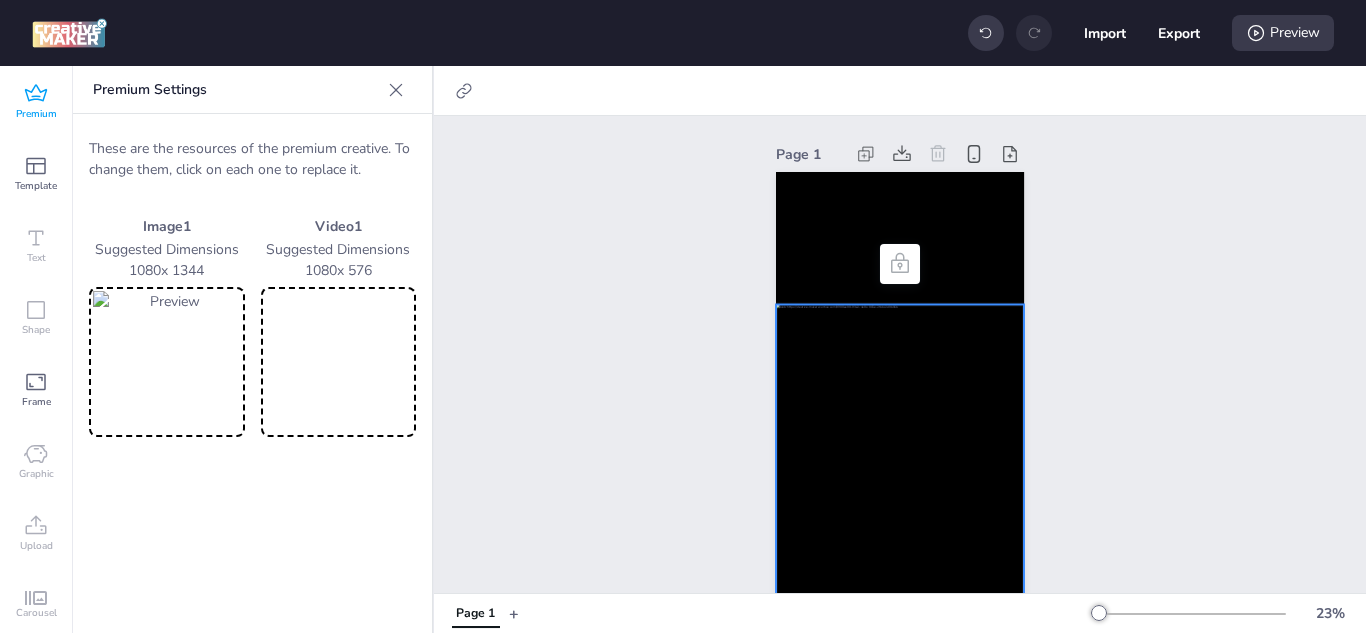 click at bounding box center [339, 362] 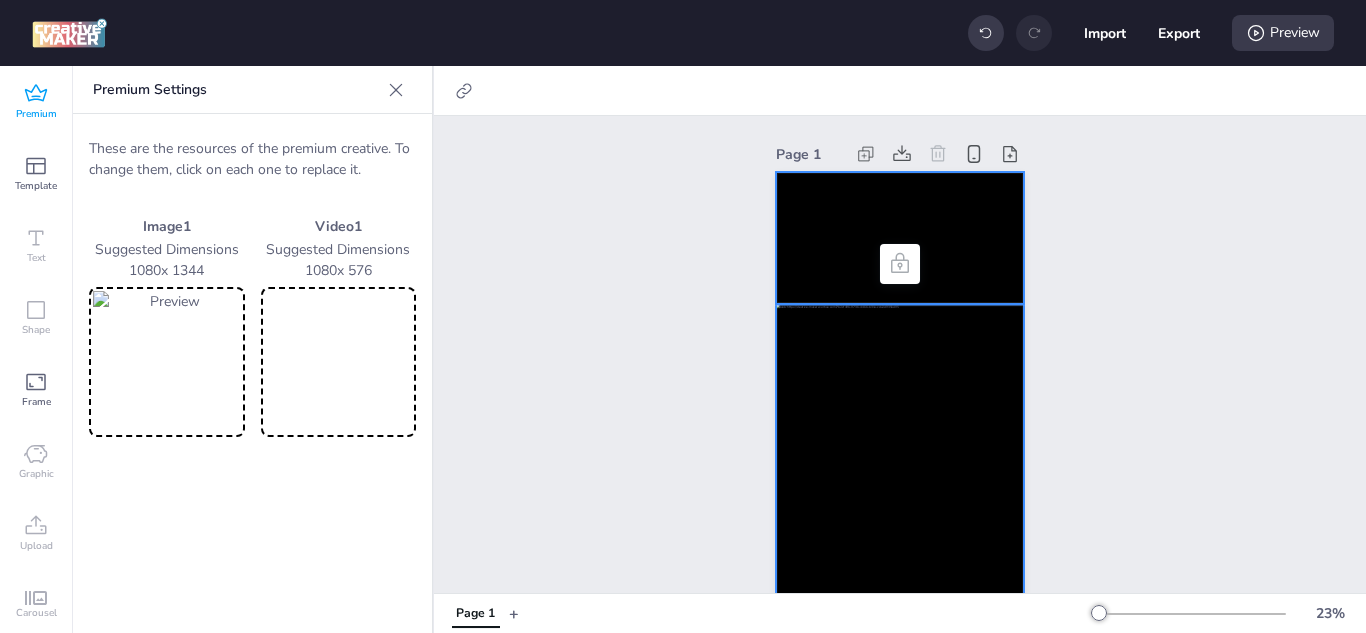 click at bounding box center (900, 238) 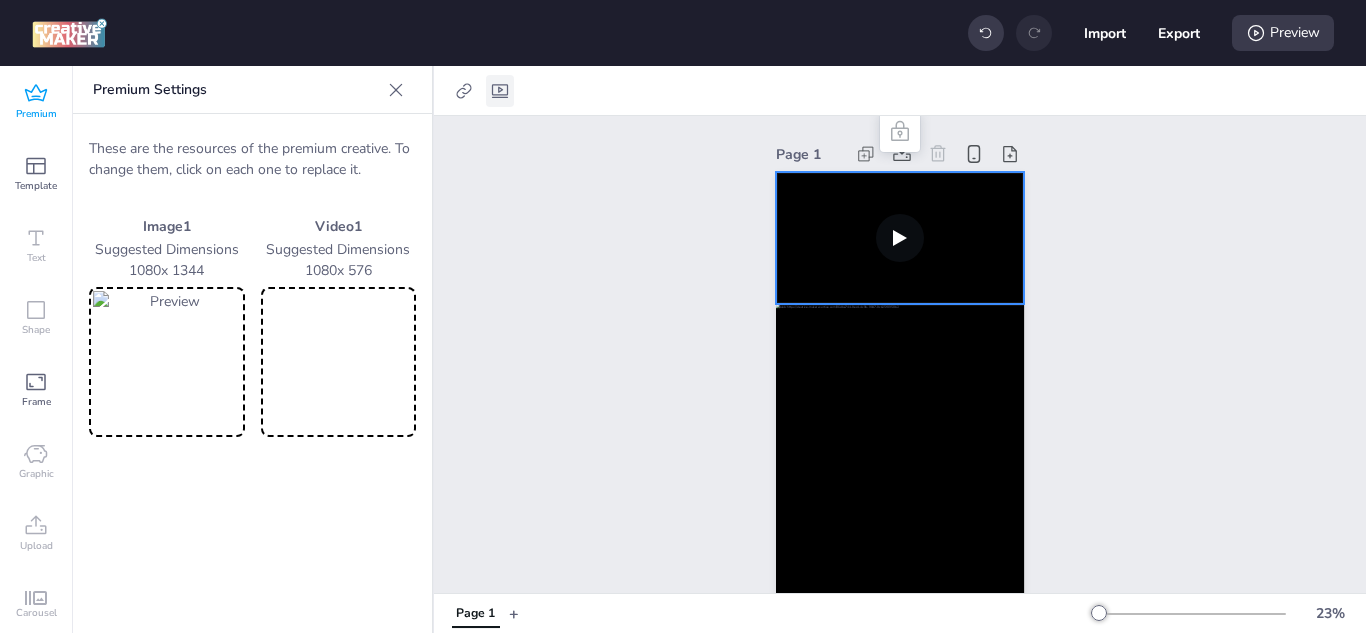 click 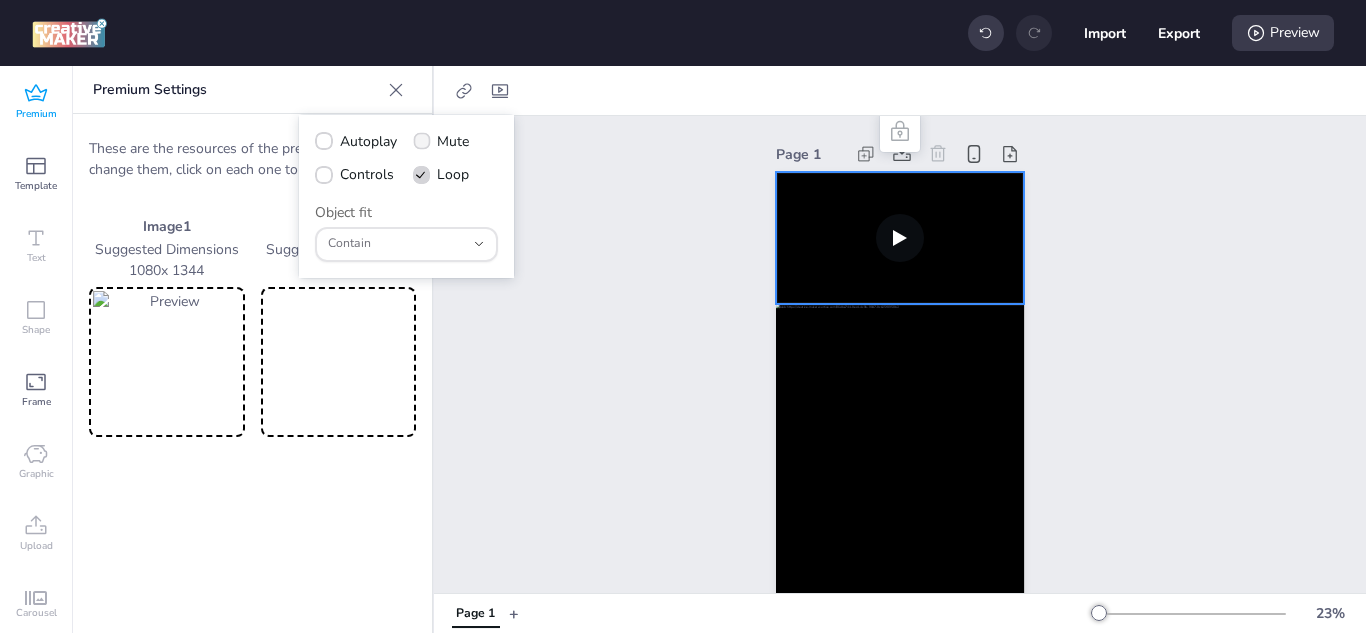click on "Mute" at bounding box center [441, 141] 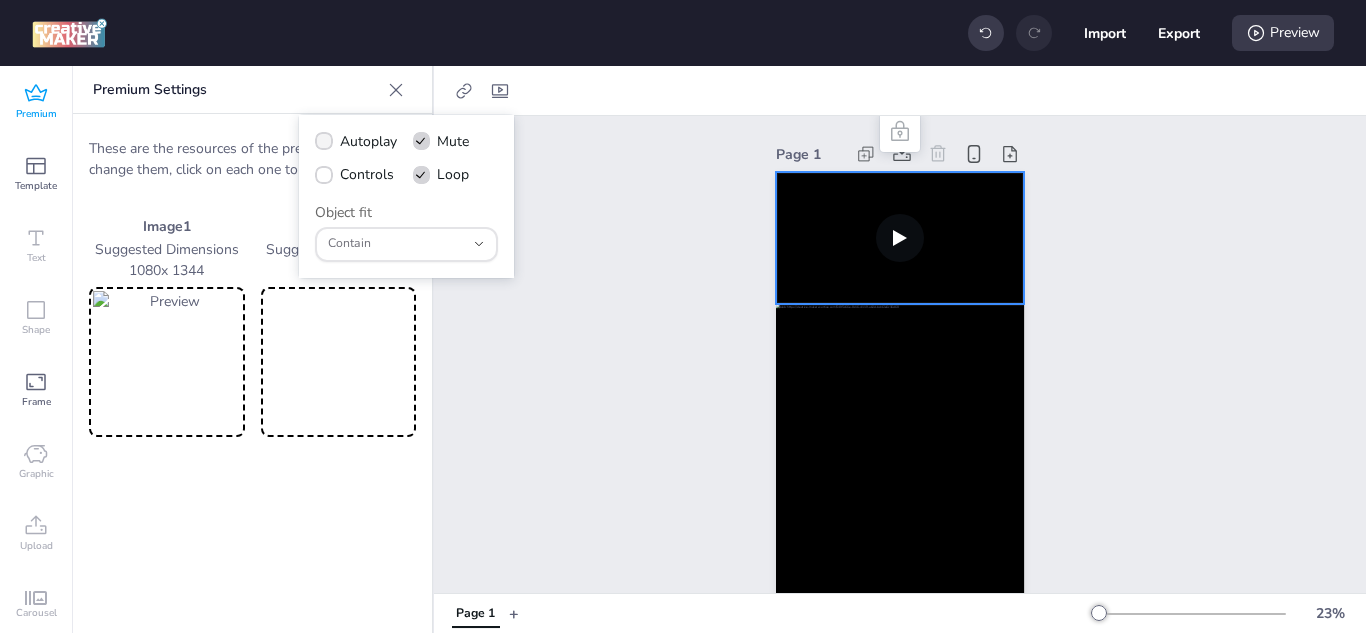 click 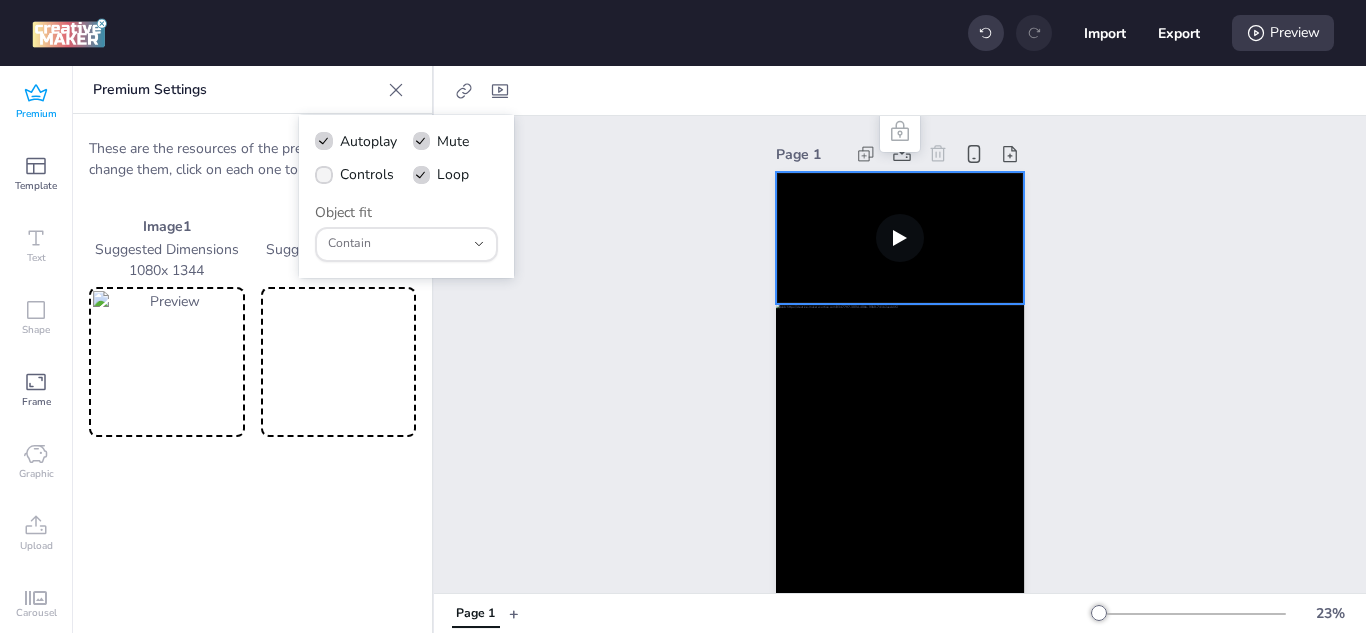 click 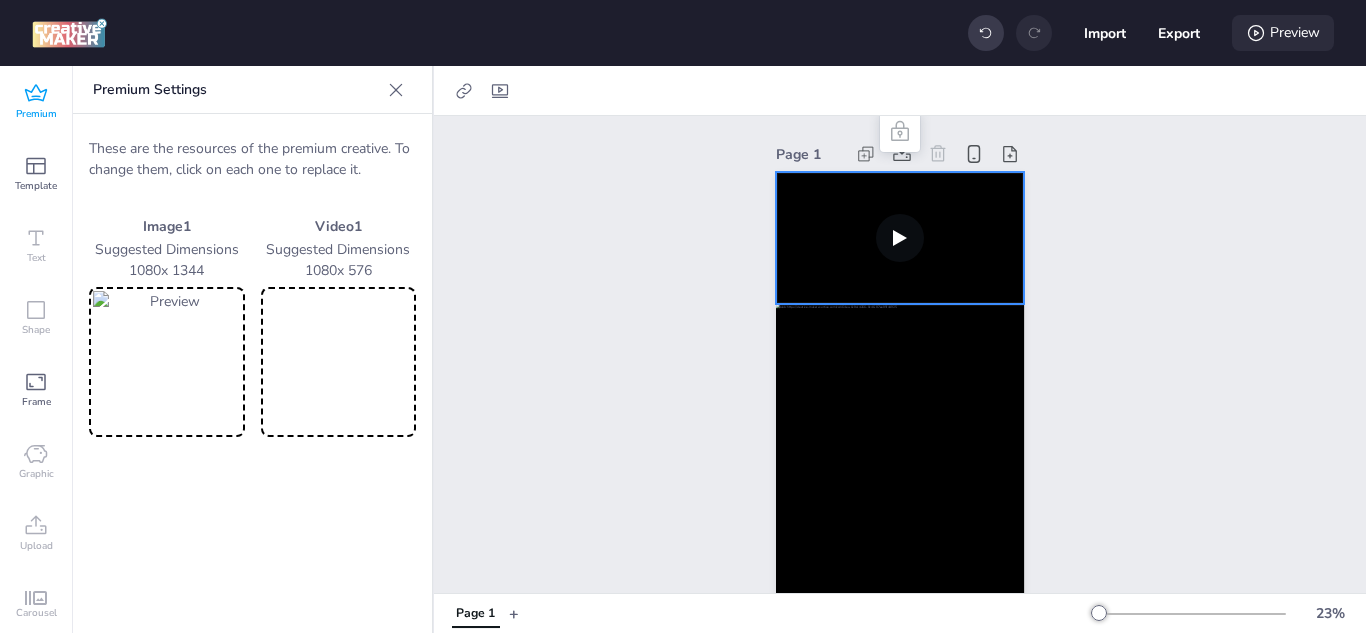 click on "Preview" at bounding box center (1283, 33) 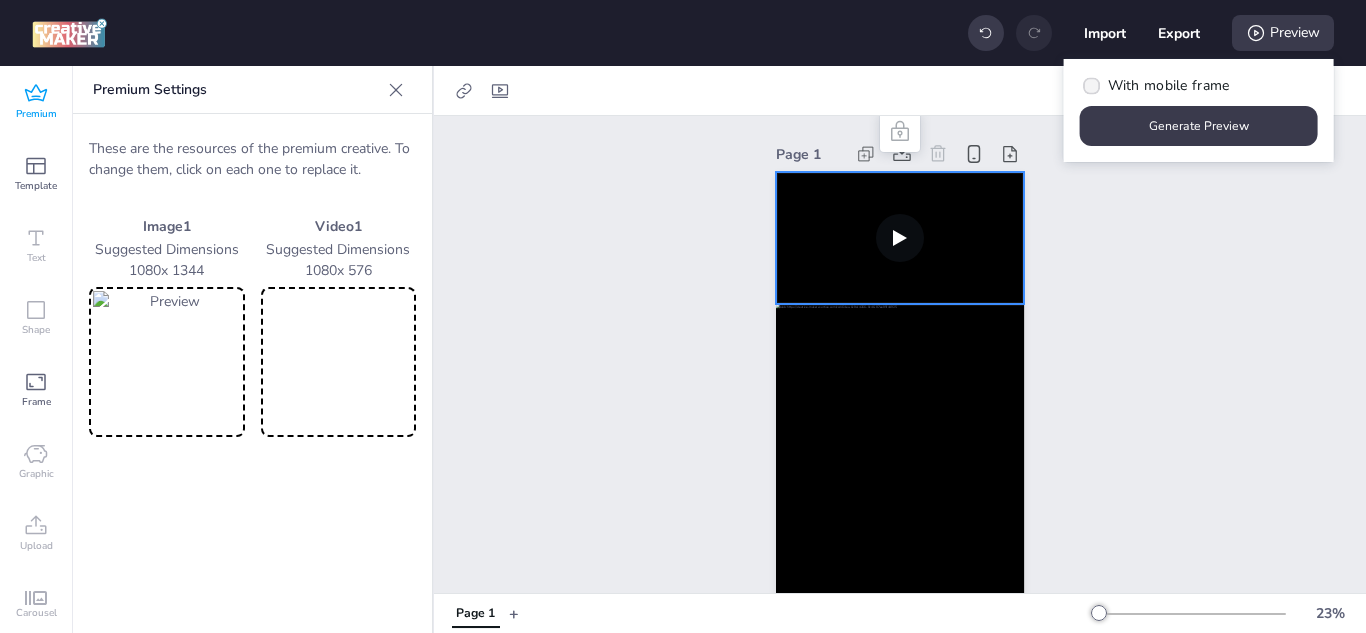 click on "With mobile frame" at bounding box center (1155, 85) 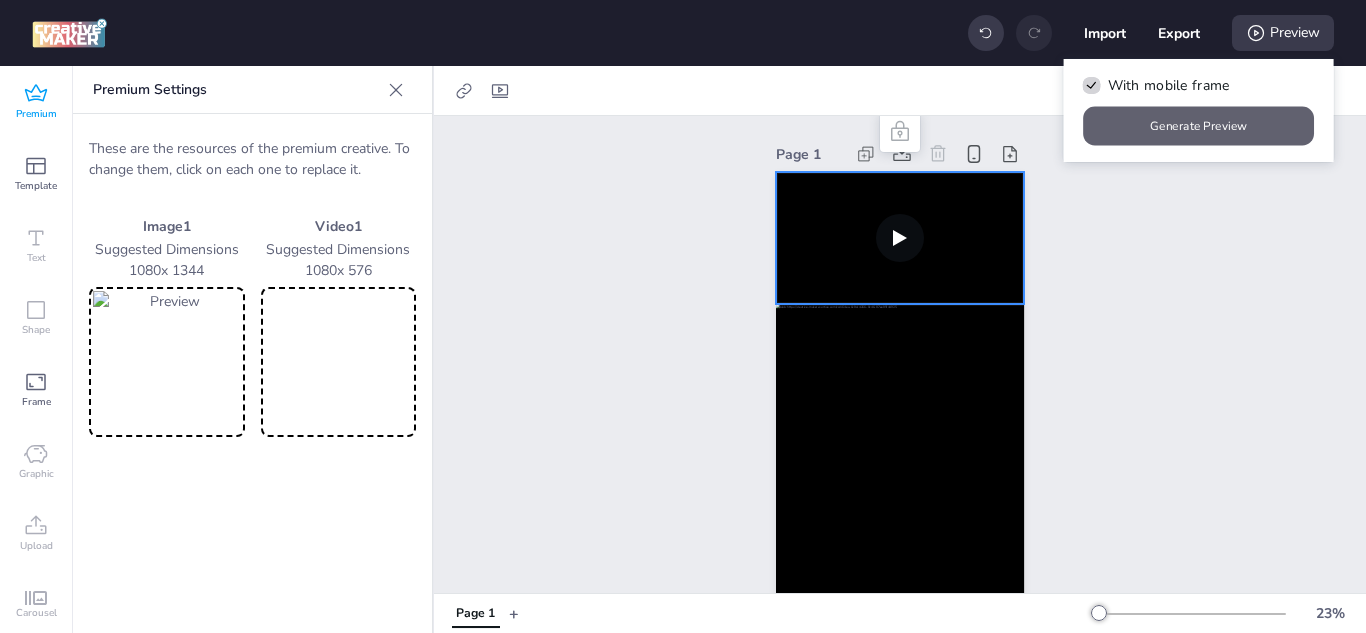 click on "Generate Preview" at bounding box center [1199, 126] 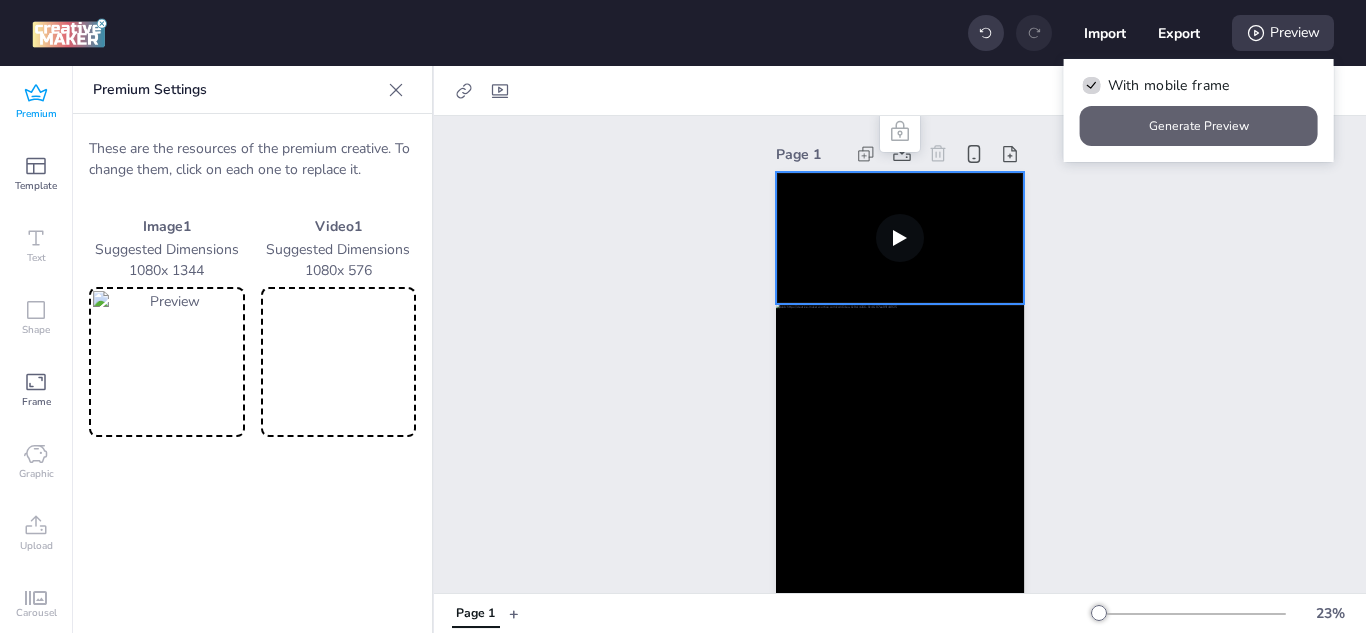click on "Generate Preview" at bounding box center [1199, 126] 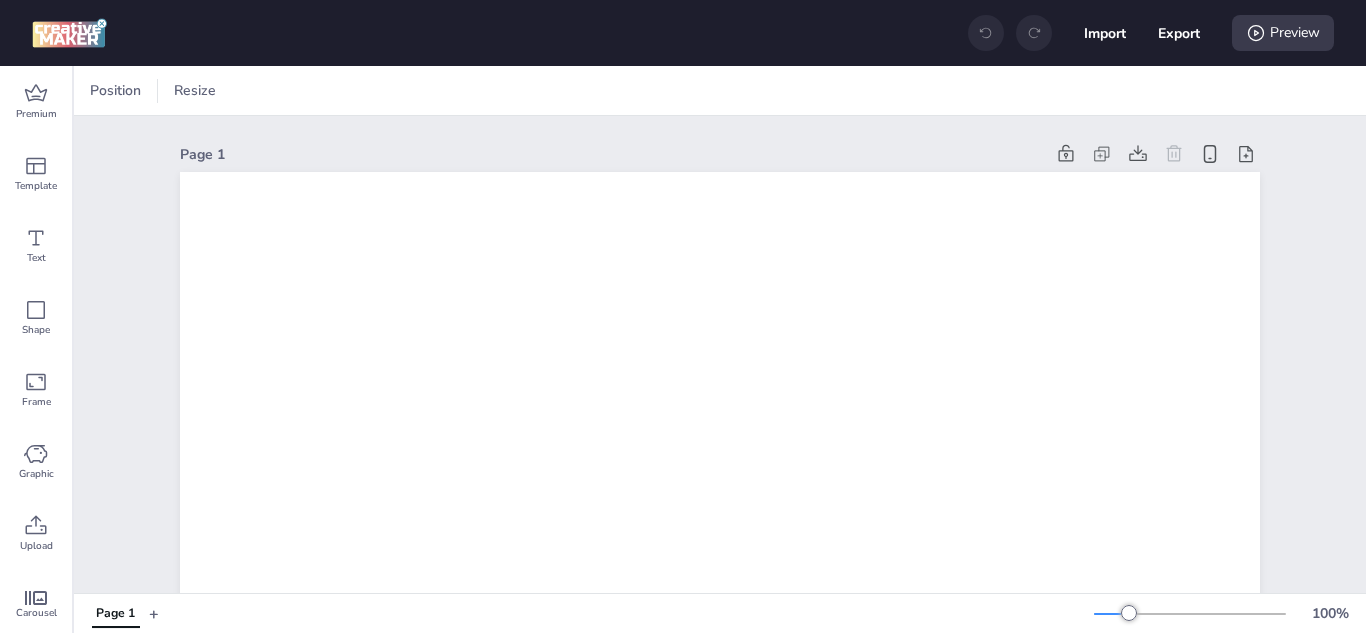 scroll, scrollTop: 0, scrollLeft: 0, axis: both 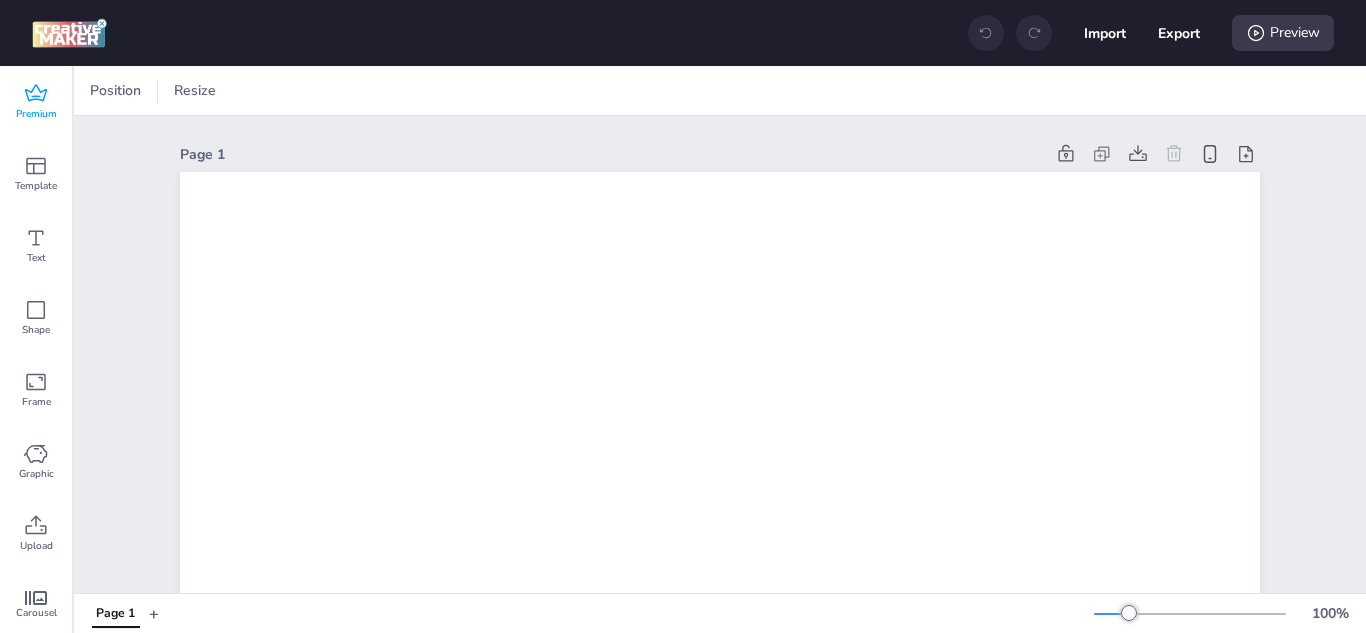 click on "Premium" at bounding box center (36, 102) 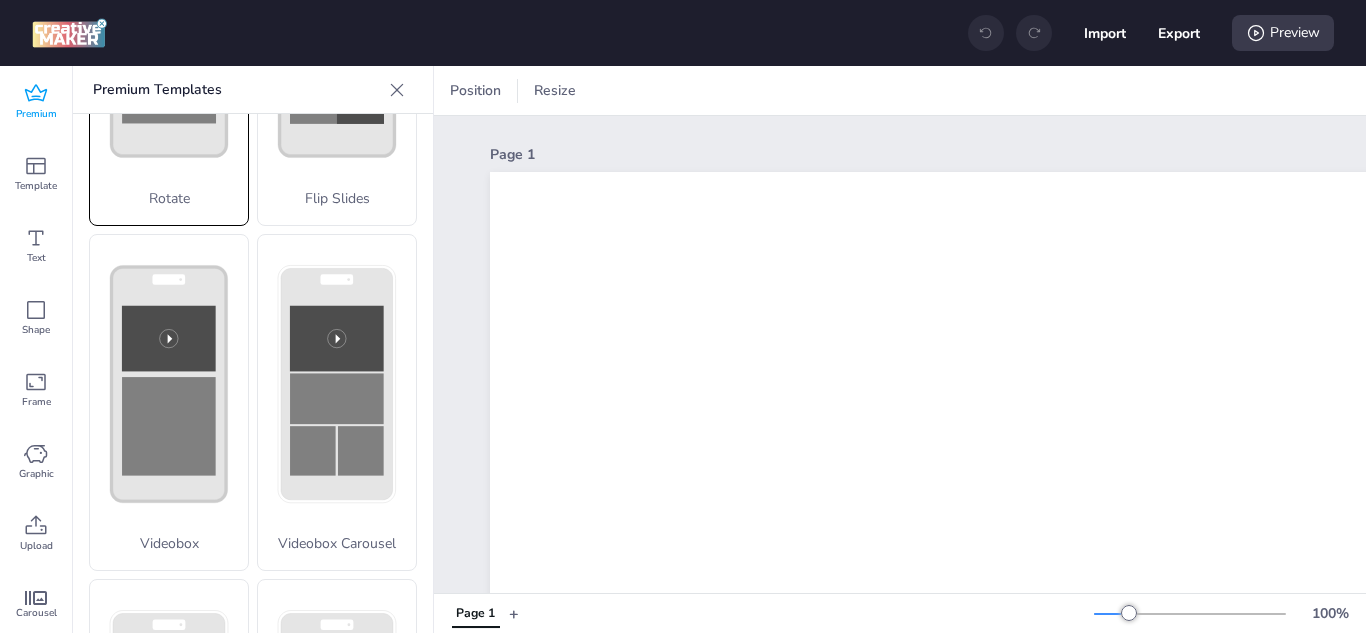 scroll, scrollTop: 600, scrollLeft: 0, axis: vertical 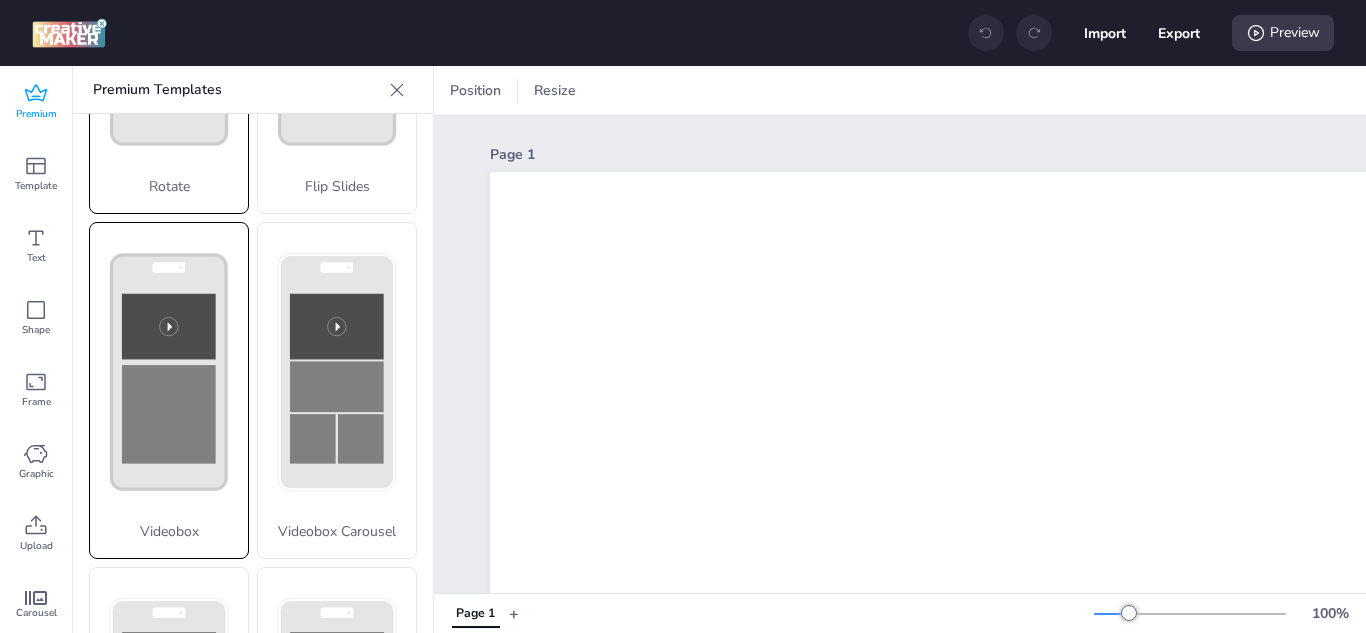 click 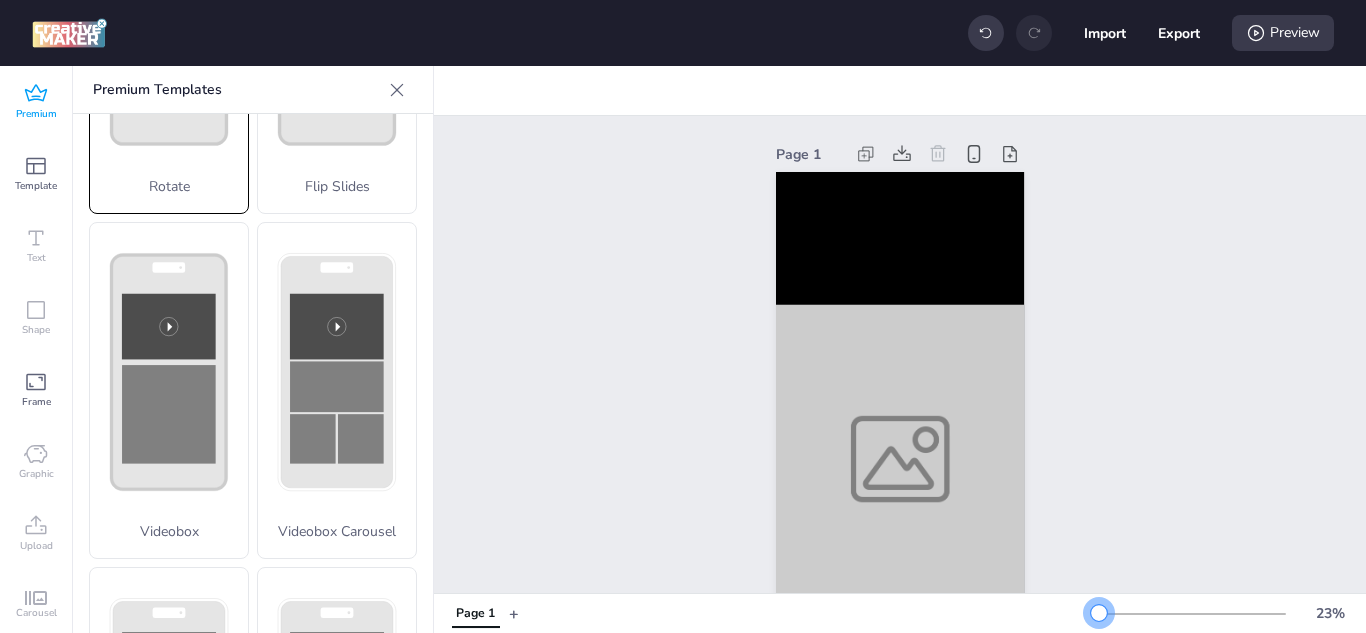 drag, startPoint x: 1116, startPoint y: 612, endPoint x: 1084, endPoint y: 611, distance: 32.01562 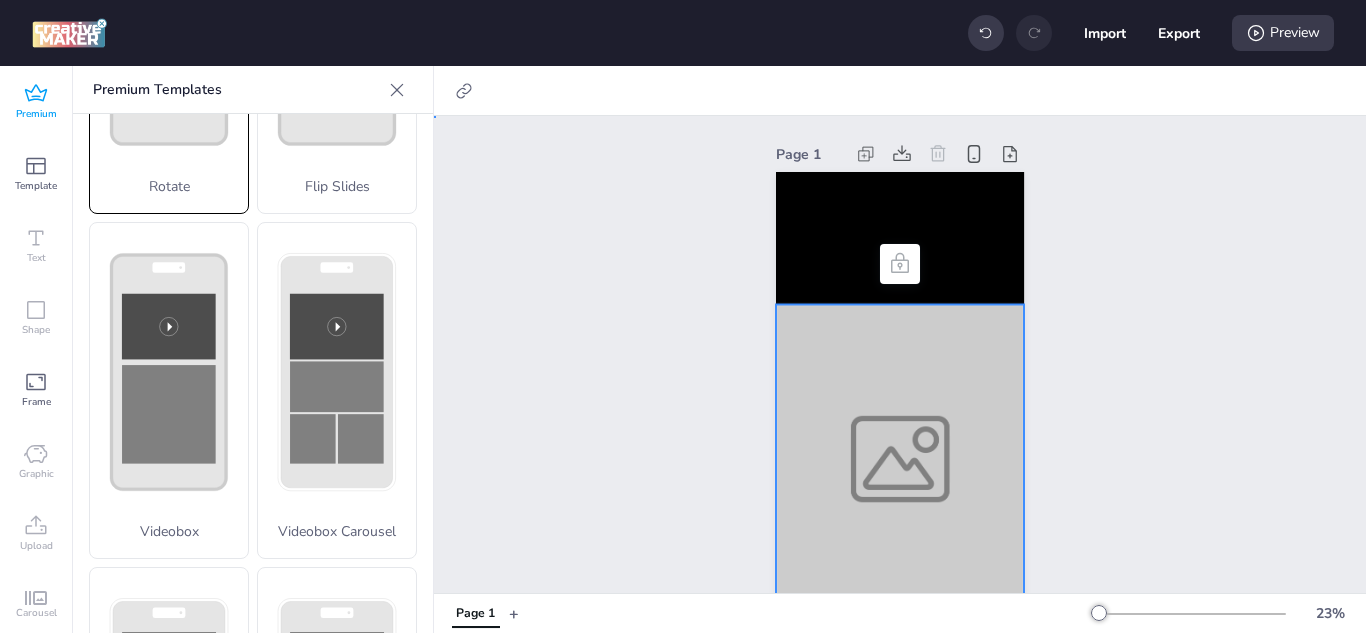 click at bounding box center (900, 458) 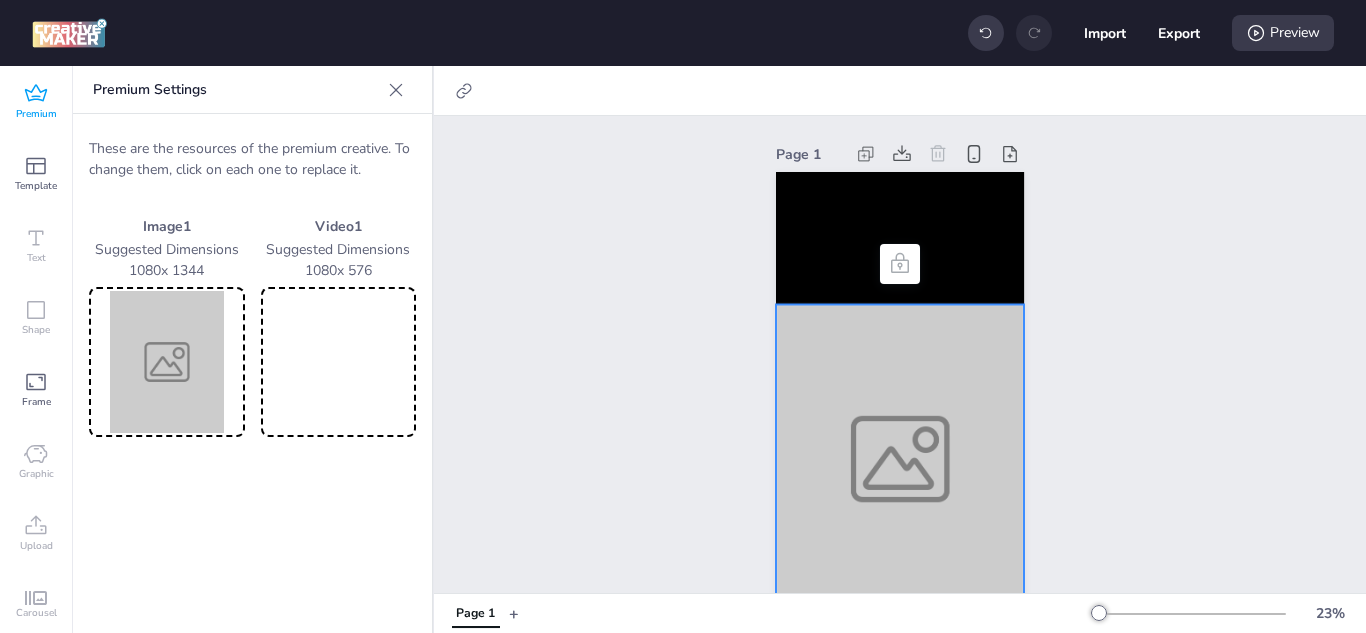 click at bounding box center (167, 362) 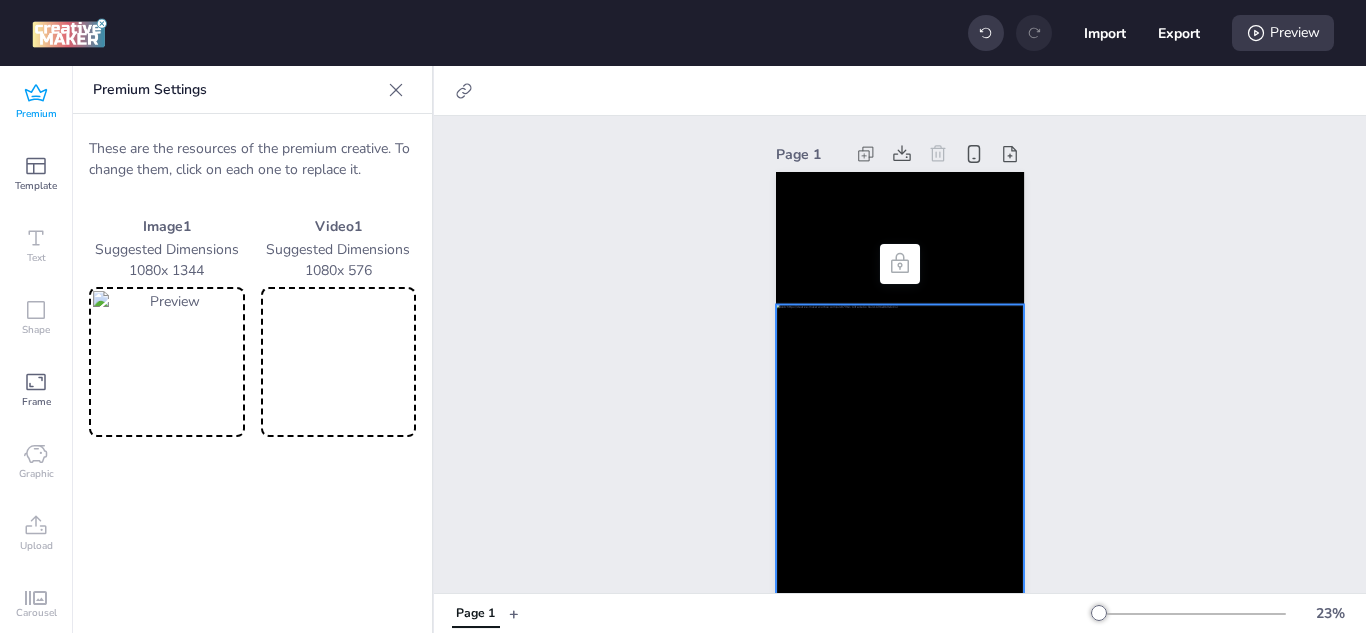 click 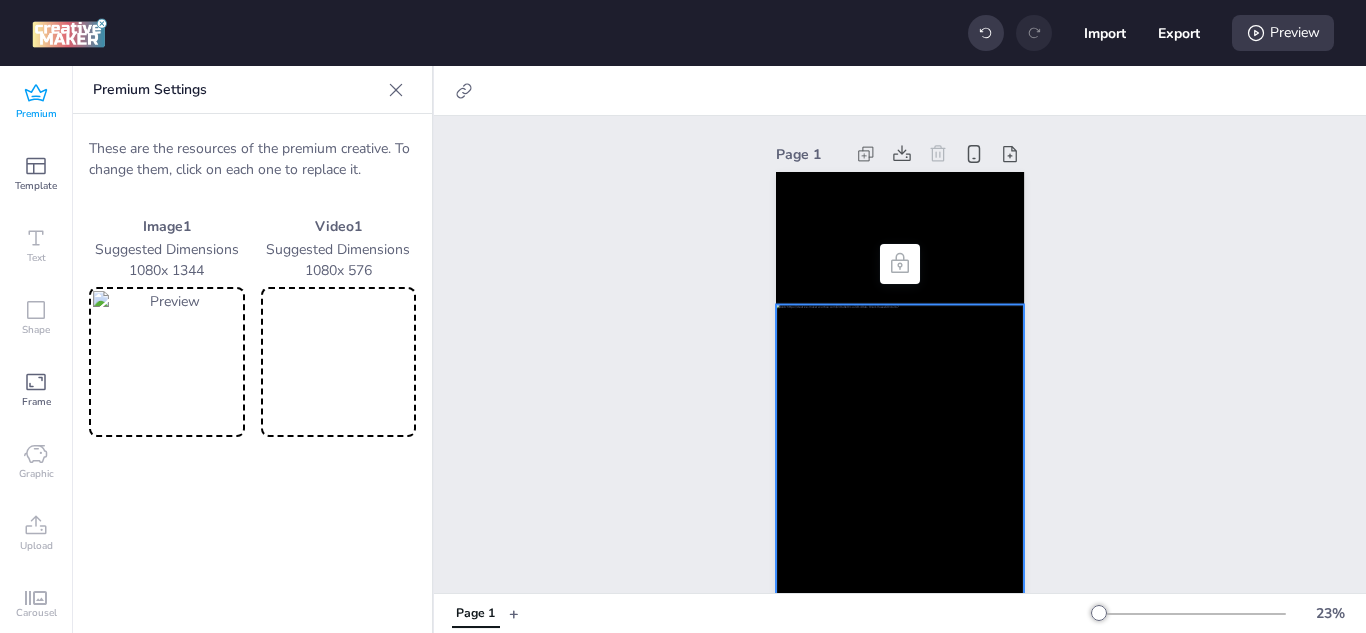 click at bounding box center (339, 362) 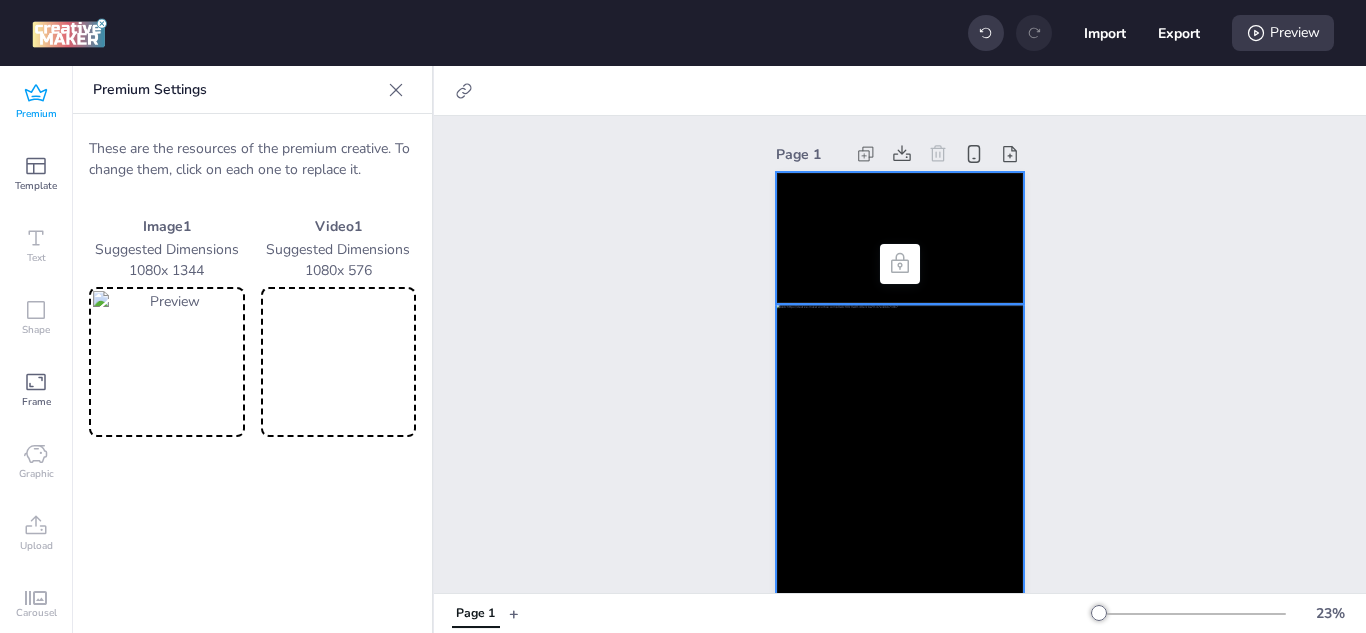 click at bounding box center (900, 238) 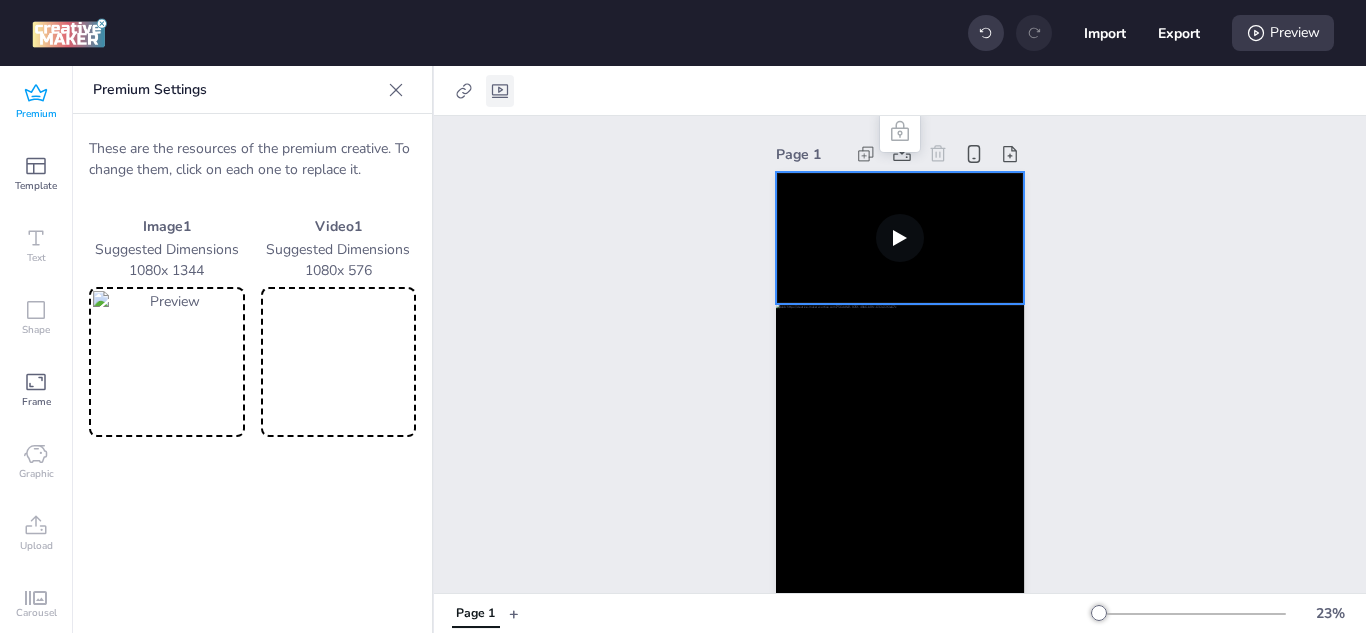 click 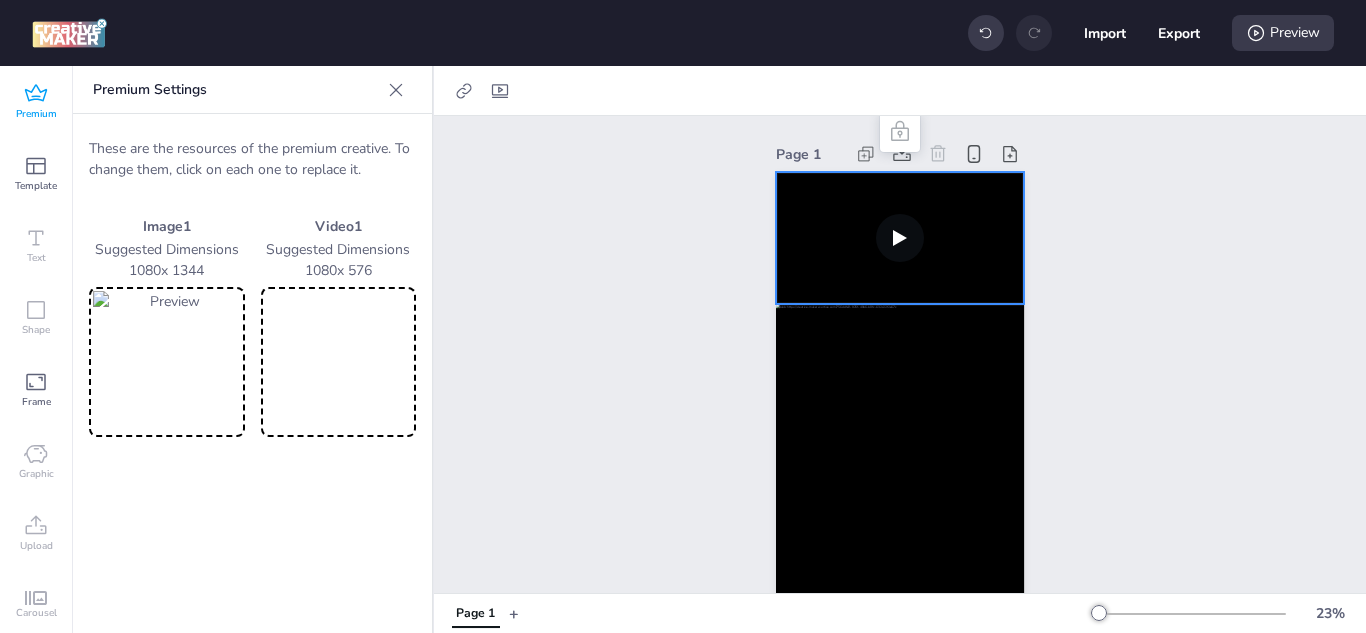 select on "contain" 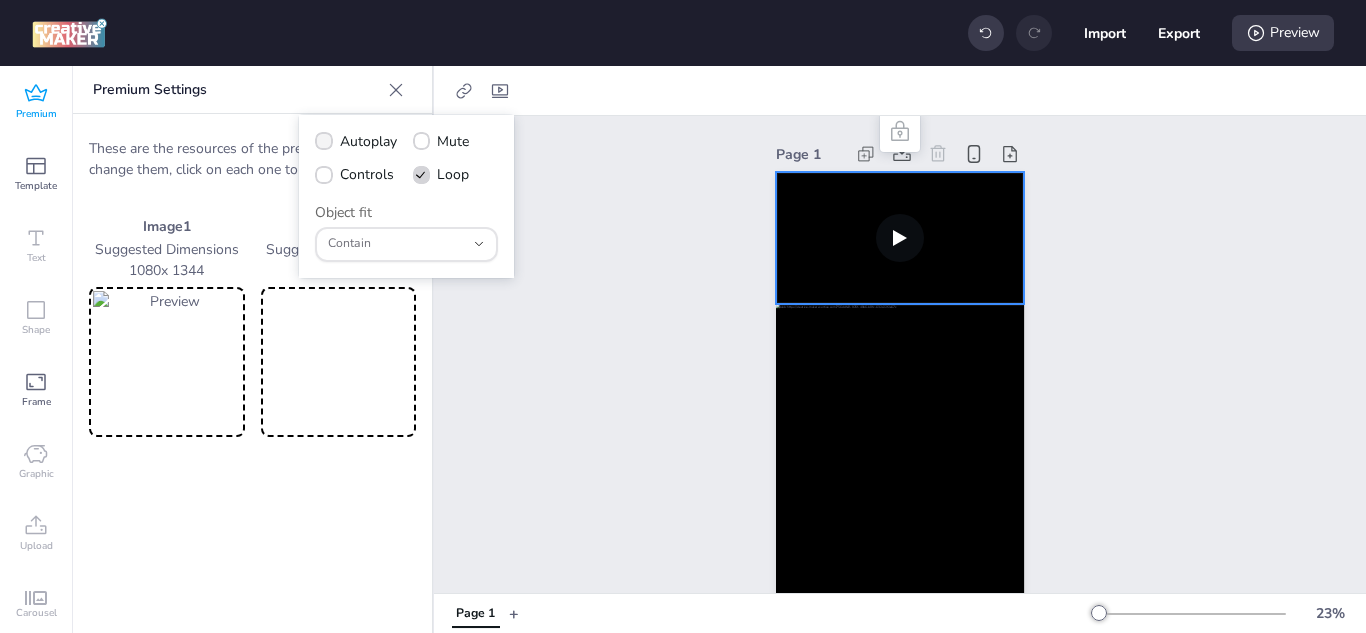 click on "Autoplay" at bounding box center (356, 141) 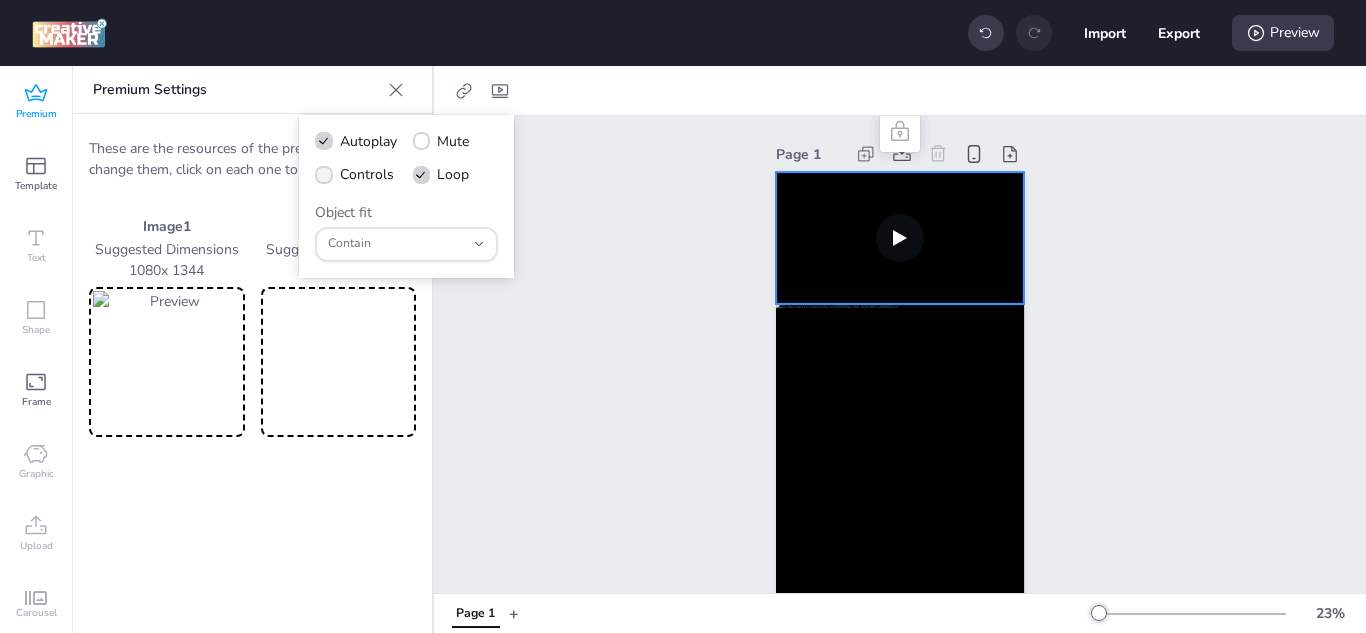 click 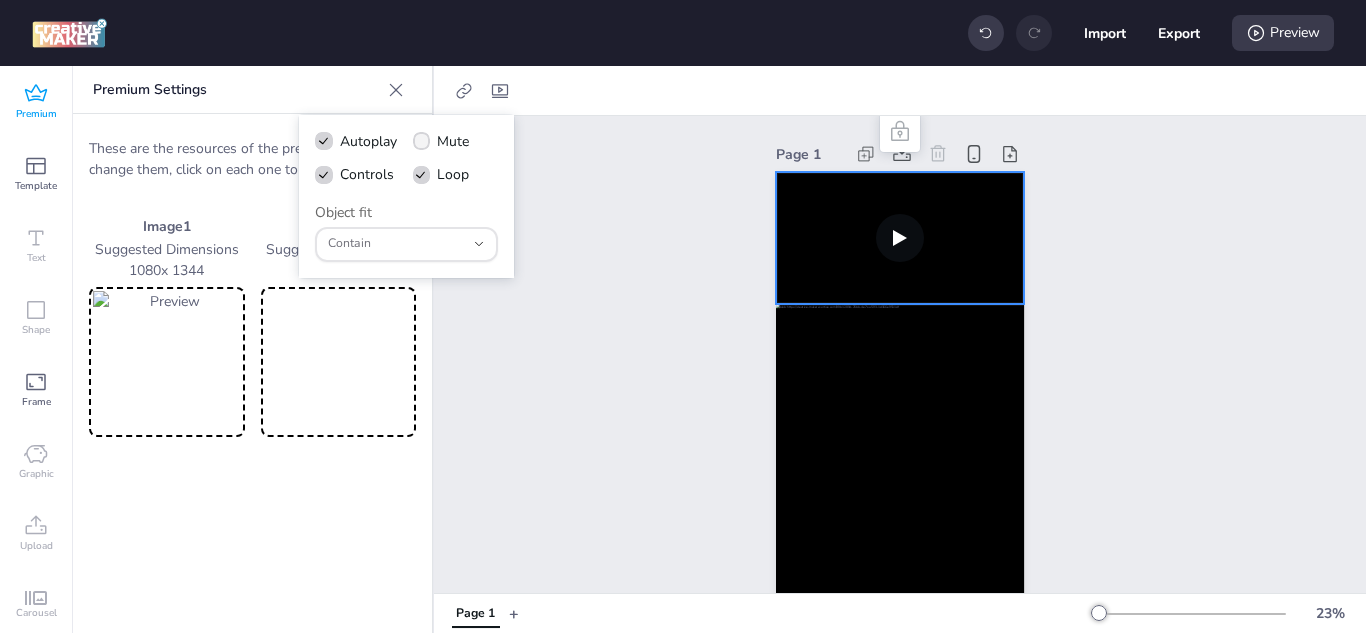 click on "Autoplay Mute Controls Loop Object fit contain Fill Contain Cover None ScaleDown Contain" at bounding box center [406, 196] 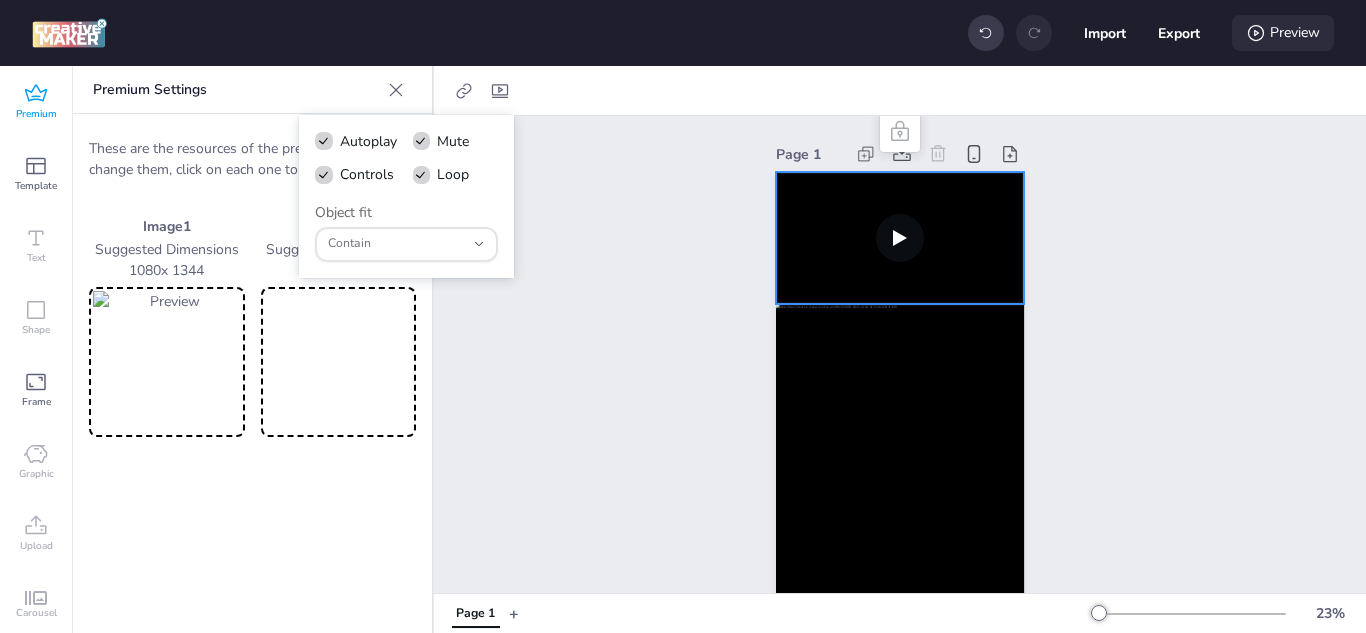 click on "Preview" at bounding box center (1283, 33) 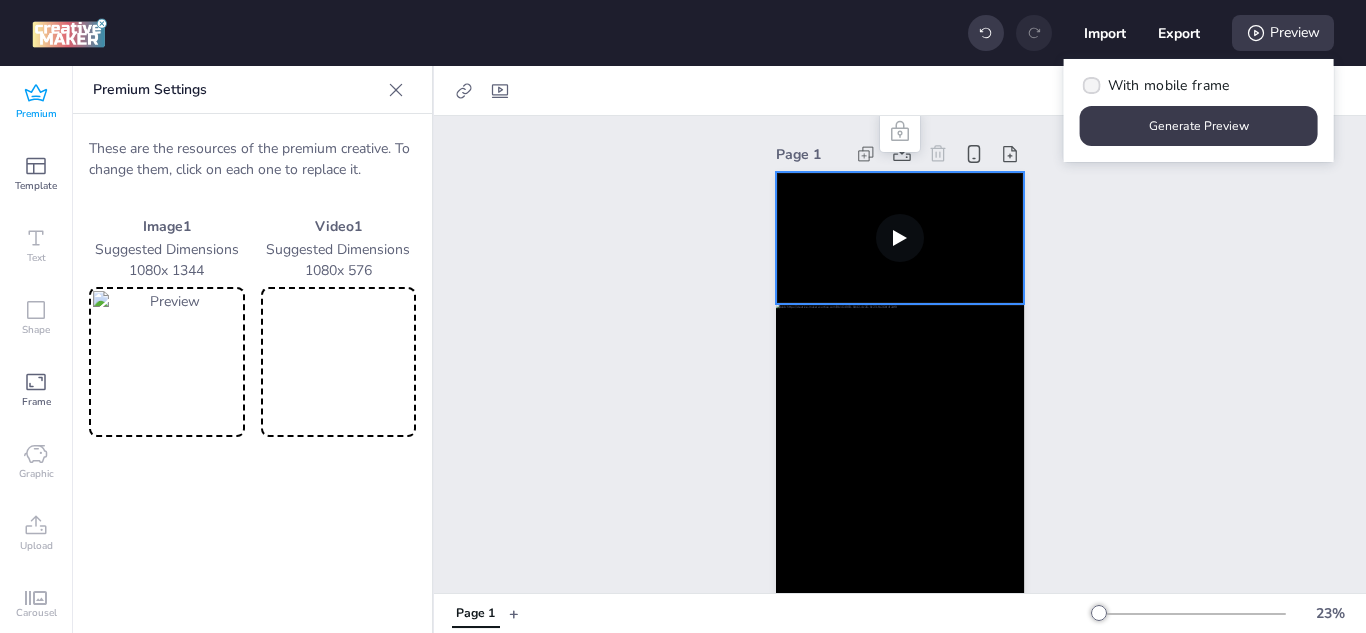 click on "With mobile frame" at bounding box center (1169, 85) 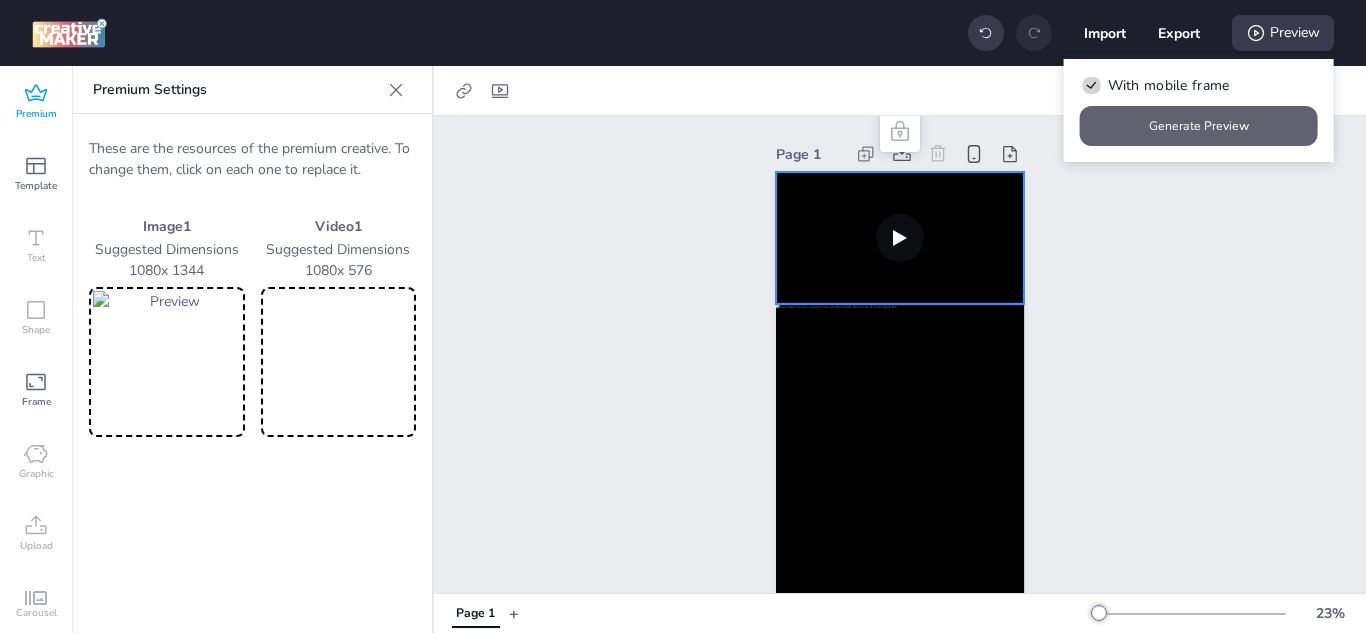 click on "Generate Preview" at bounding box center (1199, 126) 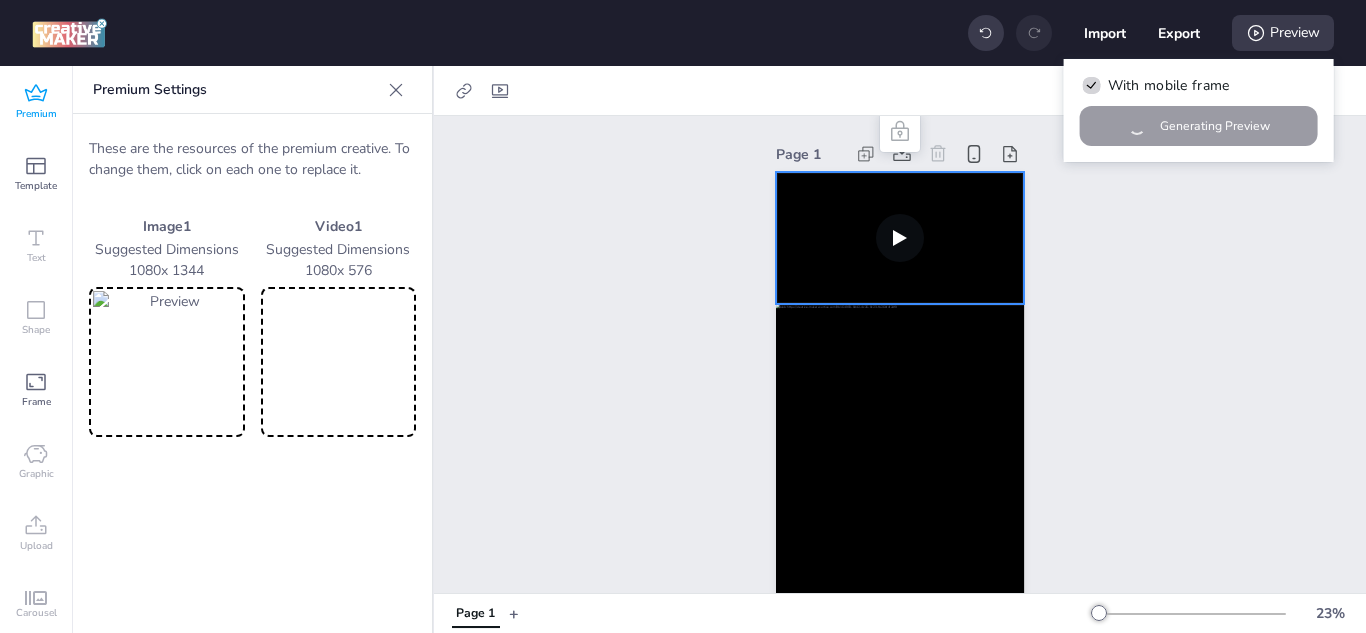 scroll, scrollTop: 60, scrollLeft: 0, axis: vertical 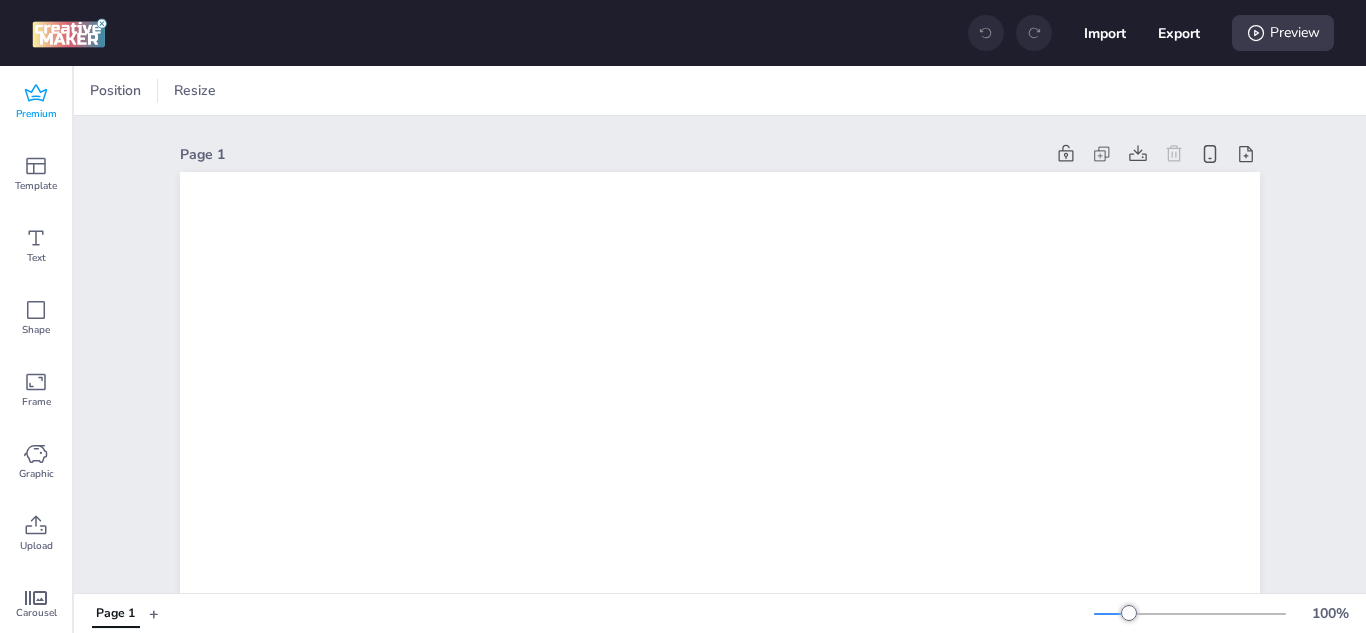 click on "Premium" at bounding box center (36, 102) 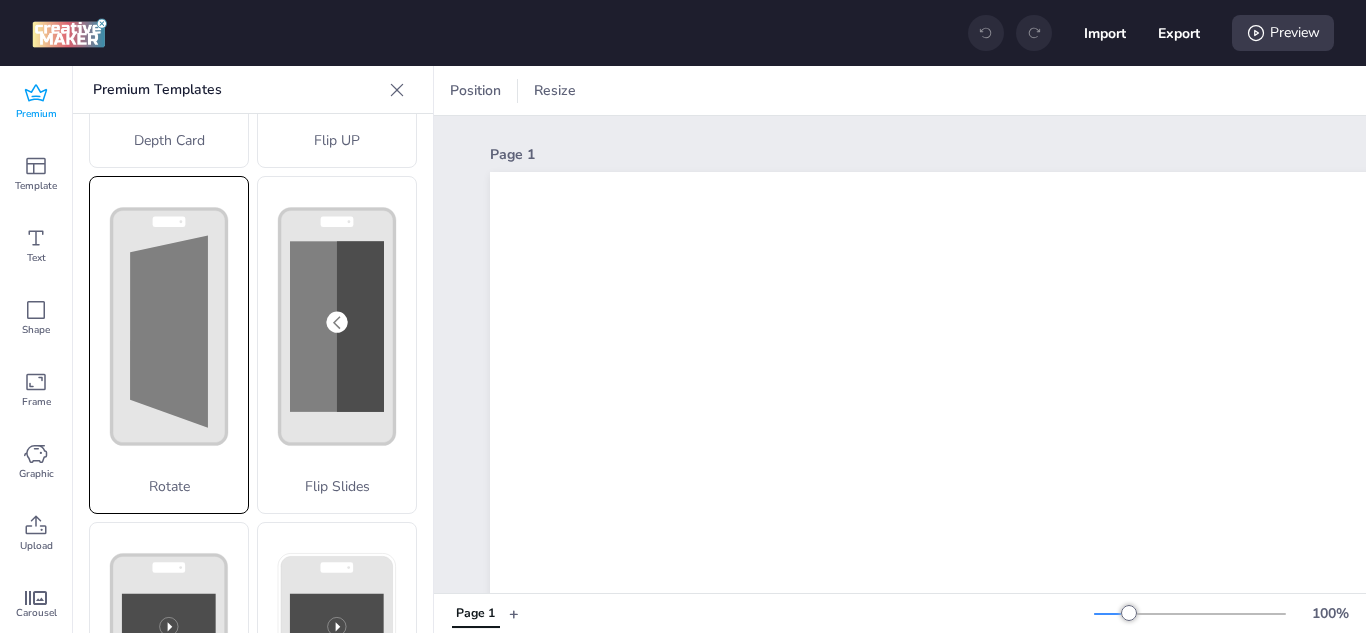 scroll, scrollTop: 600, scrollLeft: 0, axis: vertical 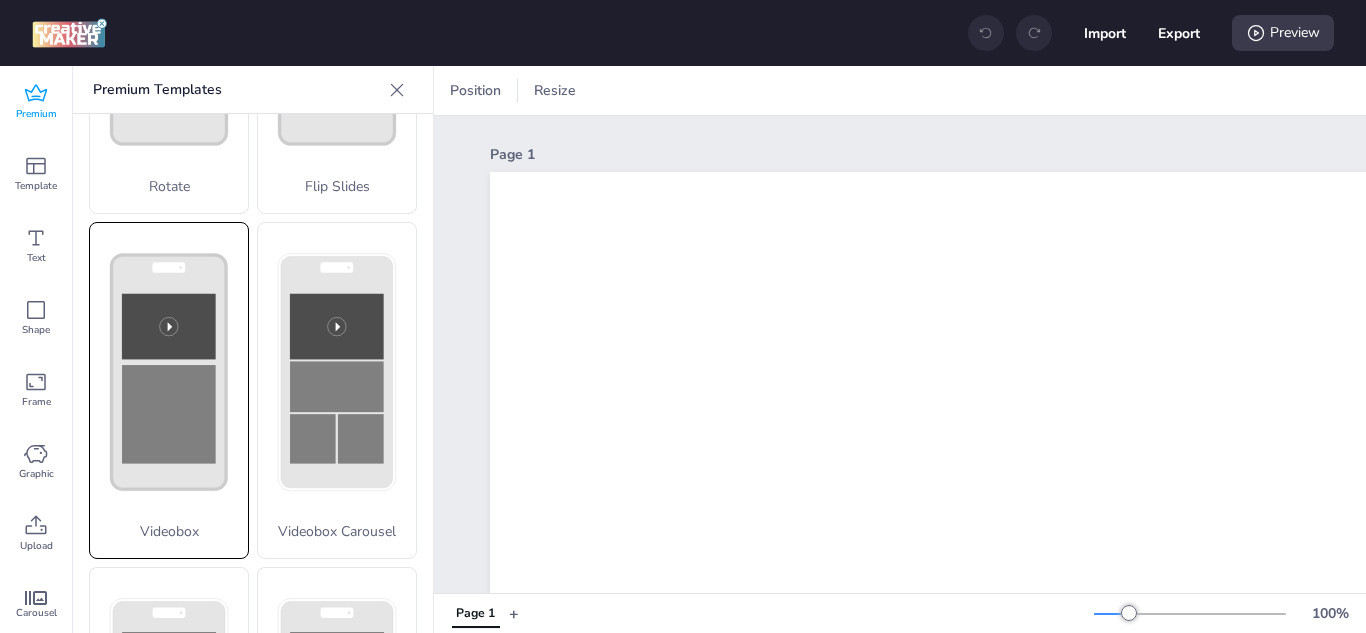 click 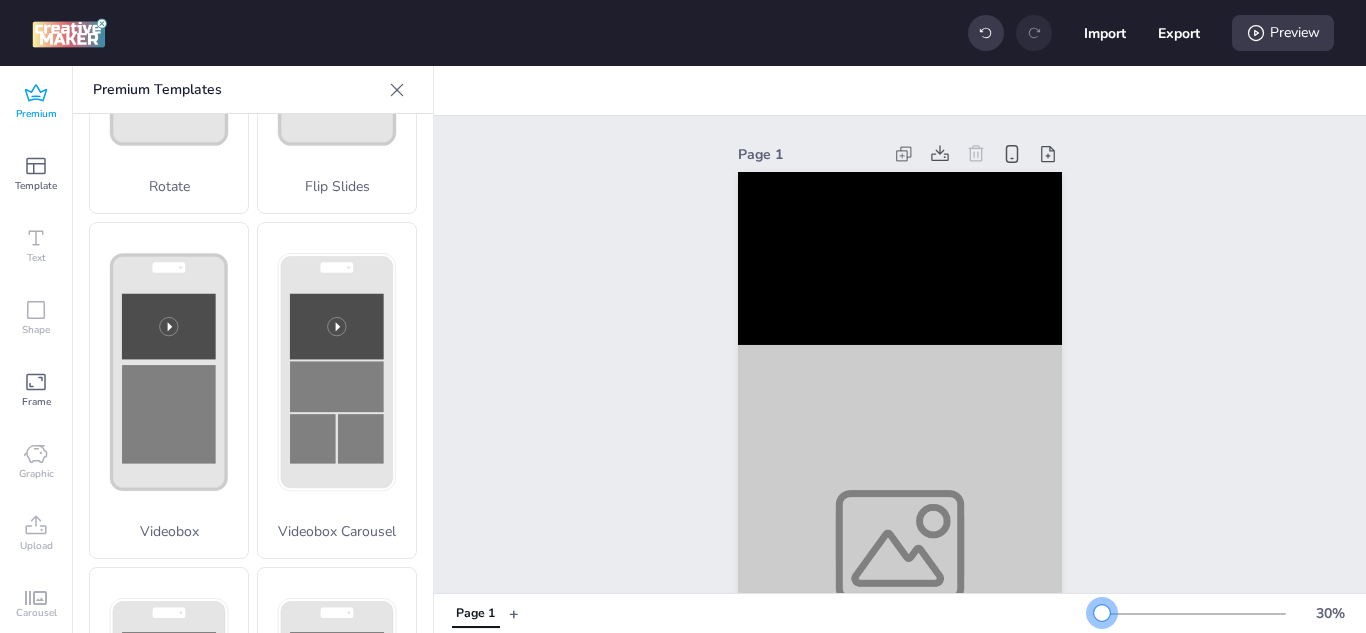 drag, startPoint x: 1114, startPoint y: 614, endPoint x: 1087, endPoint y: 614, distance: 27 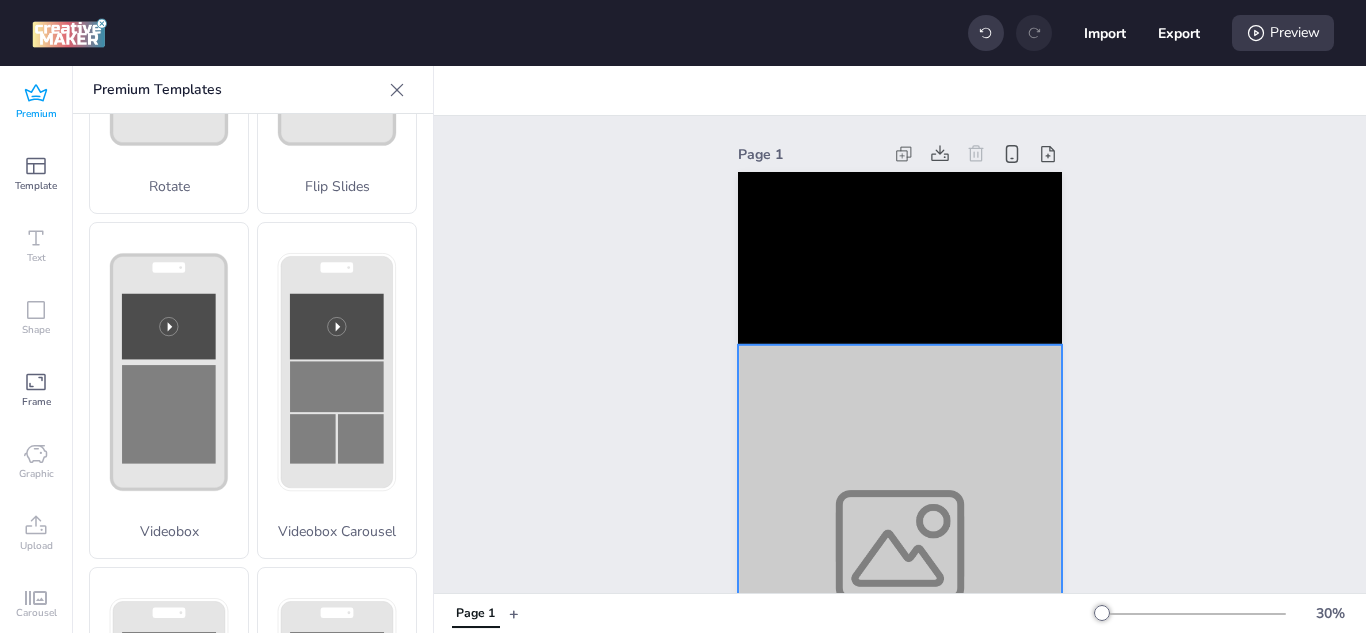 click at bounding box center (900, 546) 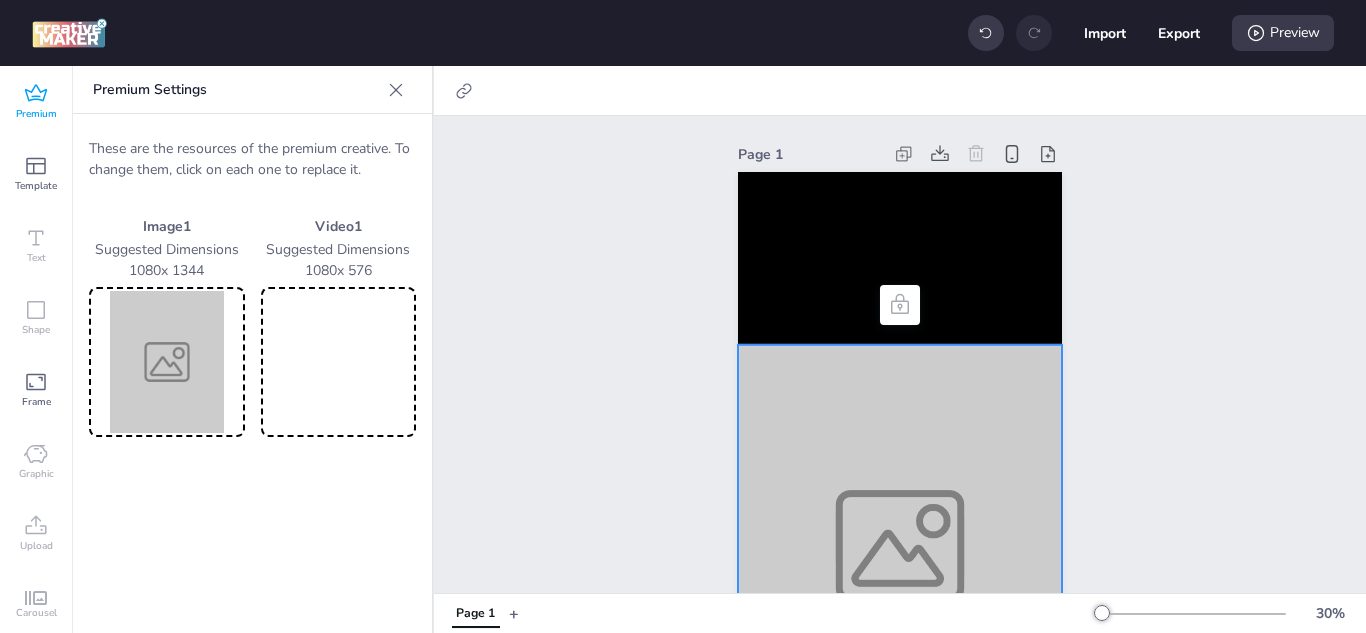 click at bounding box center (167, 362) 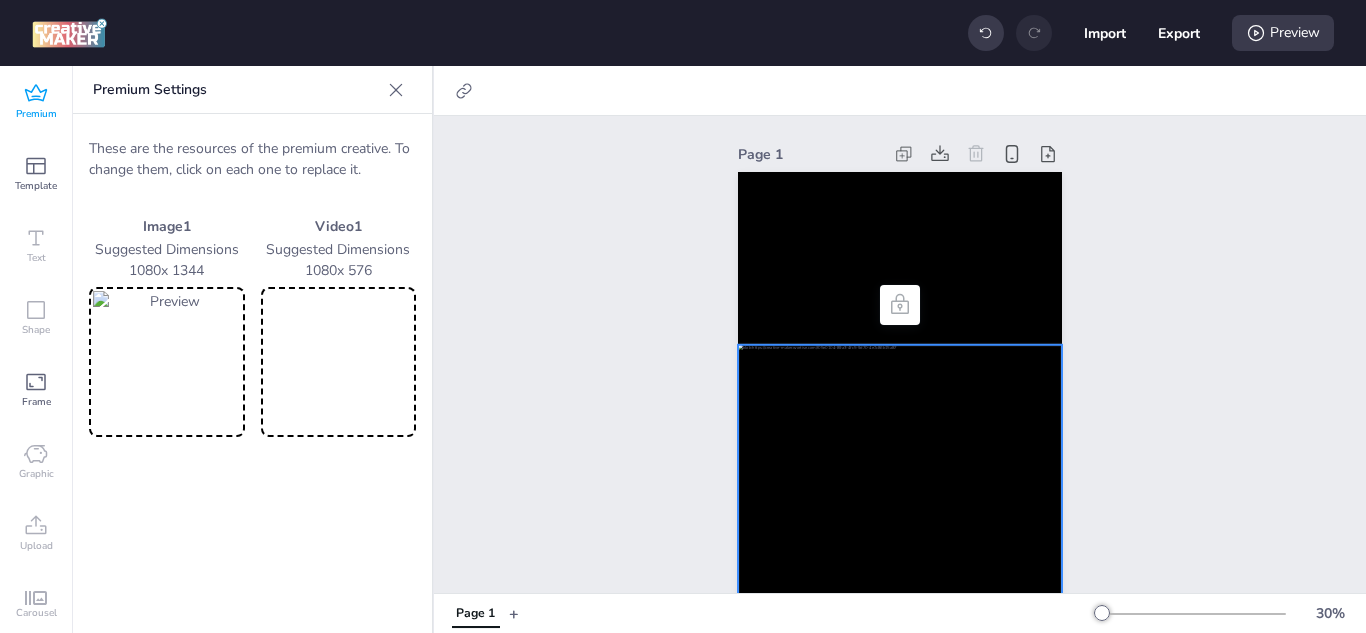 click at bounding box center [339, 362] 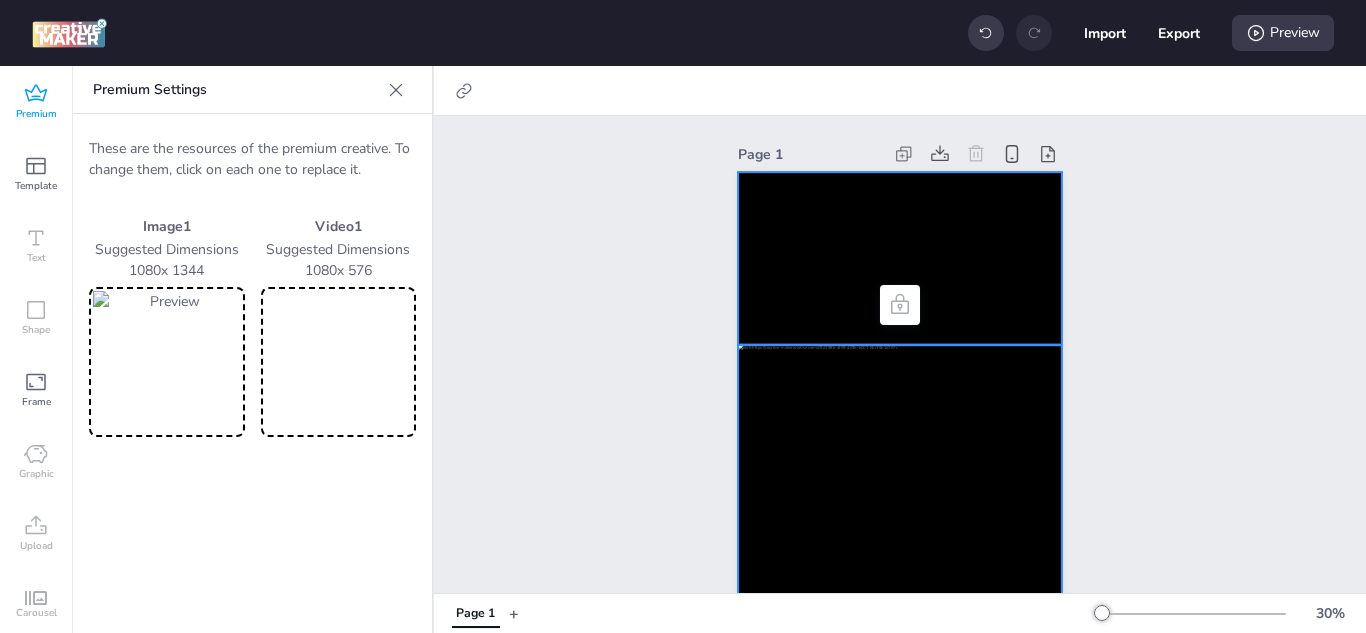 click at bounding box center (900, 258) 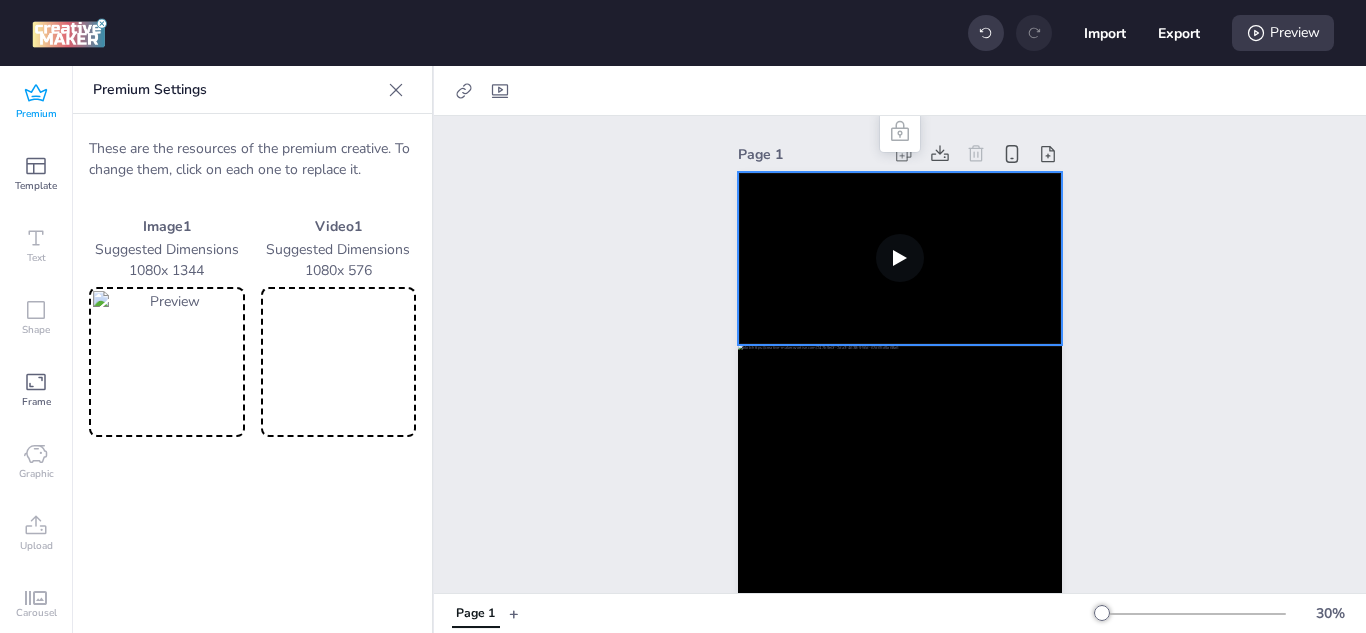 click at bounding box center [488, 91] 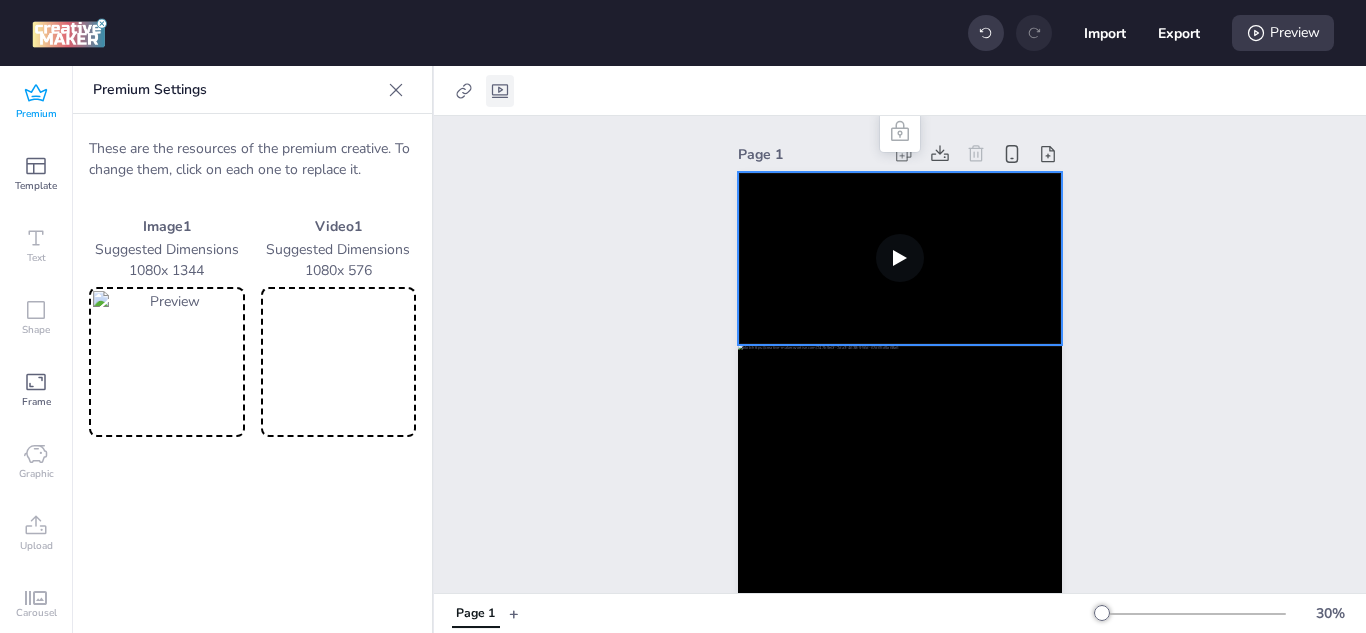 click 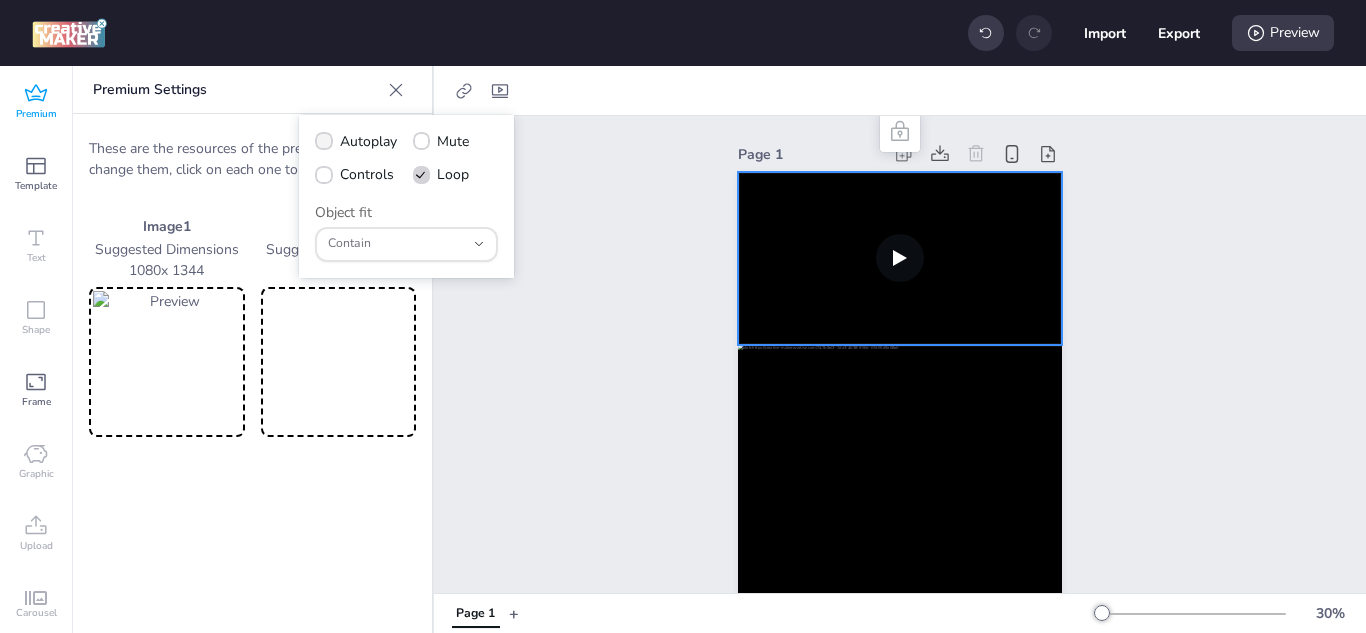 click on "Autoplay" at bounding box center [368, 141] 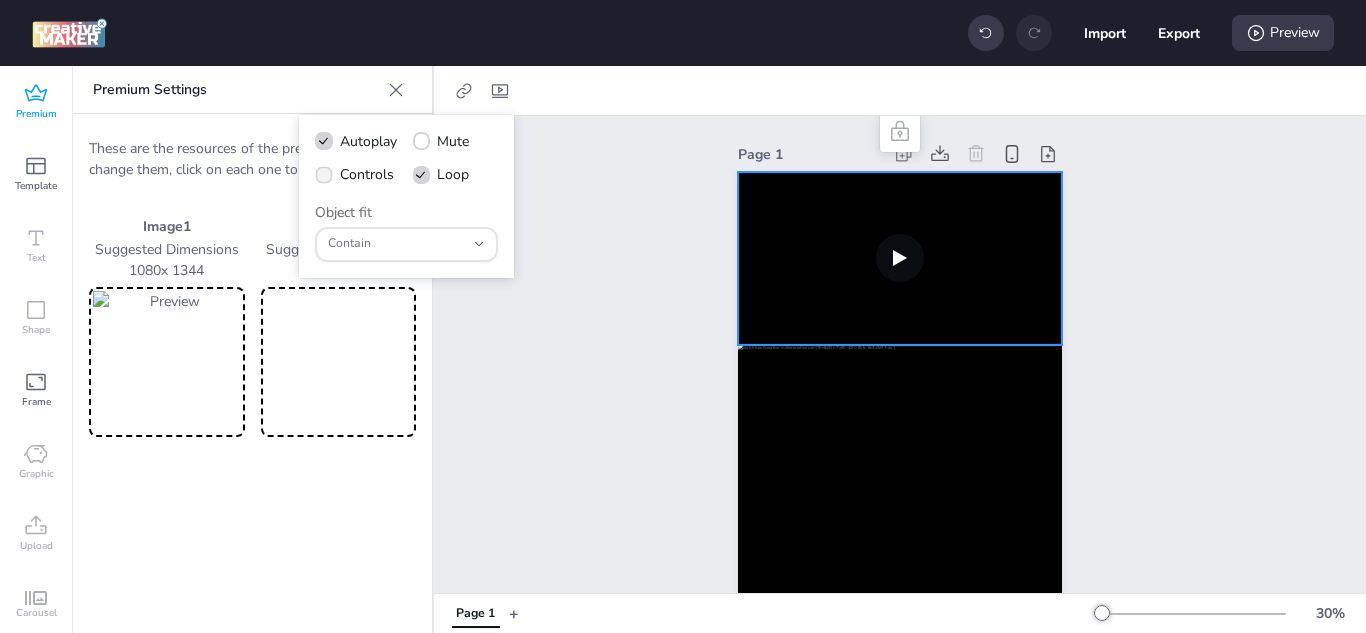 click on "Controls" at bounding box center [367, 174] 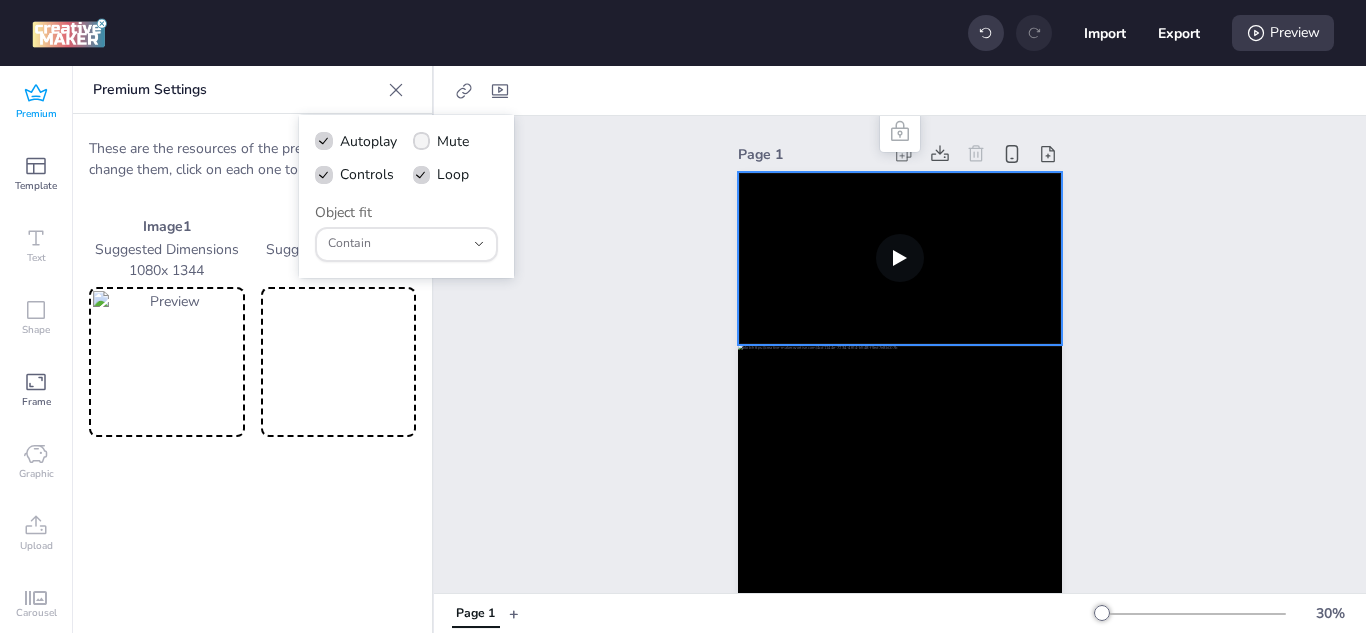 click on "Mute" at bounding box center (453, 141) 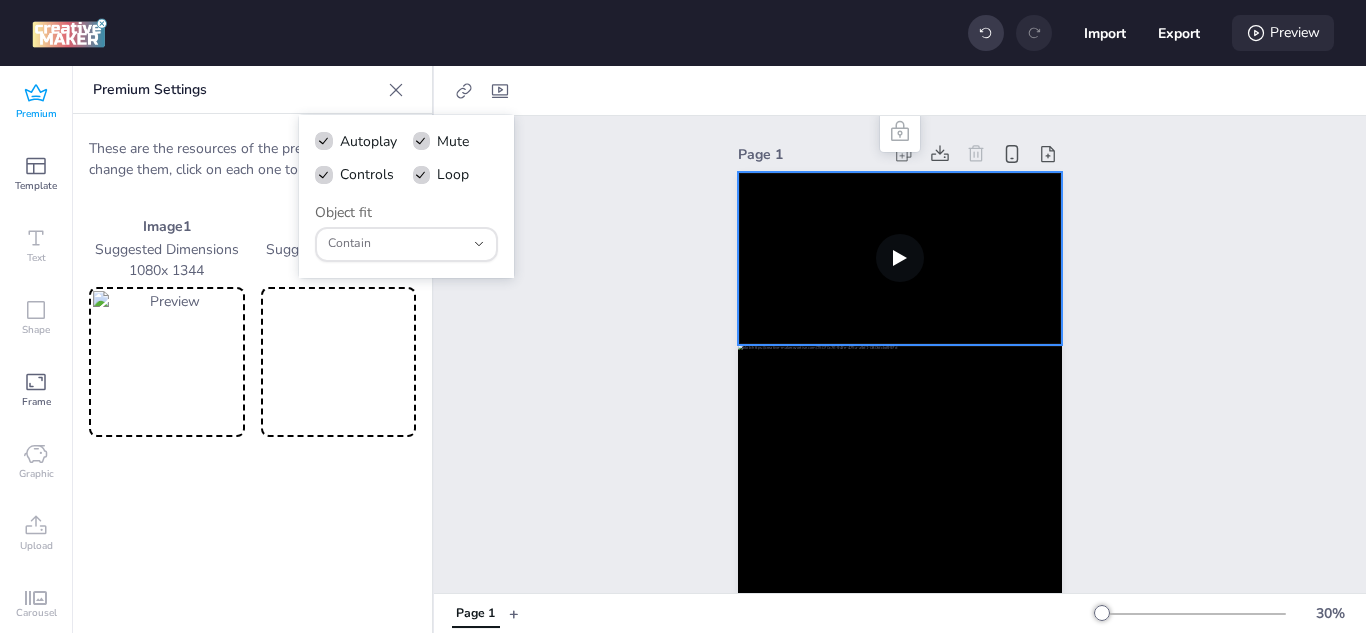 click on "Preview" at bounding box center (1283, 33) 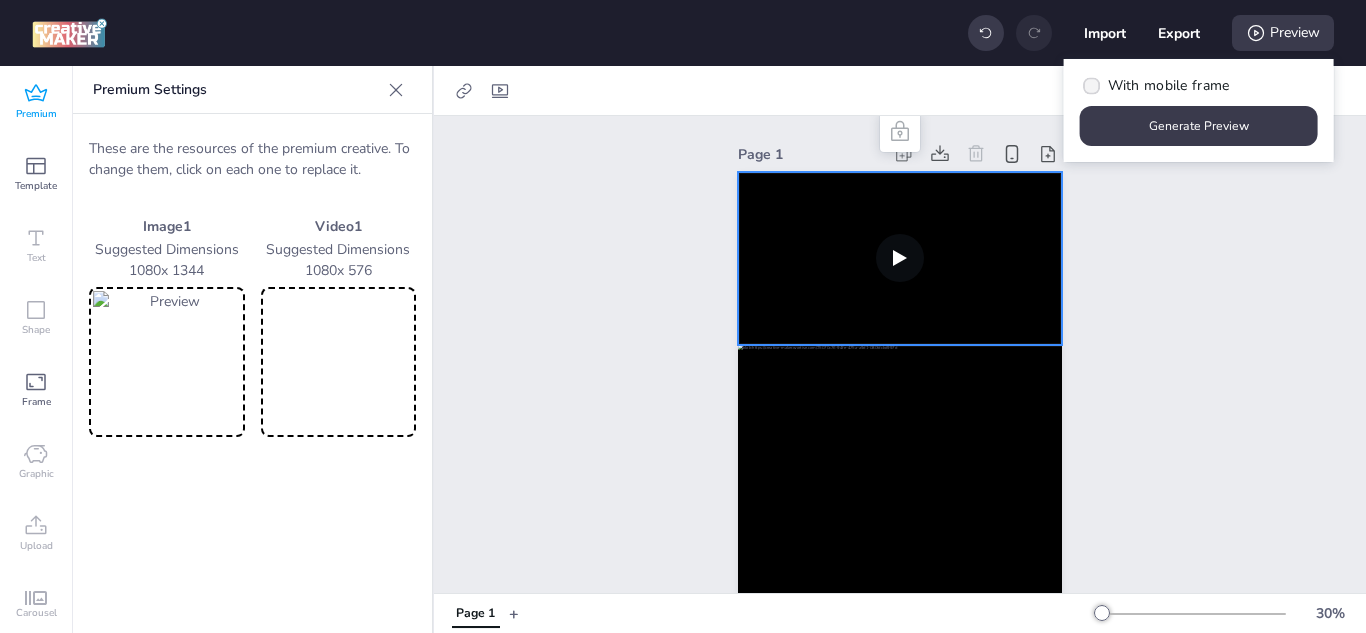 click 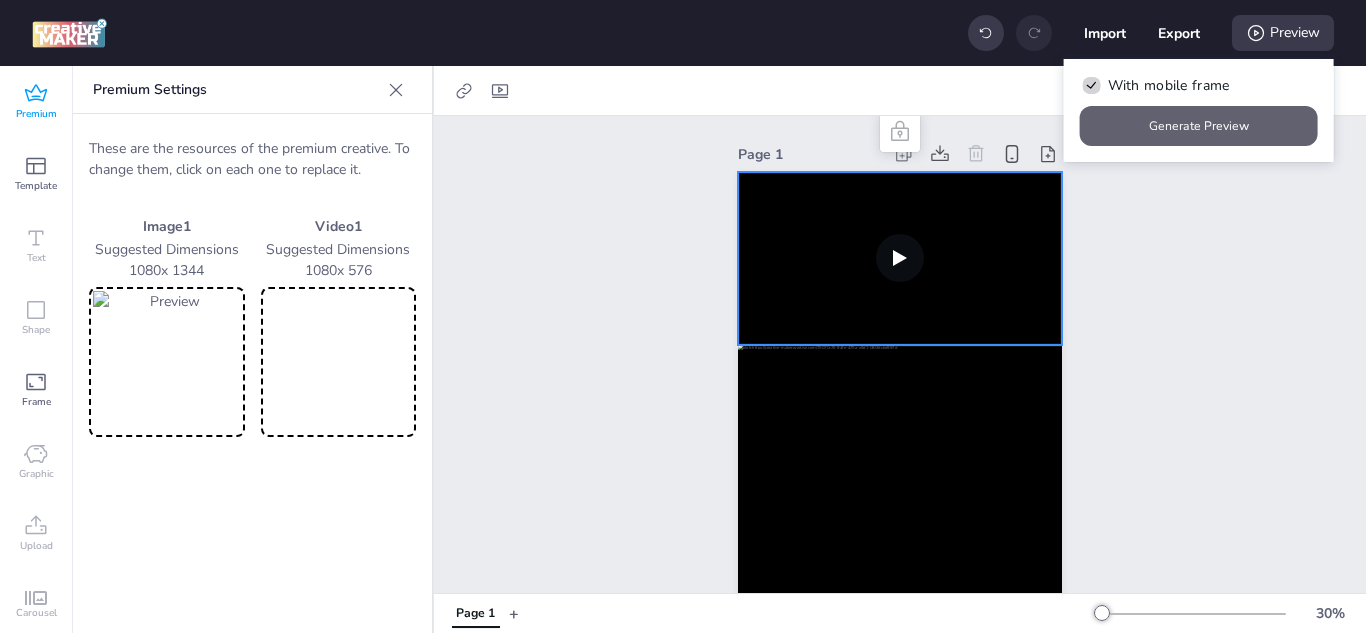 click on "Generate Preview" at bounding box center (1199, 126) 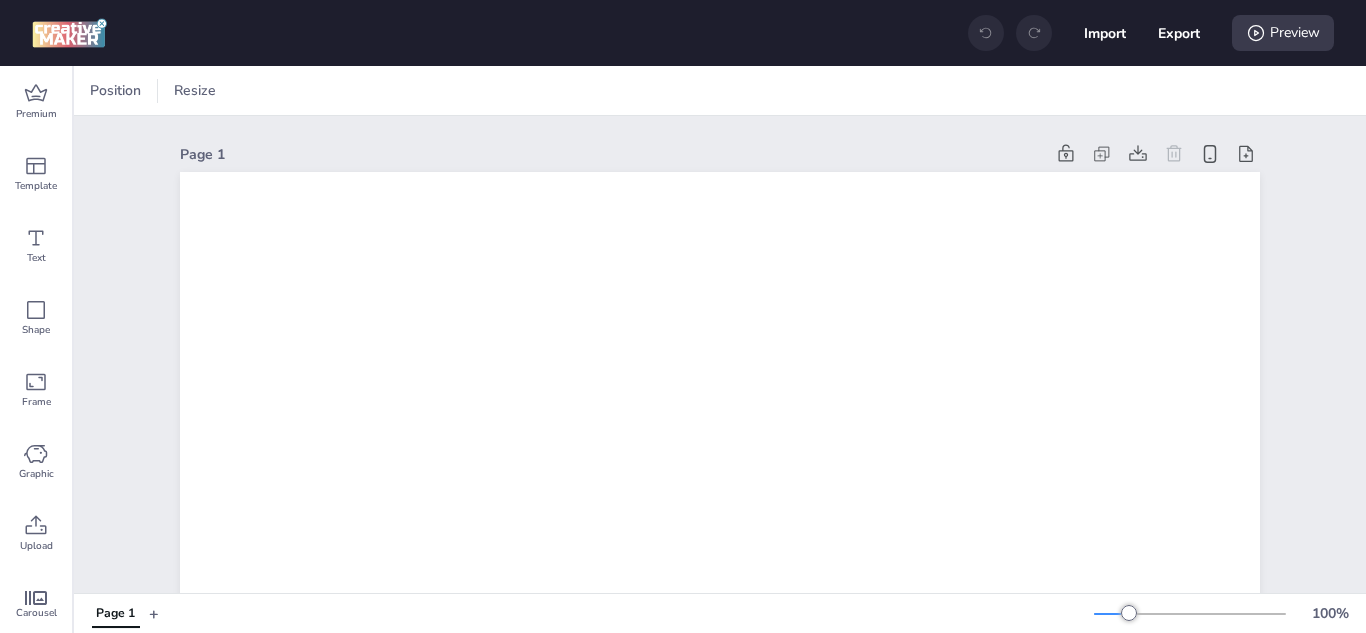 scroll, scrollTop: 0, scrollLeft: 0, axis: both 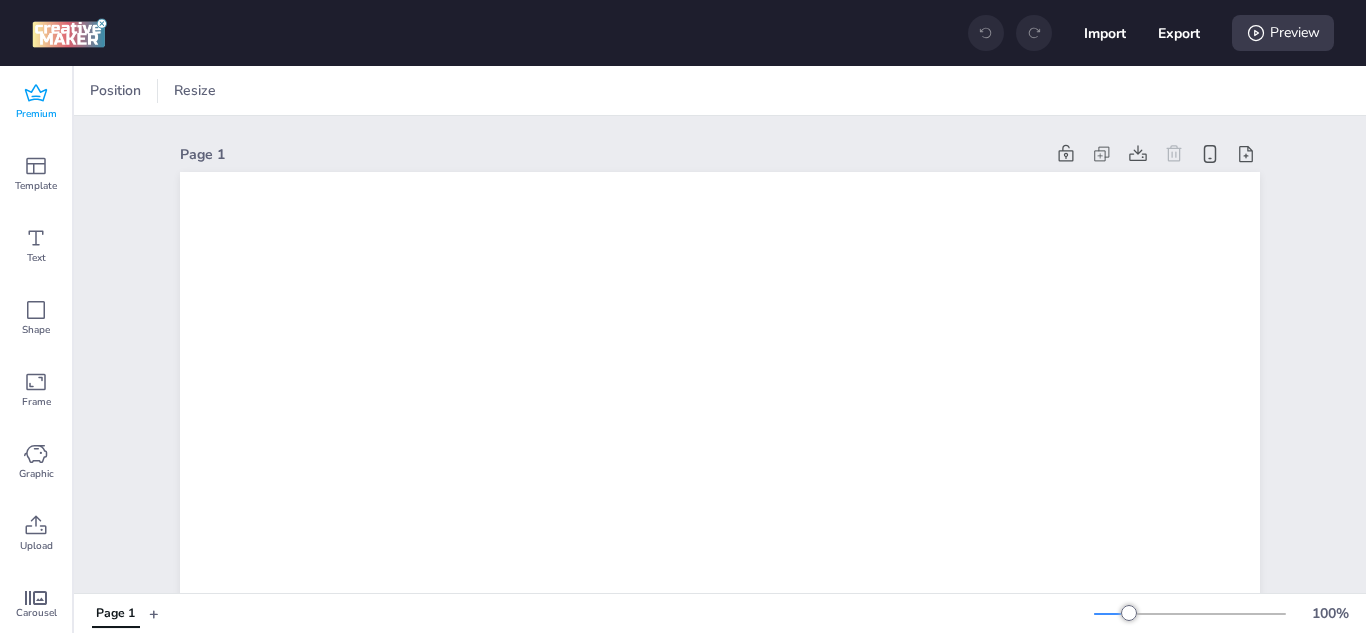 click on "Premium" at bounding box center (36, 102) 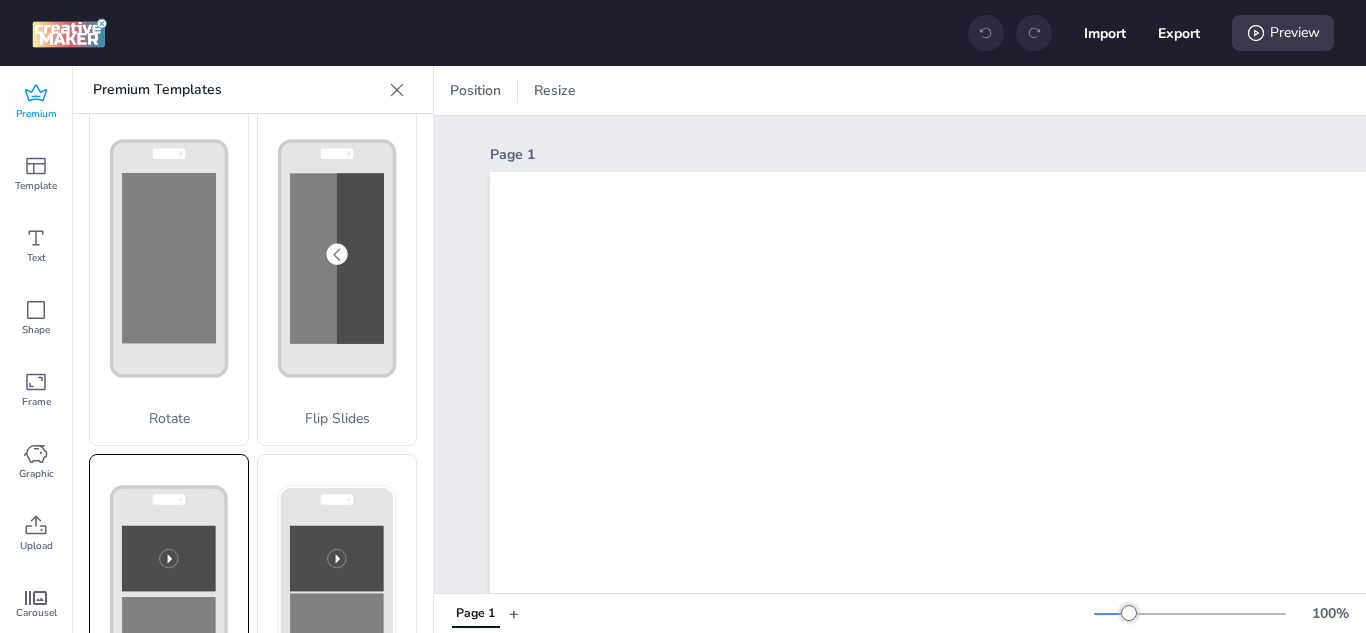 scroll, scrollTop: 400, scrollLeft: 0, axis: vertical 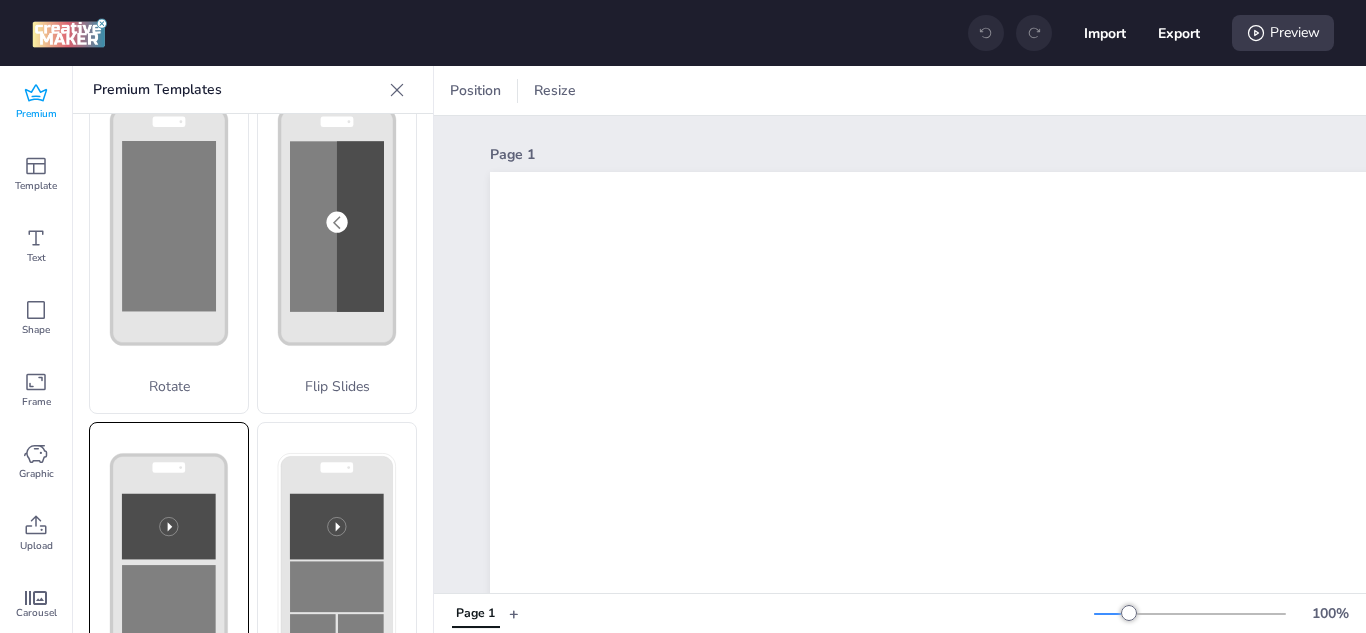 click 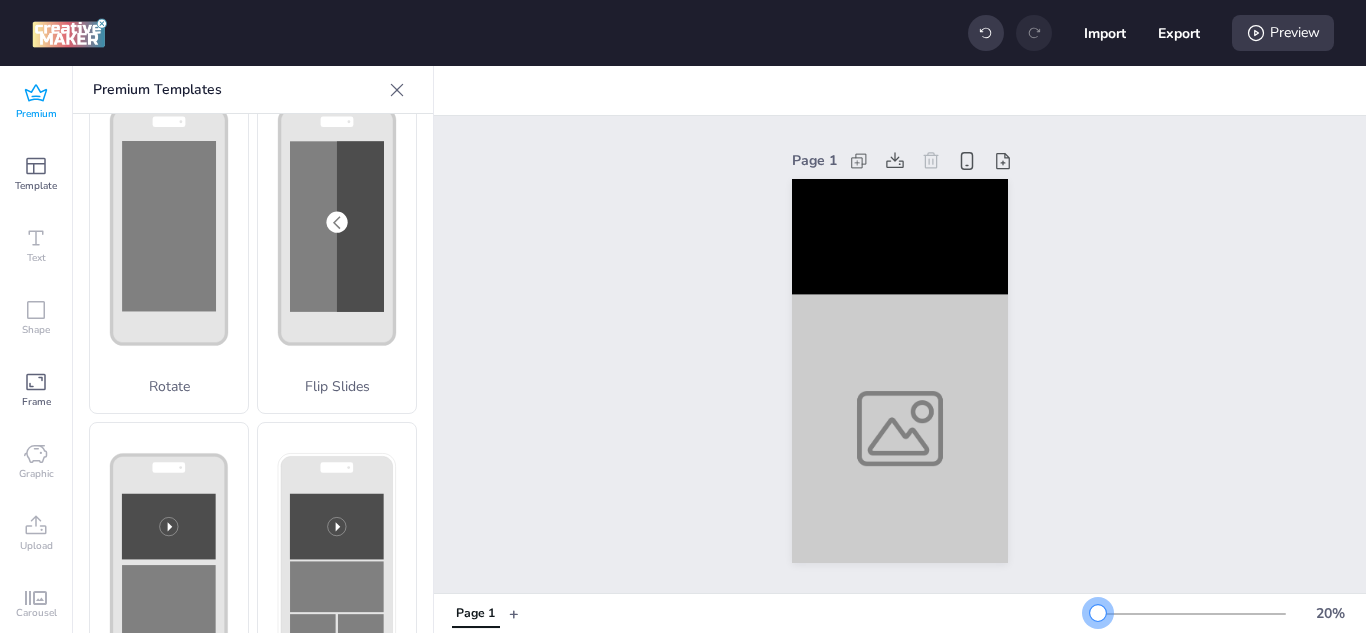 drag, startPoint x: 1100, startPoint y: 611, endPoint x: 1083, endPoint y: 611, distance: 17 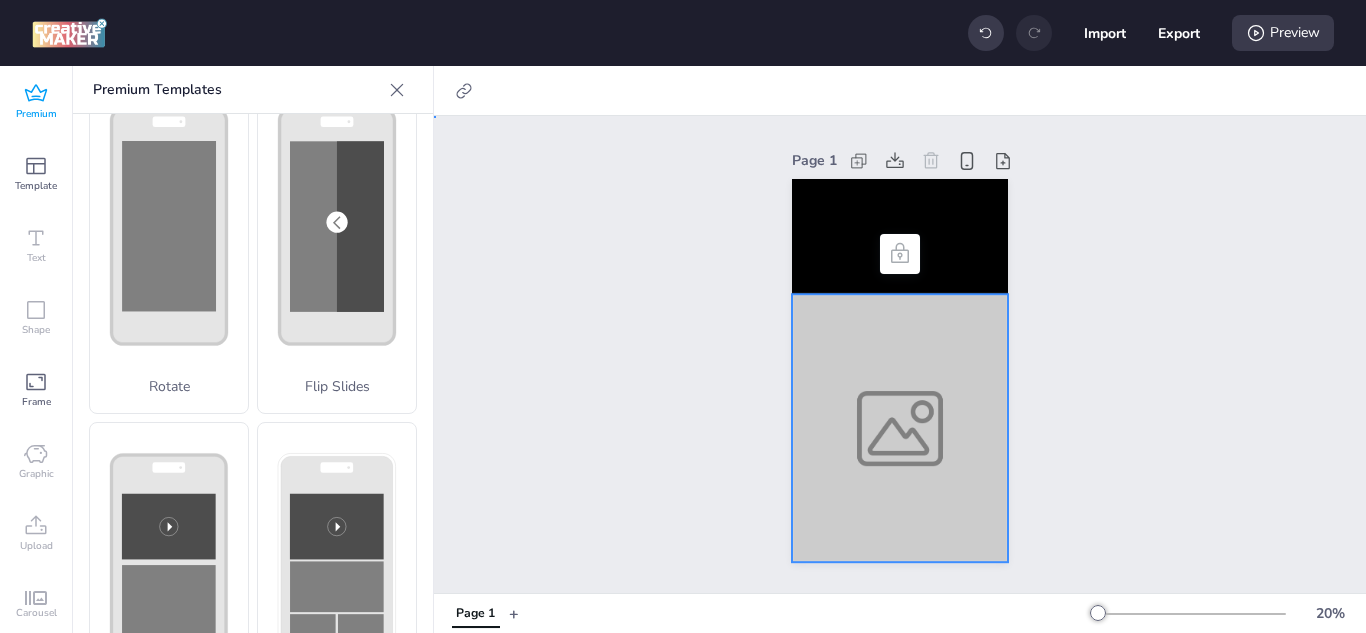 click at bounding box center [900, 428] 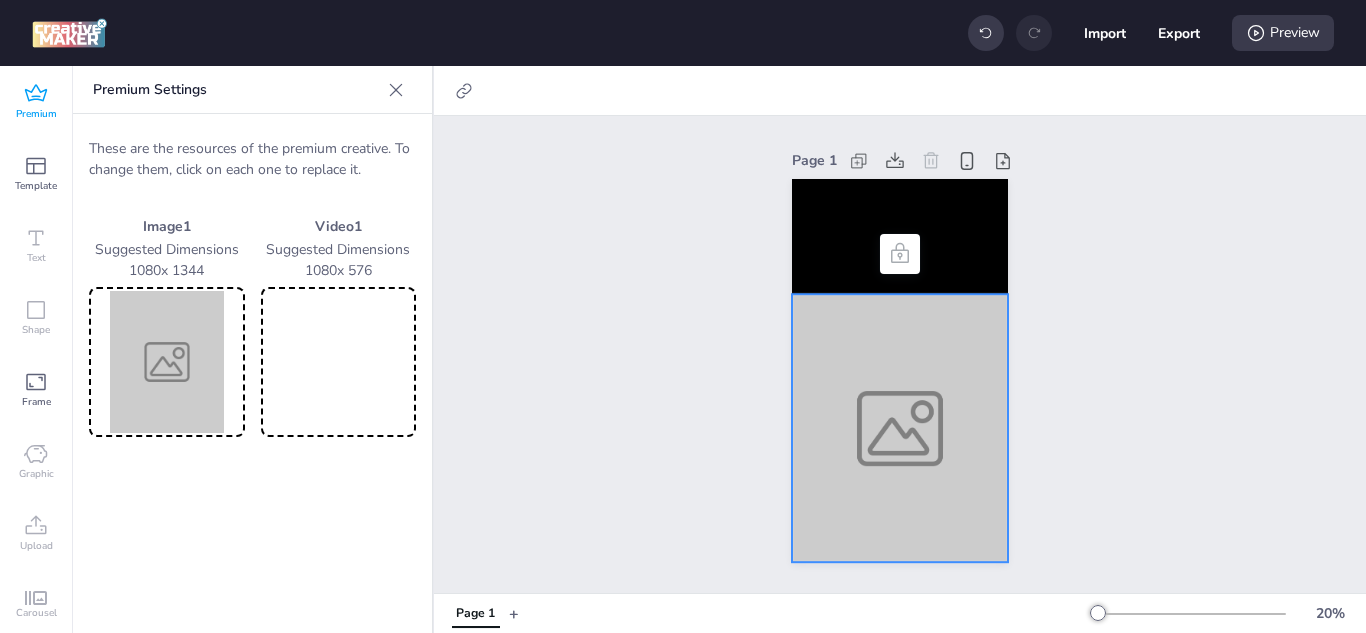 click at bounding box center (167, 362) 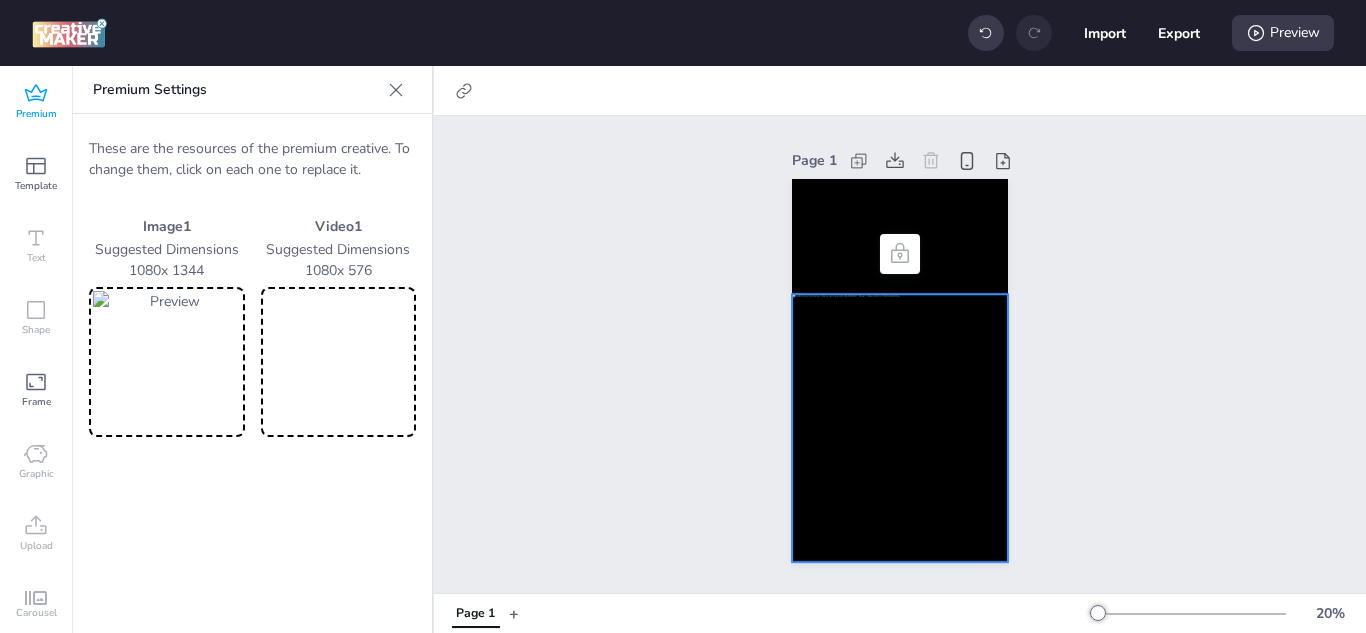 click 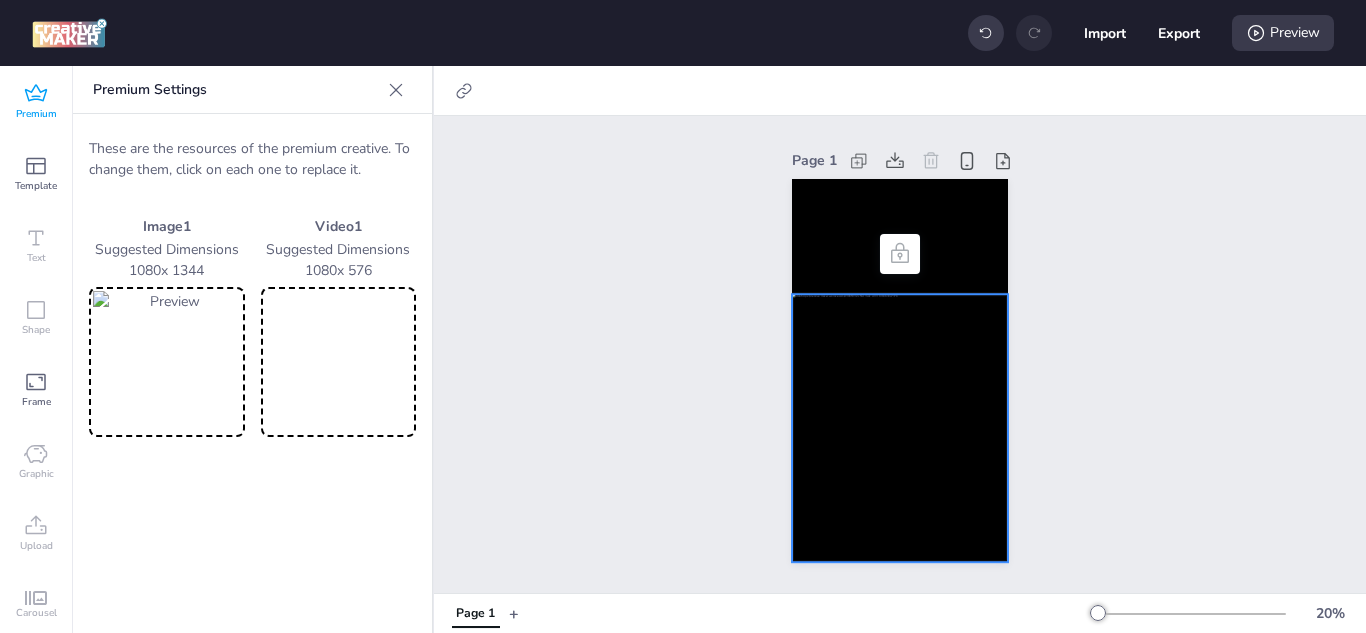 click at bounding box center (339, 362) 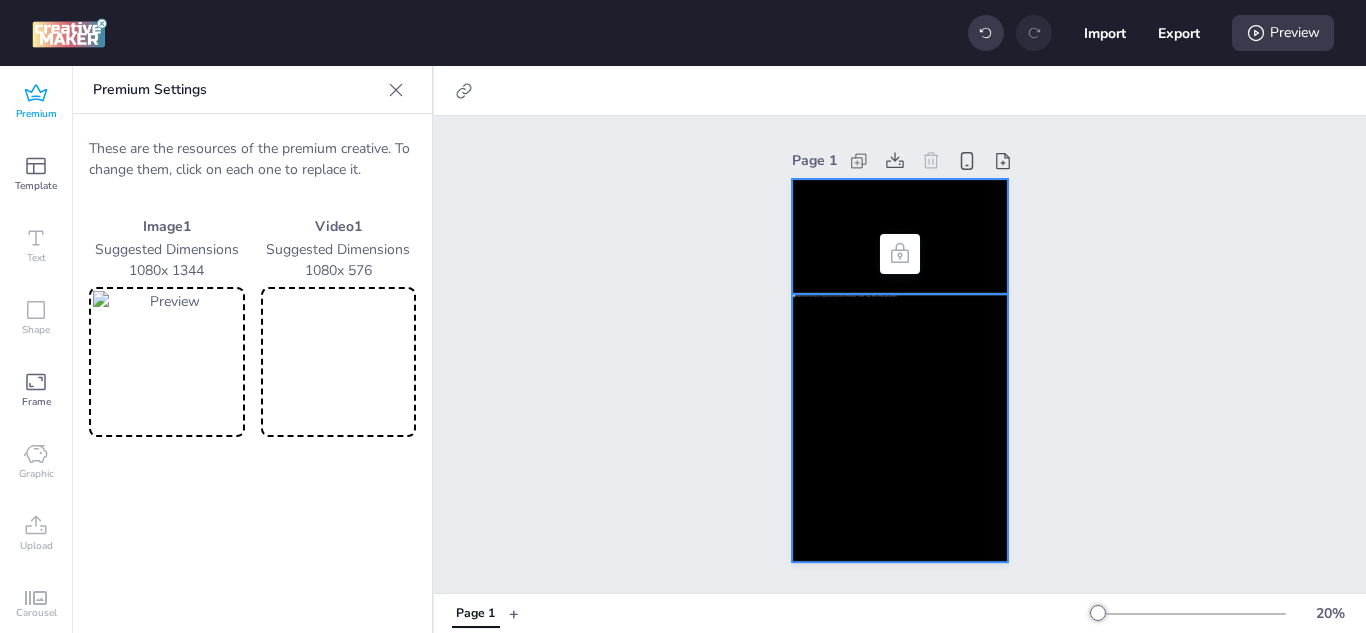 click at bounding box center (900, 236) 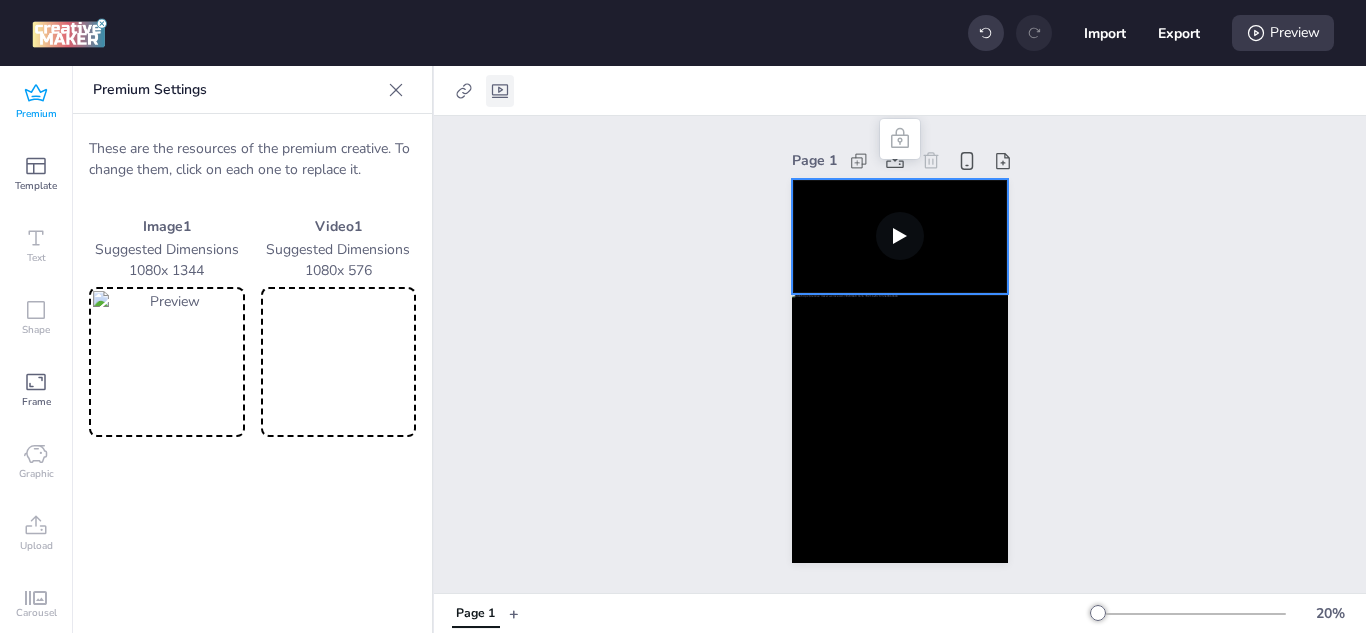 click at bounding box center [500, 91] 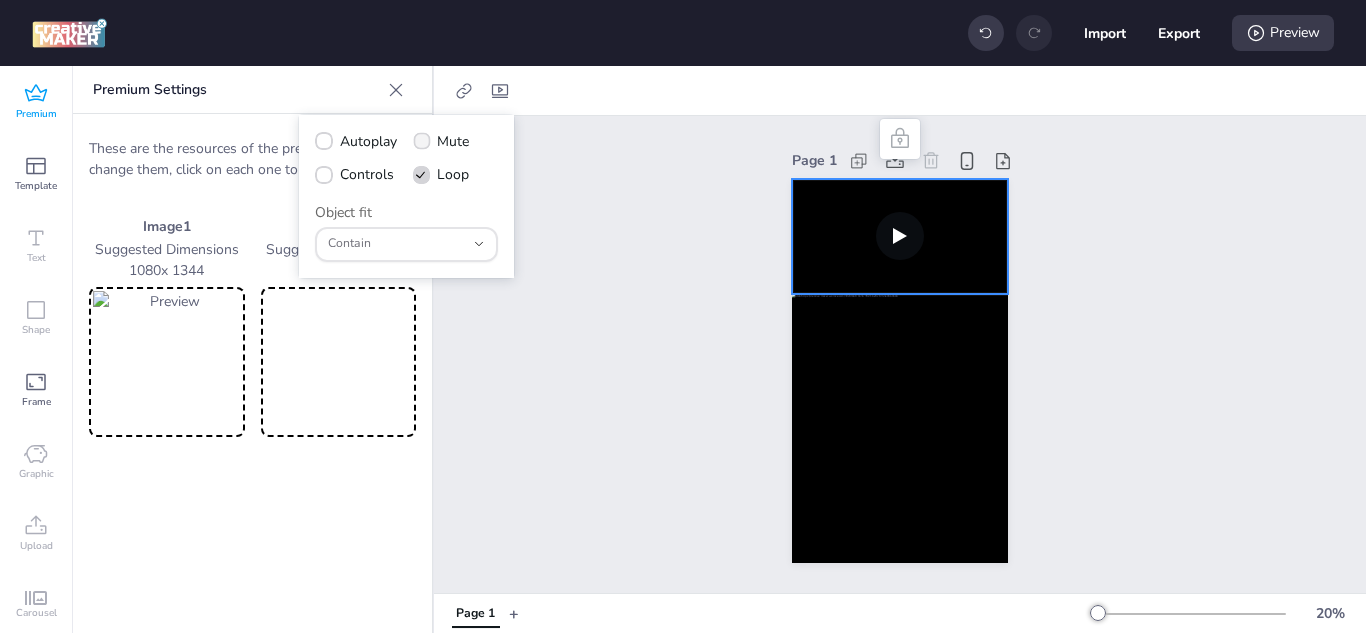click on "Mute" at bounding box center (453, 141) 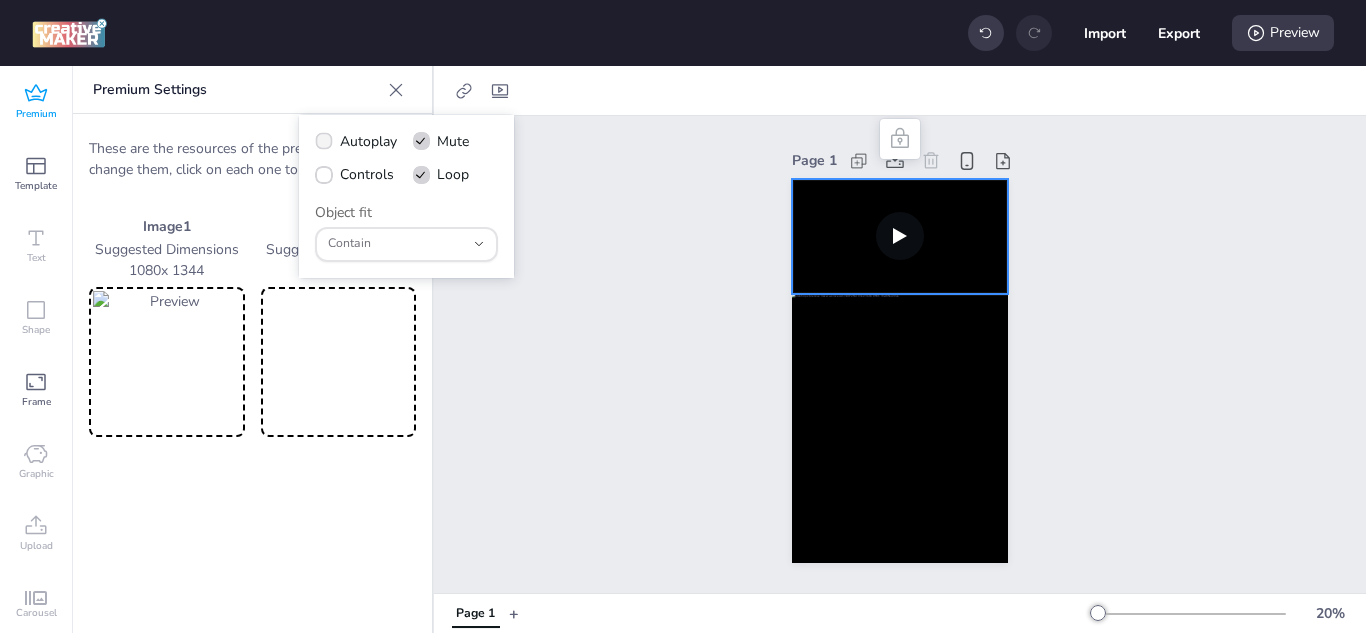 click 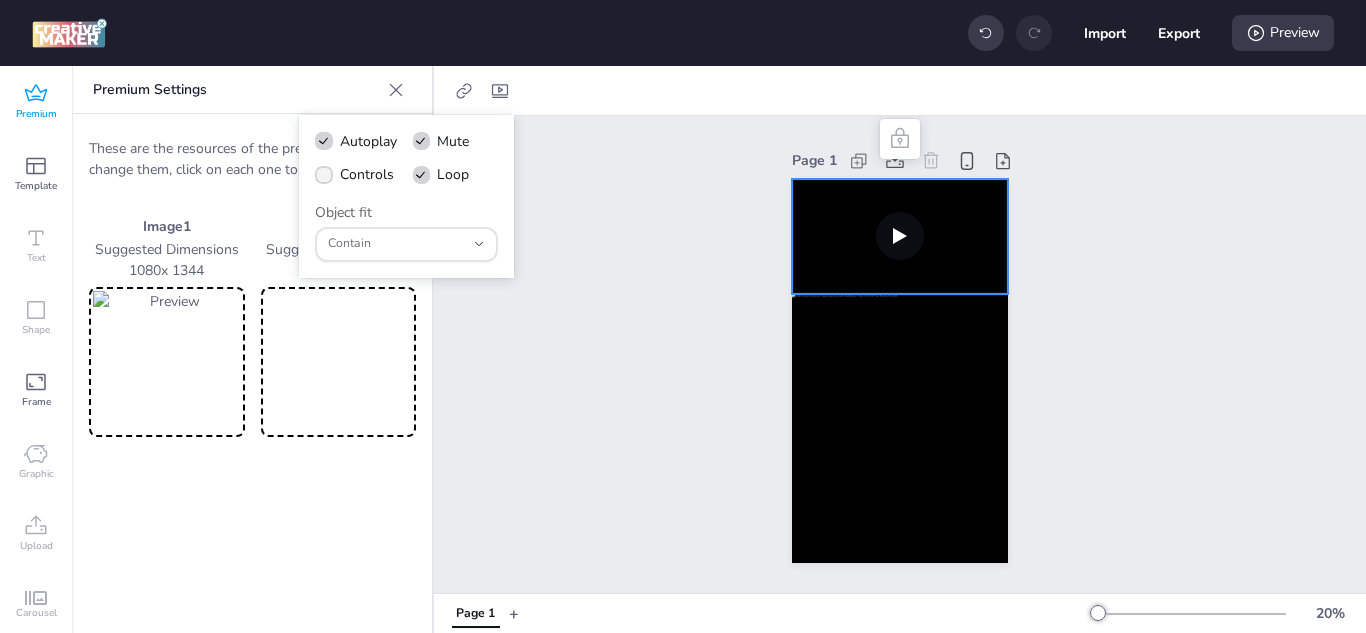 click 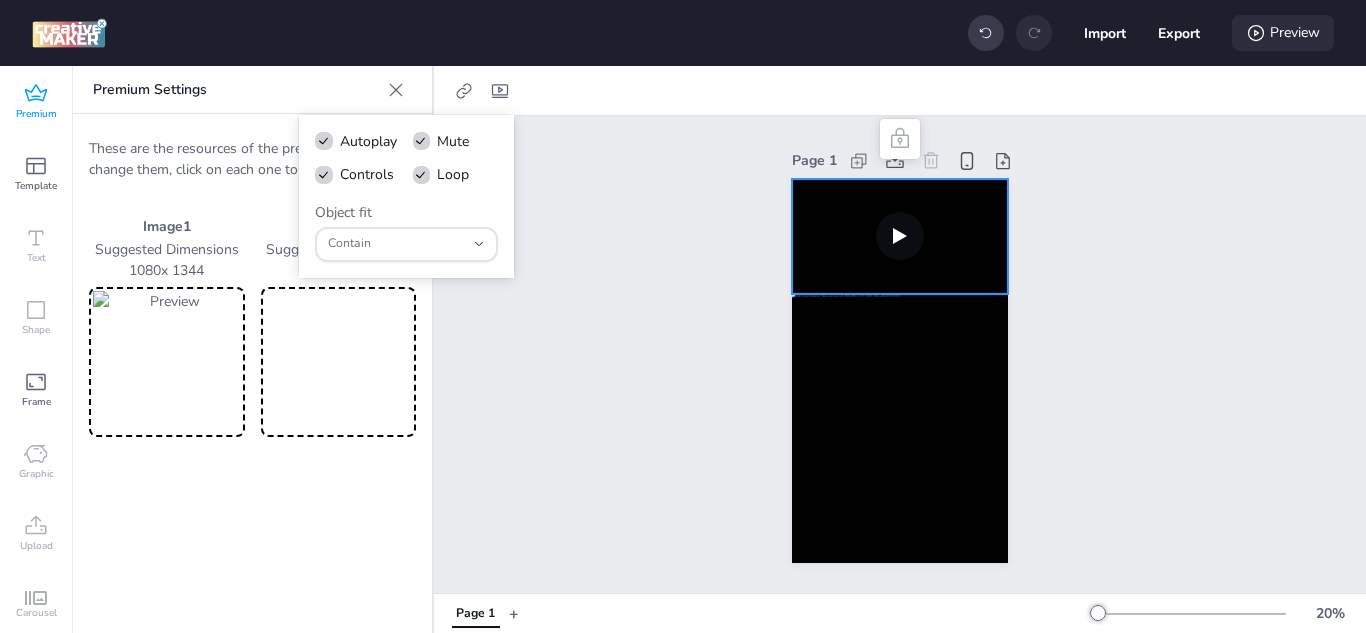 click on "Preview" at bounding box center (1283, 33) 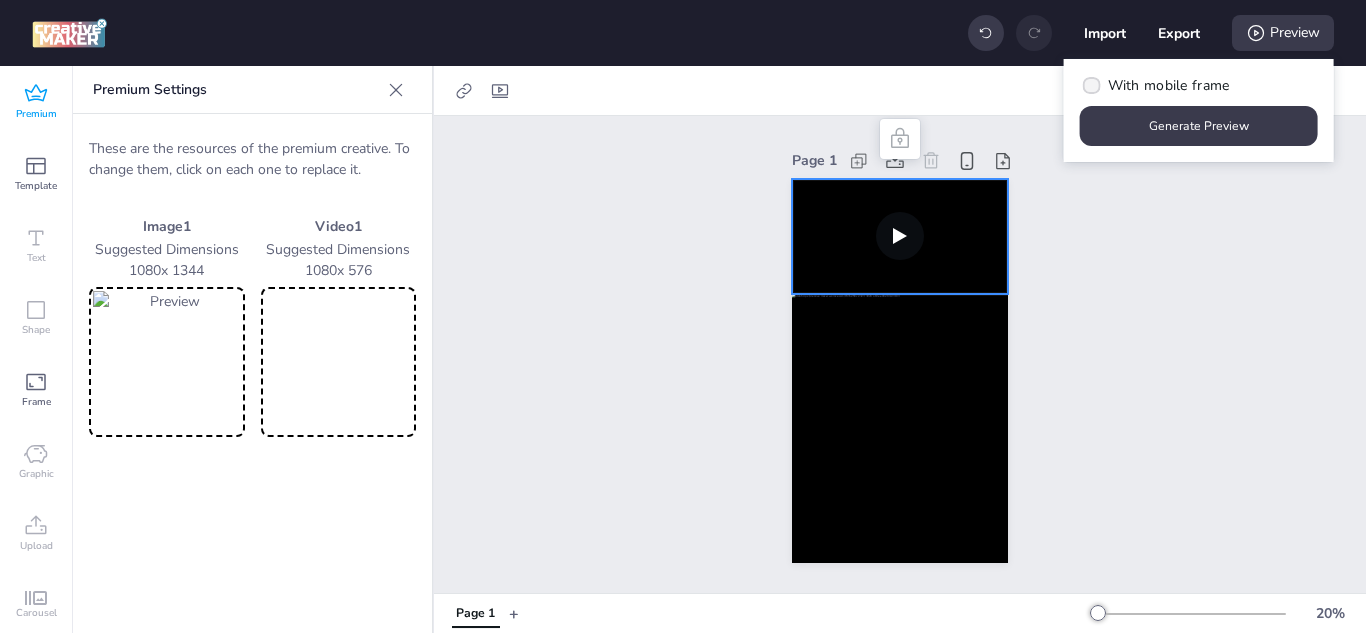 click on "With mobile frame" at bounding box center (1155, 85) 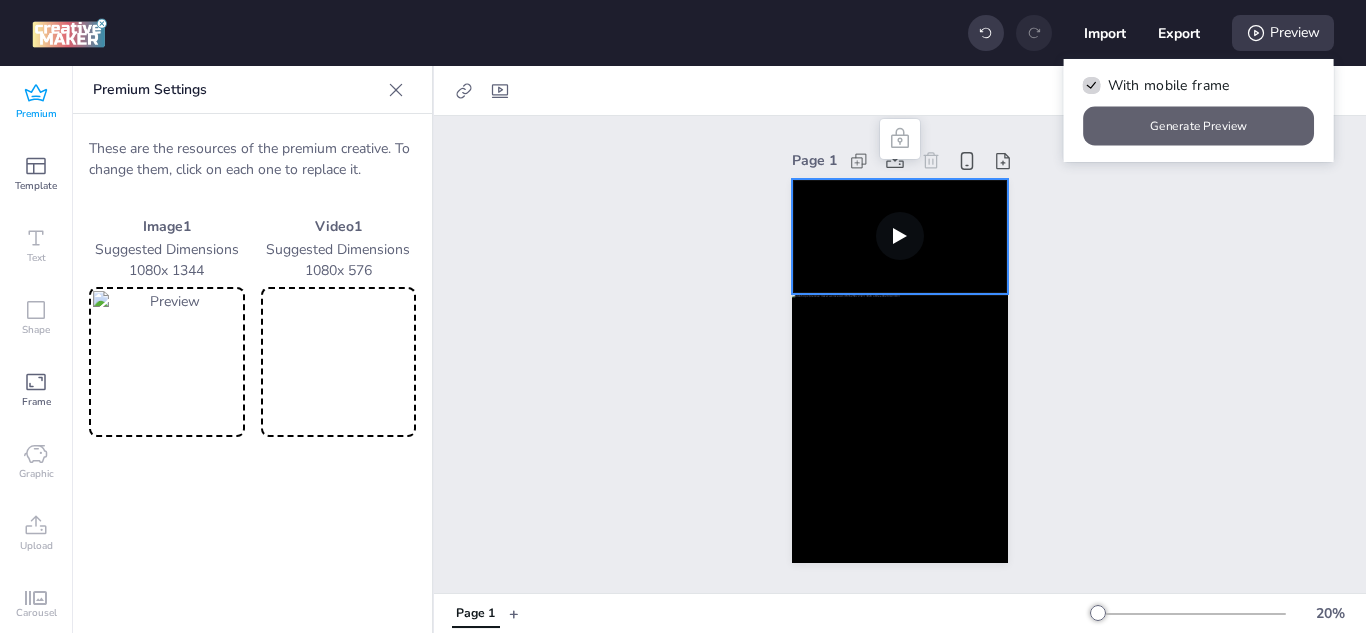 click on "Generate Preview" at bounding box center [1199, 126] 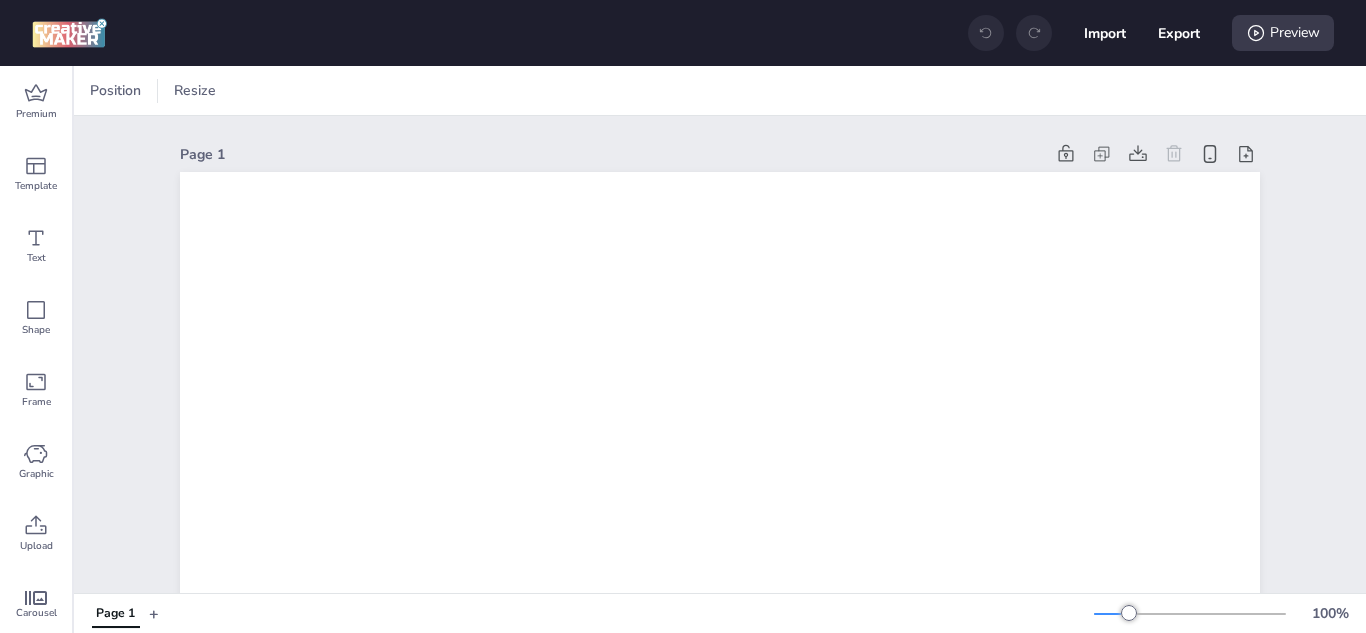 scroll, scrollTop: 0, scrollLeft: 0, axis: both 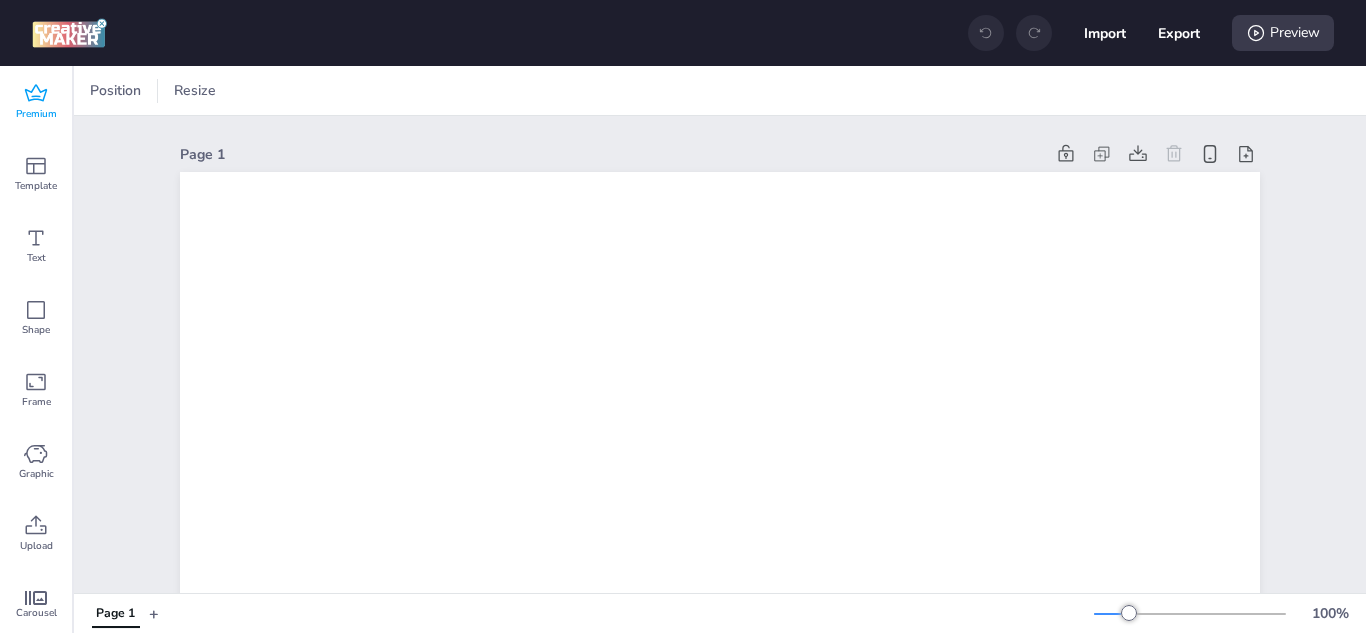 click 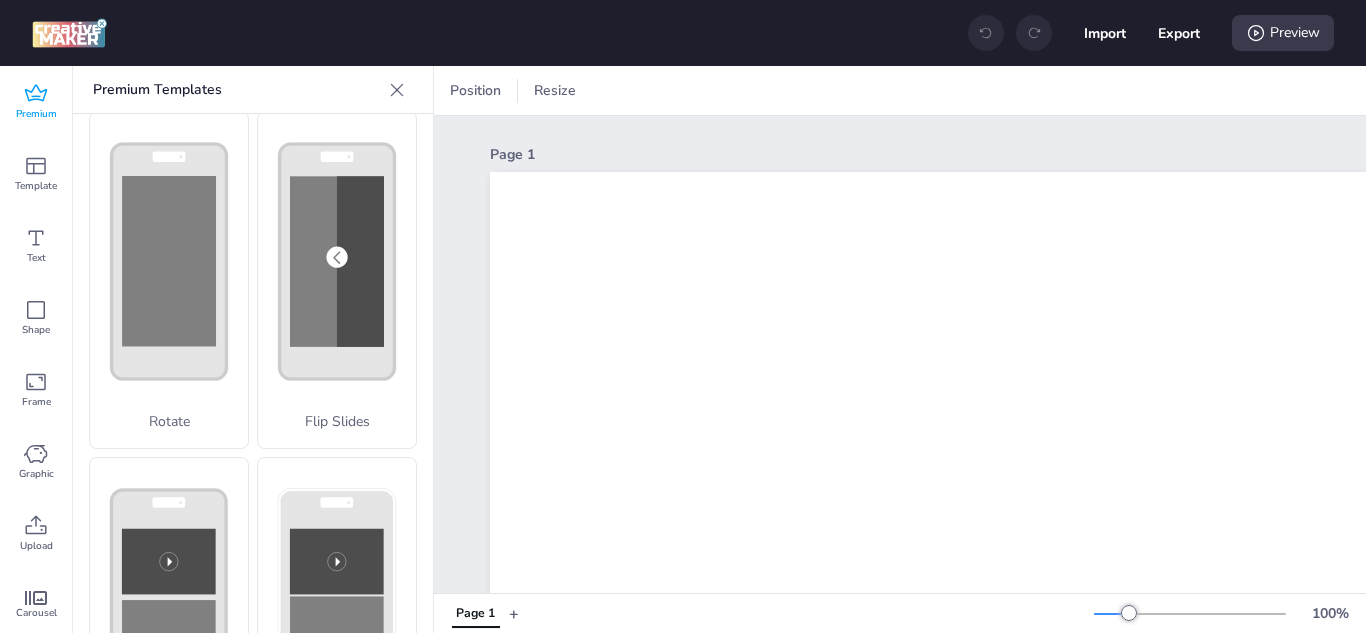 scroll, scrollTop: 500, scrollLeft: 0, axis: vertical 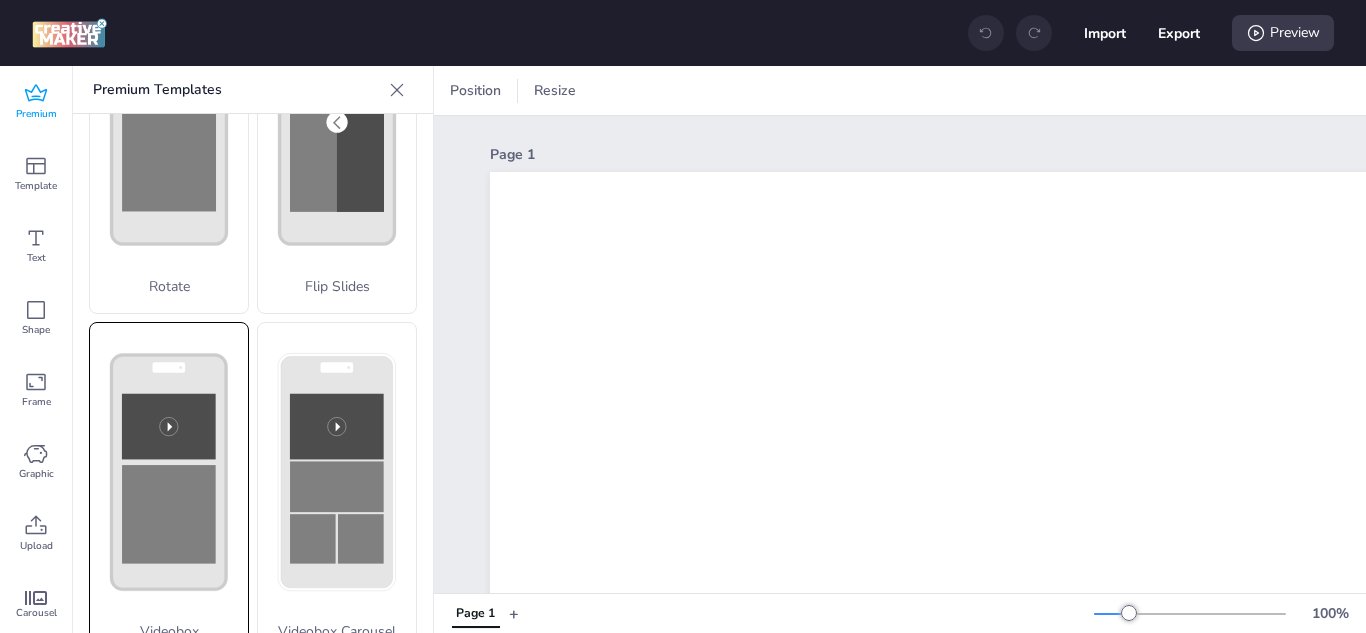 click 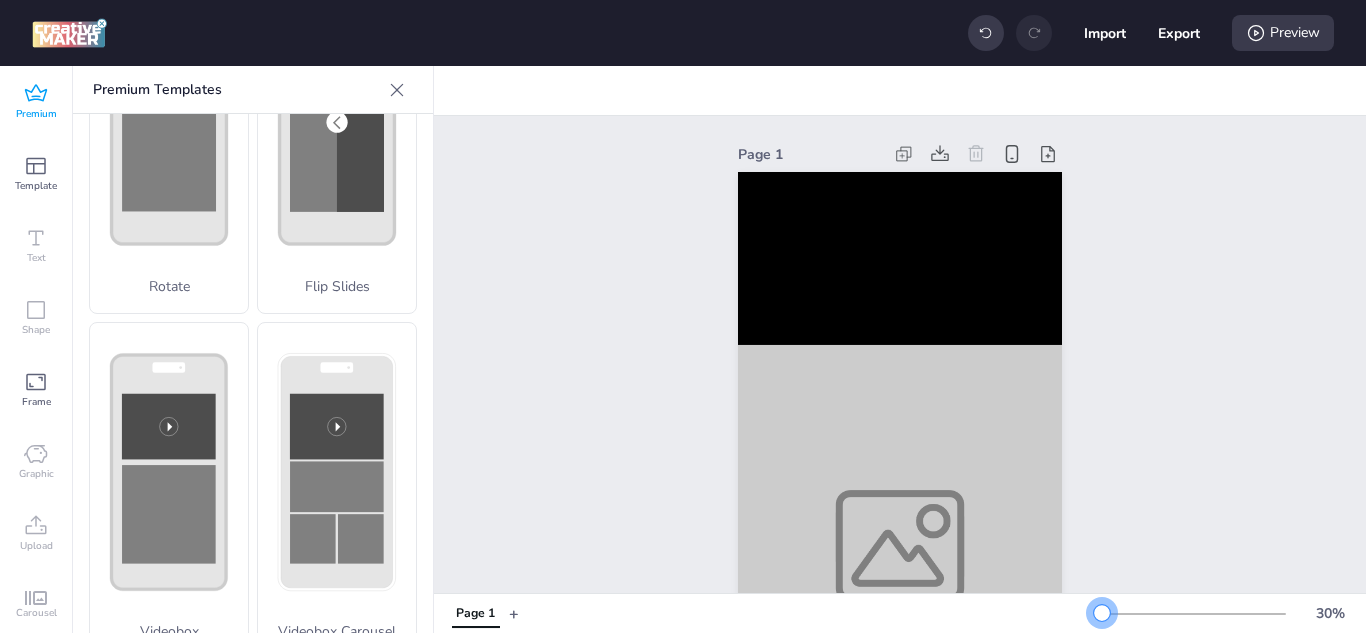 drag, startPoint x: 1108, startPoint y: 611, endPoint x: 1087, endPoint y: 610, distance: 21.023796 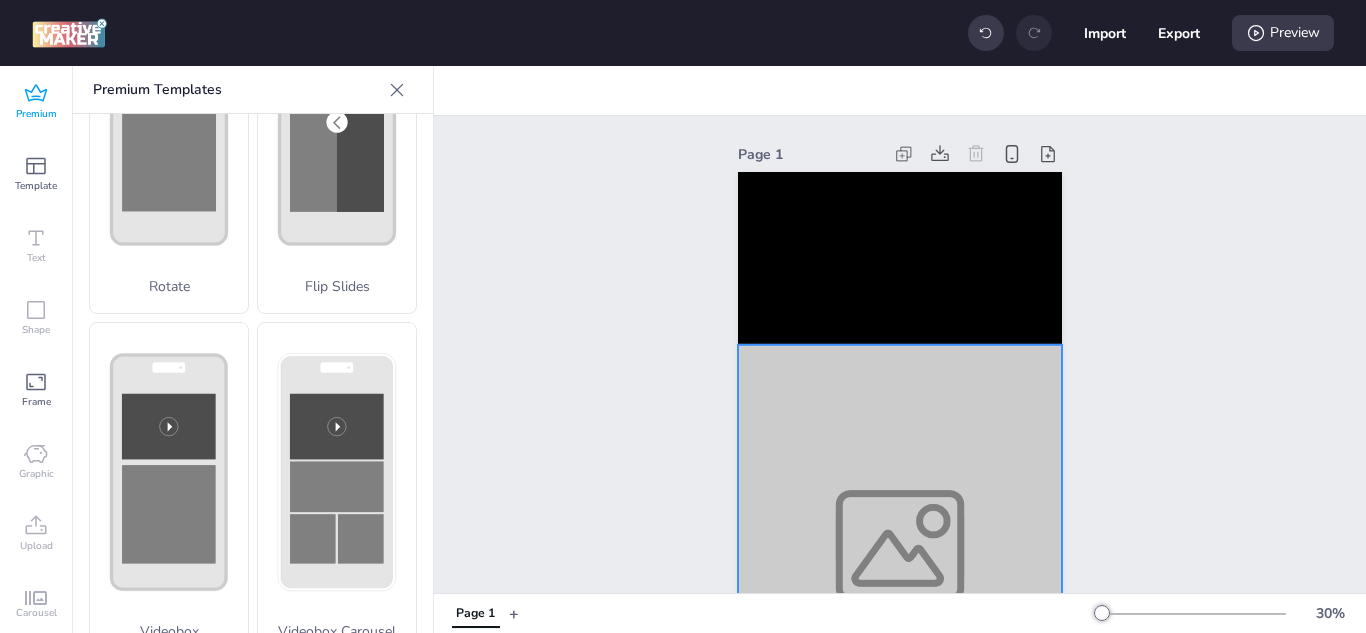 click at bounding box center [900, 546] 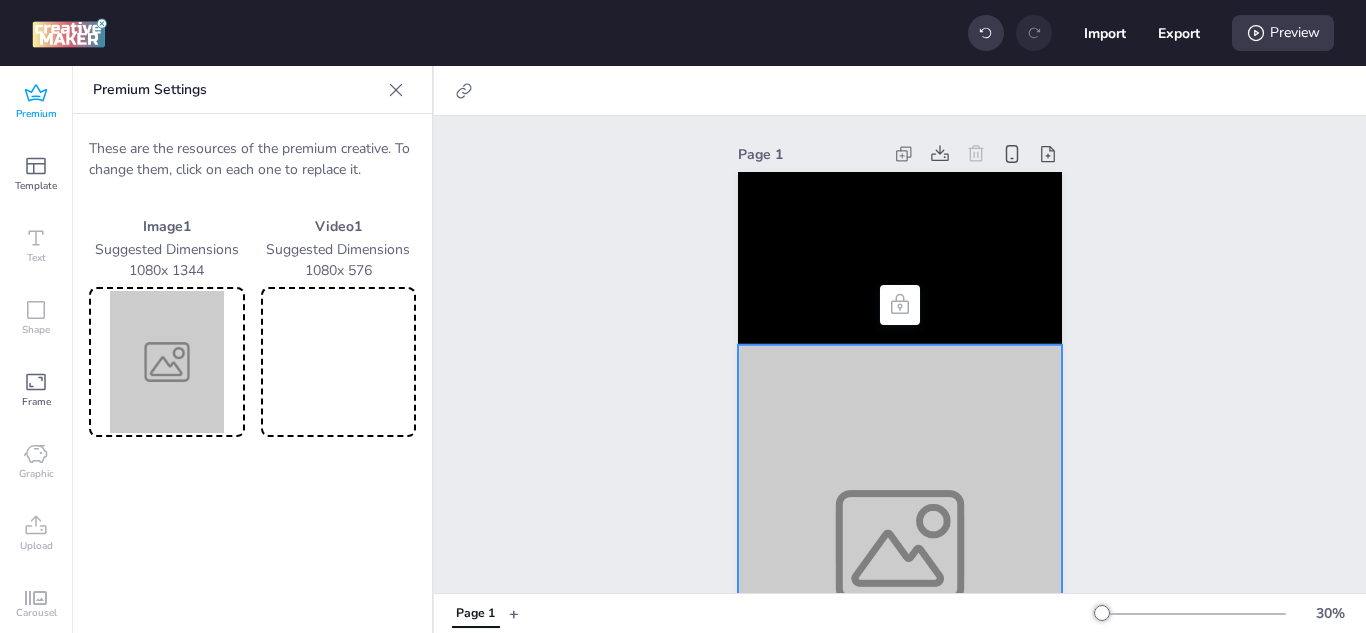 click at bounding box center (167, 362) 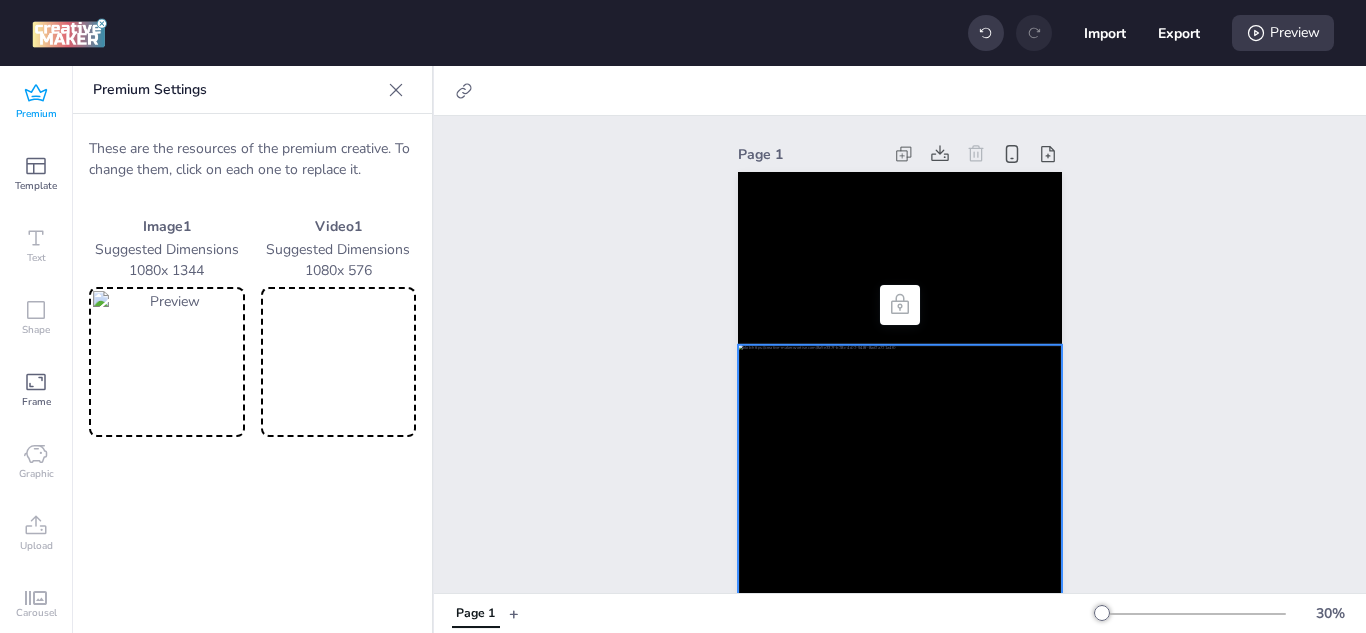 click at bounding box center (339, 362) 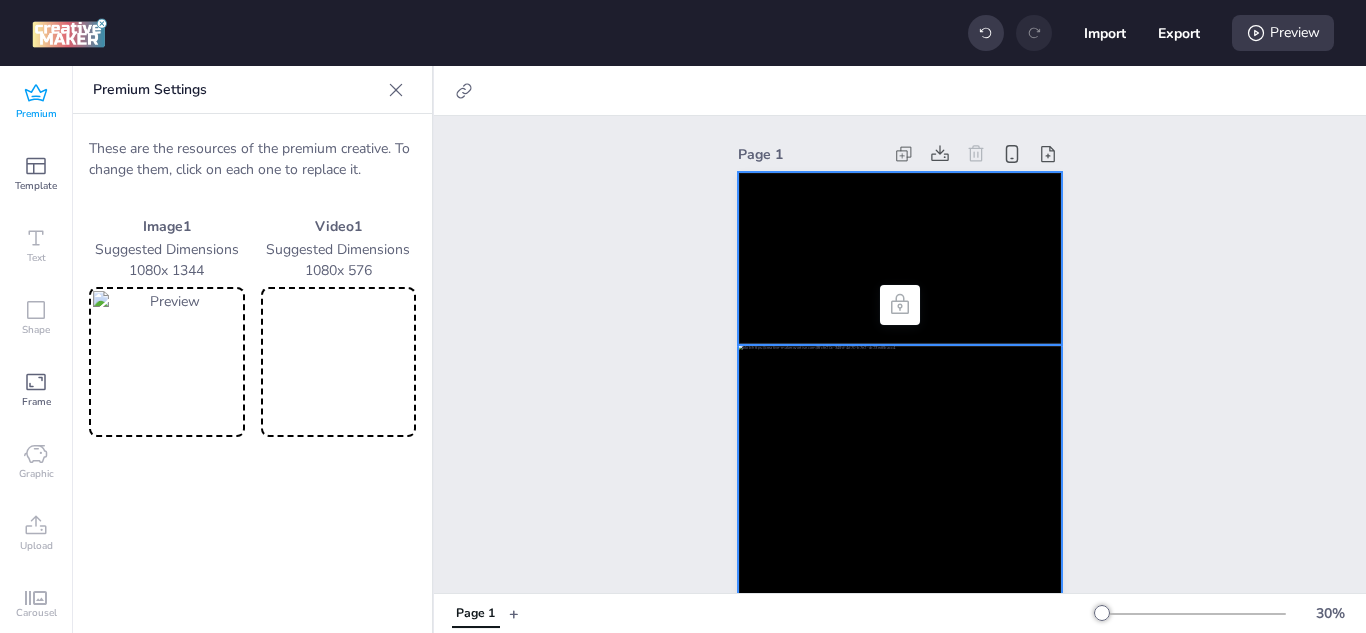click at bounding box center (900, 258) 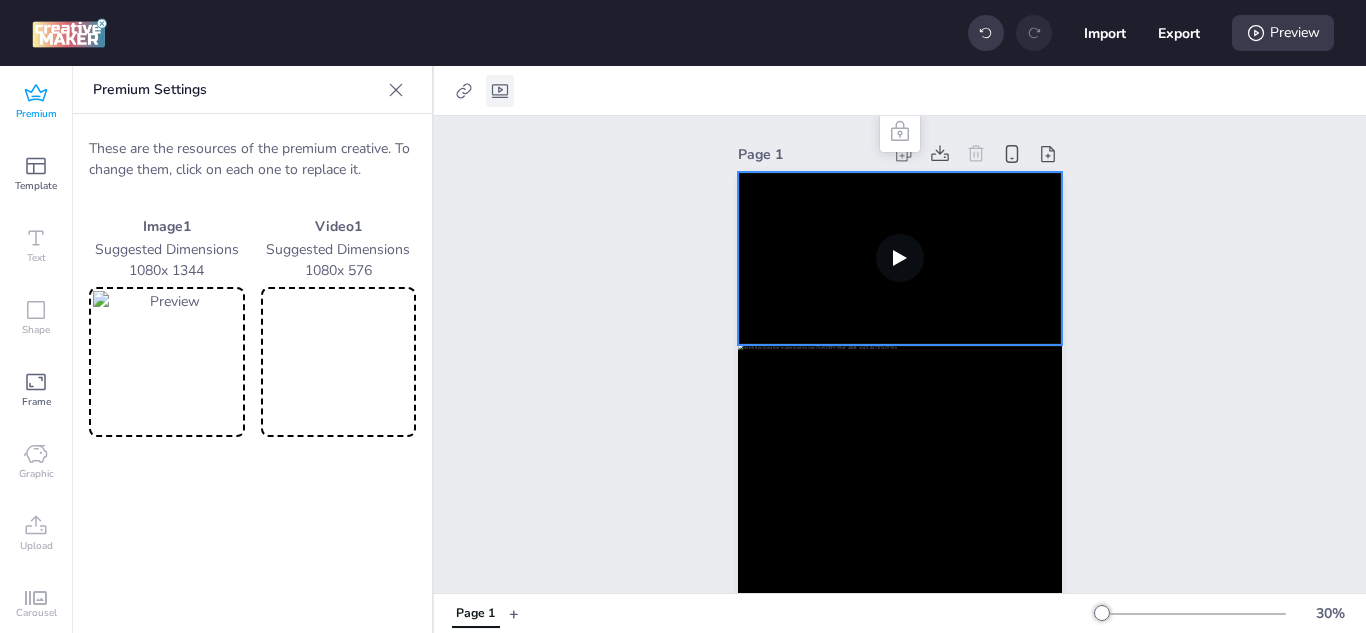 click 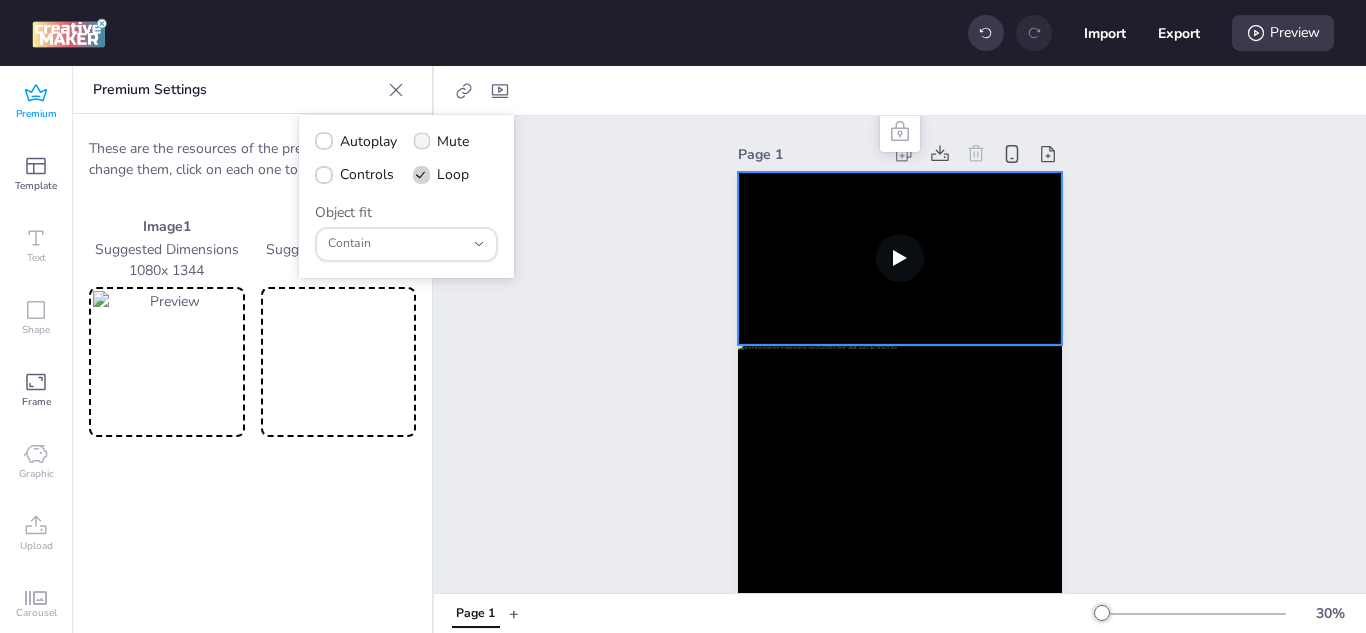 click on "Mute" at bounding box center (441, 141) 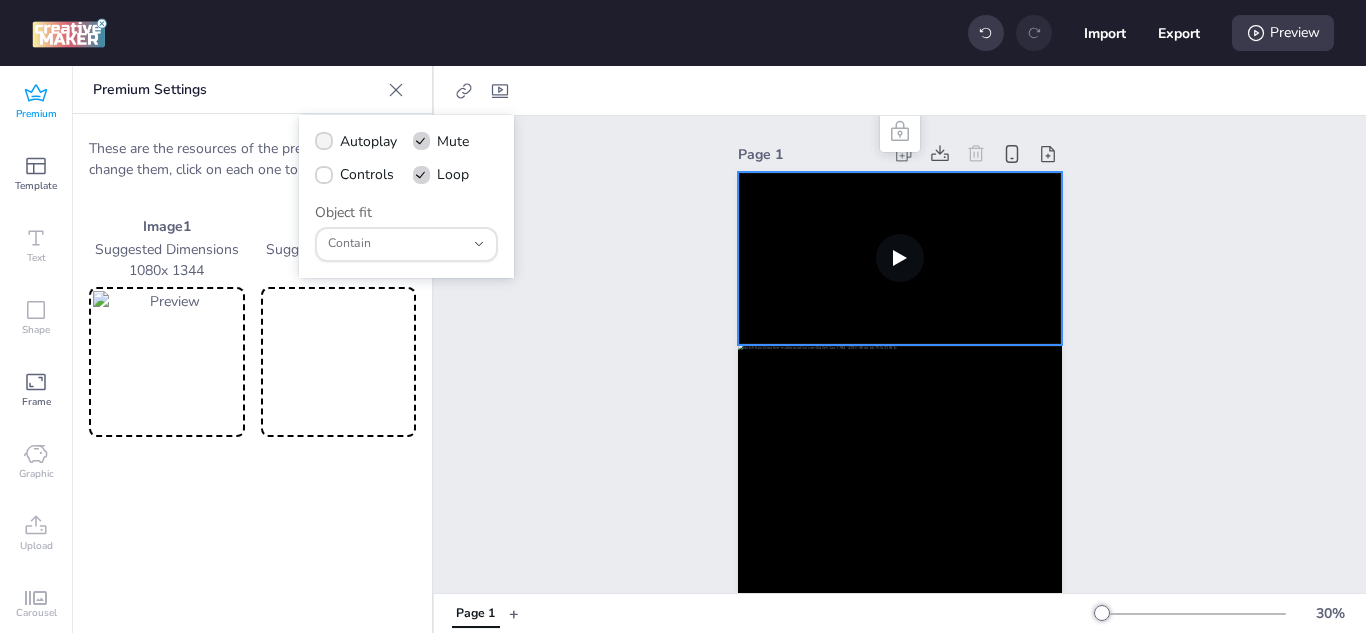 click on "Autoplay" at bounding box center (368, 141) 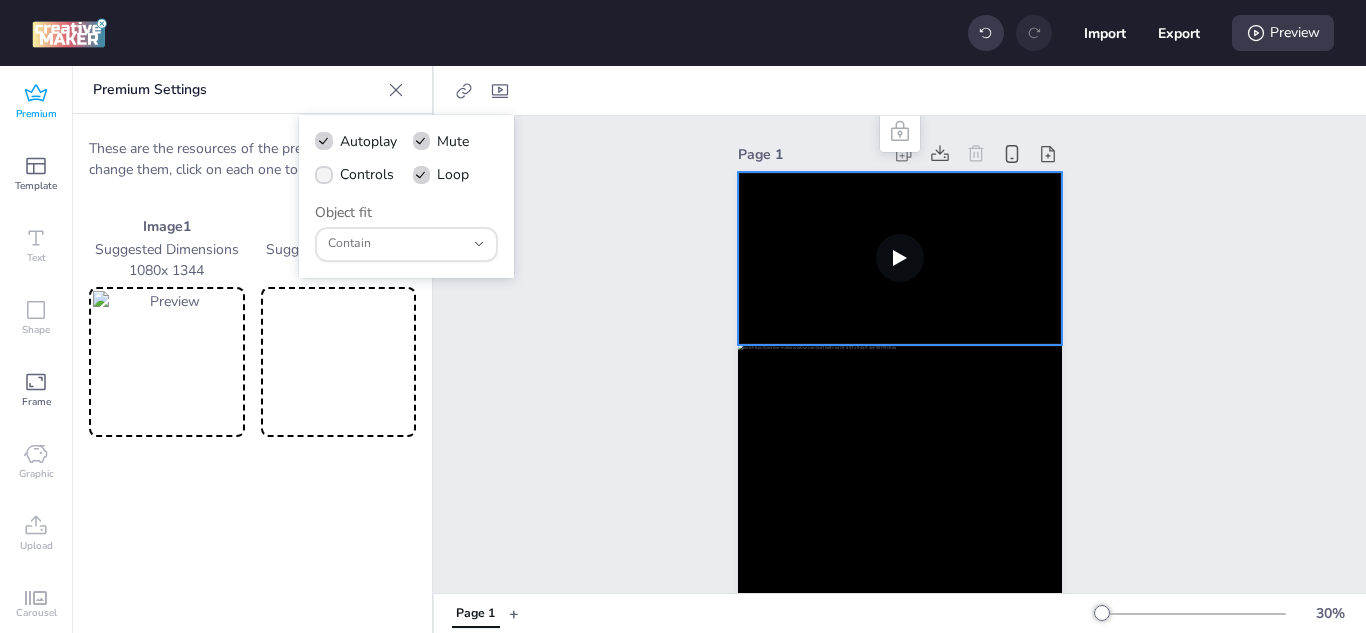 click on "Controls" at bounding box center [354, 174] 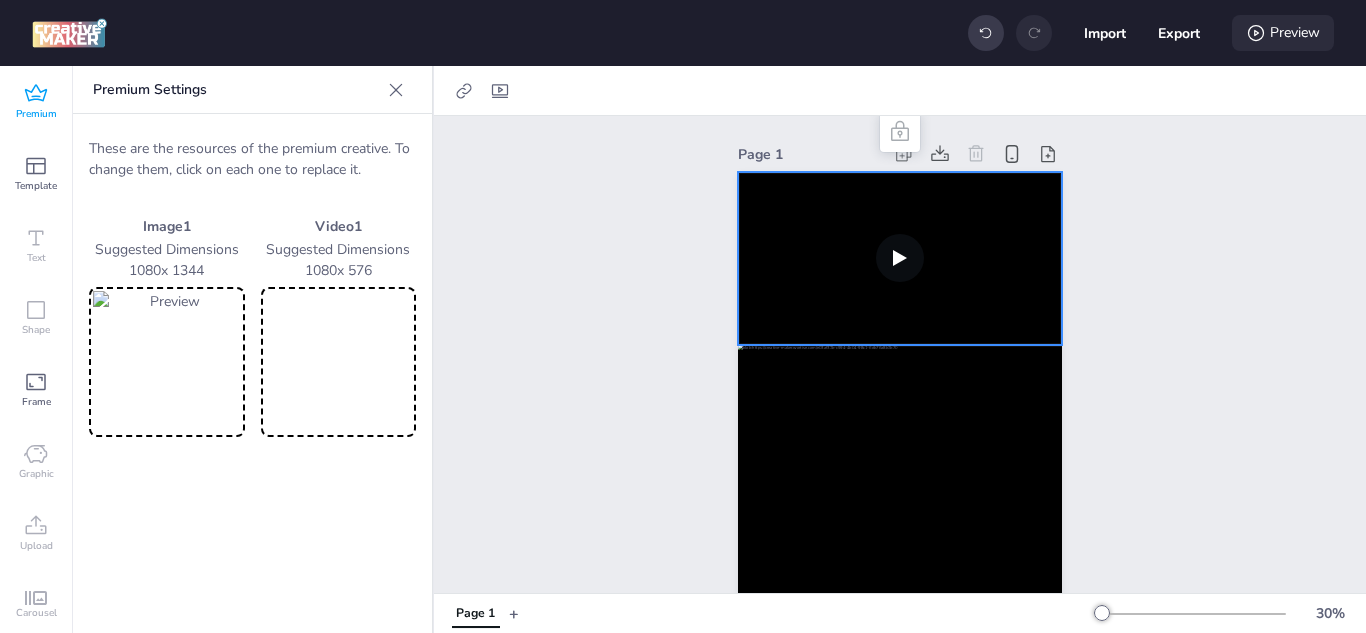 click on "Preview" at bounding box center (1283, 33) 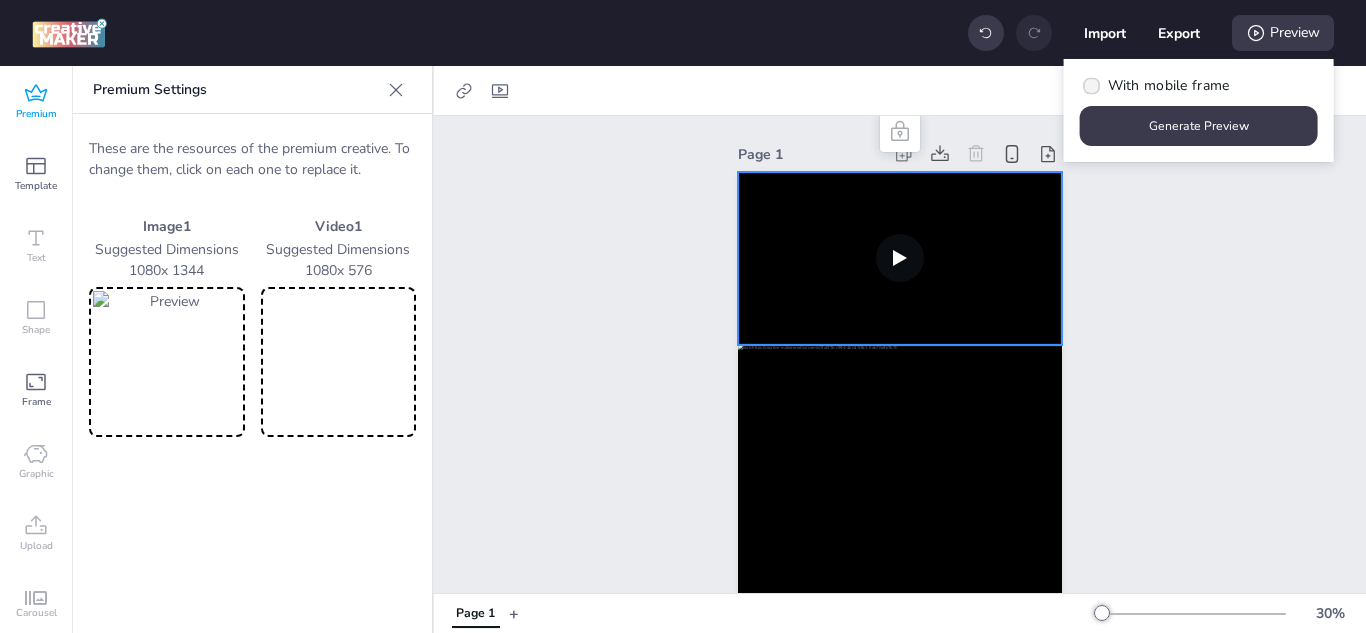 click on "With mobile frame" at bounding box center (1169, 85) 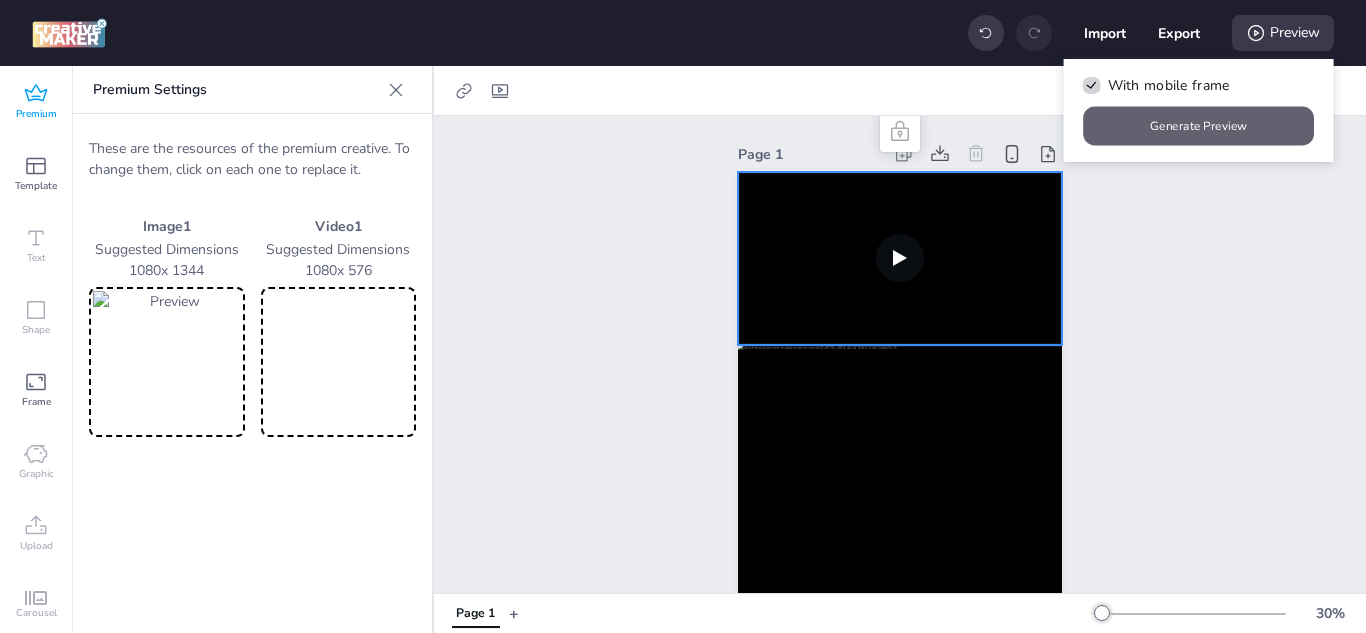 click on "Generate Preview" at bounding box center [1199, 126] 